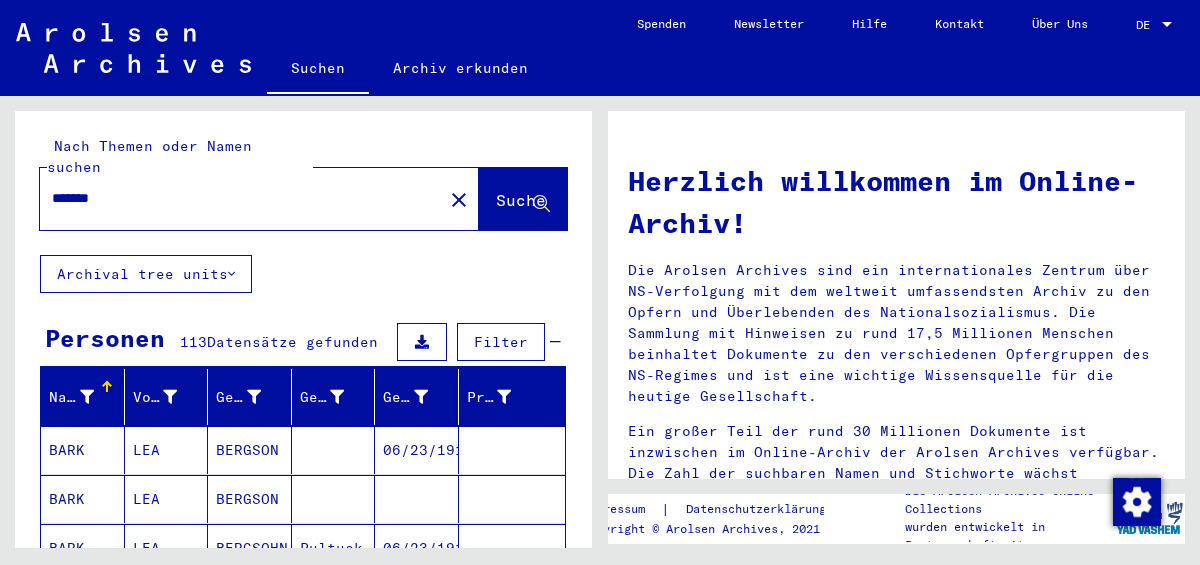 scroll, scrollTop: 0, scrollLeft: 0, axis: both 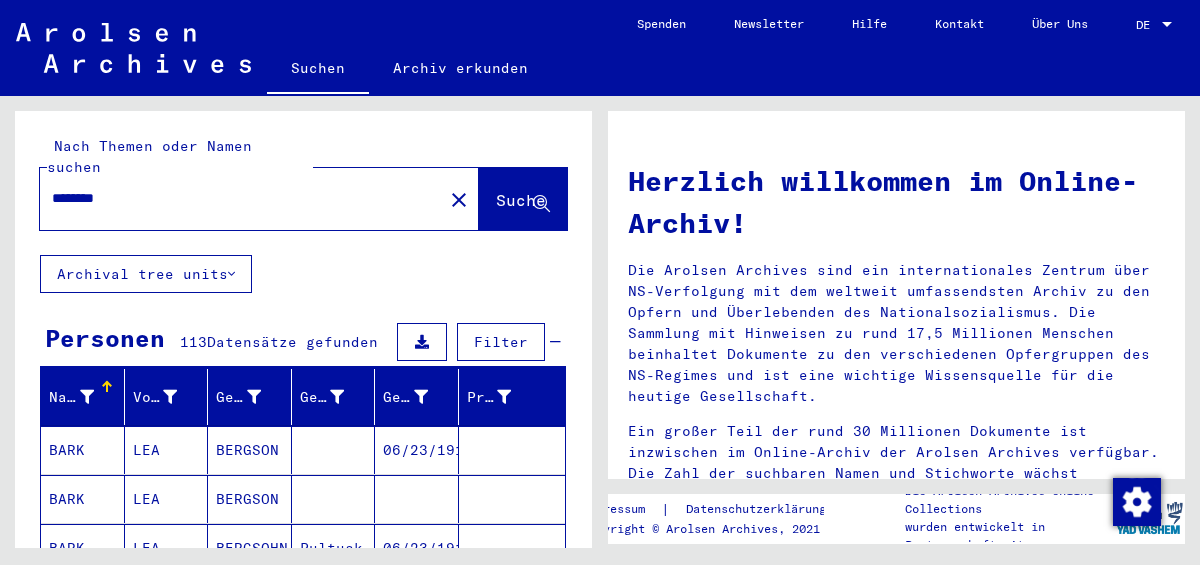 type on "********" 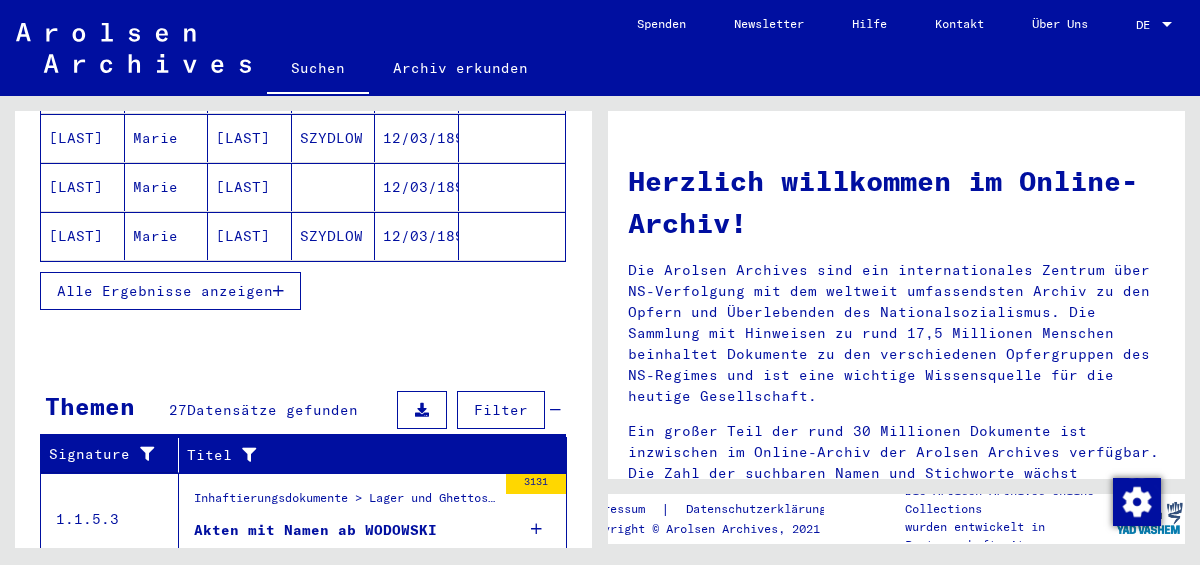 scroll, scrollTop: 409, scrollLeft: 0, axis: vertical 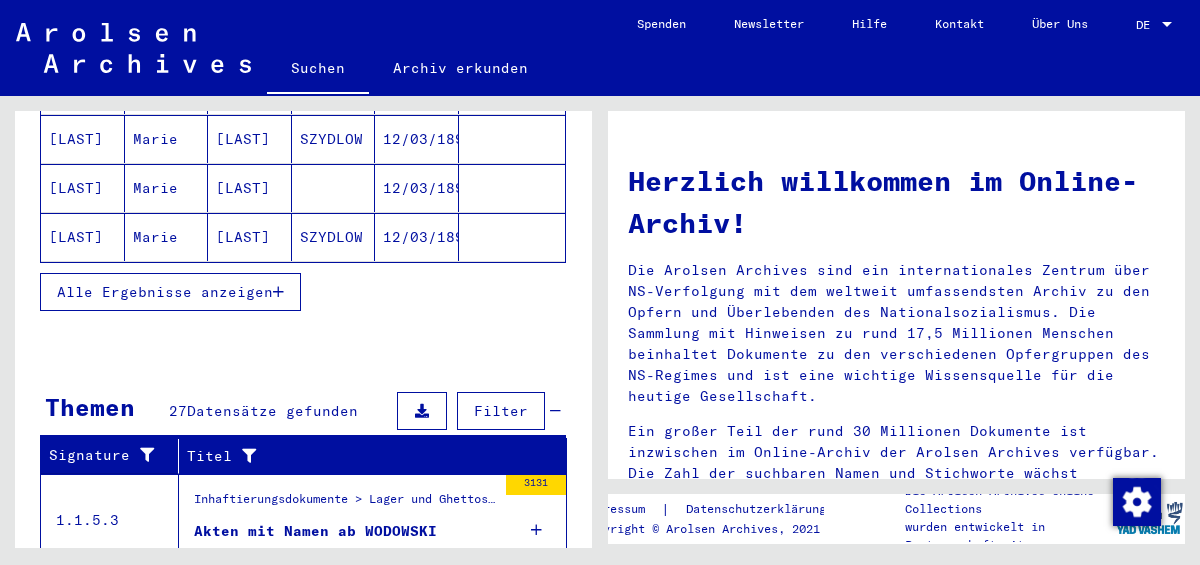 click on "Alle Ergebnisse anzeigen" at bounding box center [165, 292] 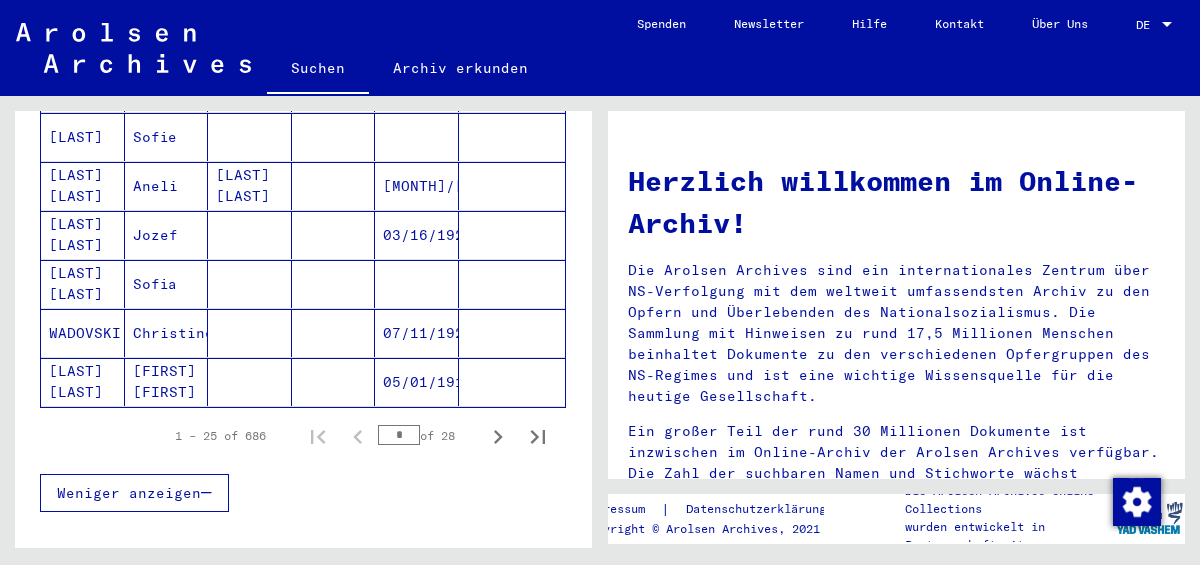 scroll, scrollTop: 1321, scrollLeft: 0, axis: vertical 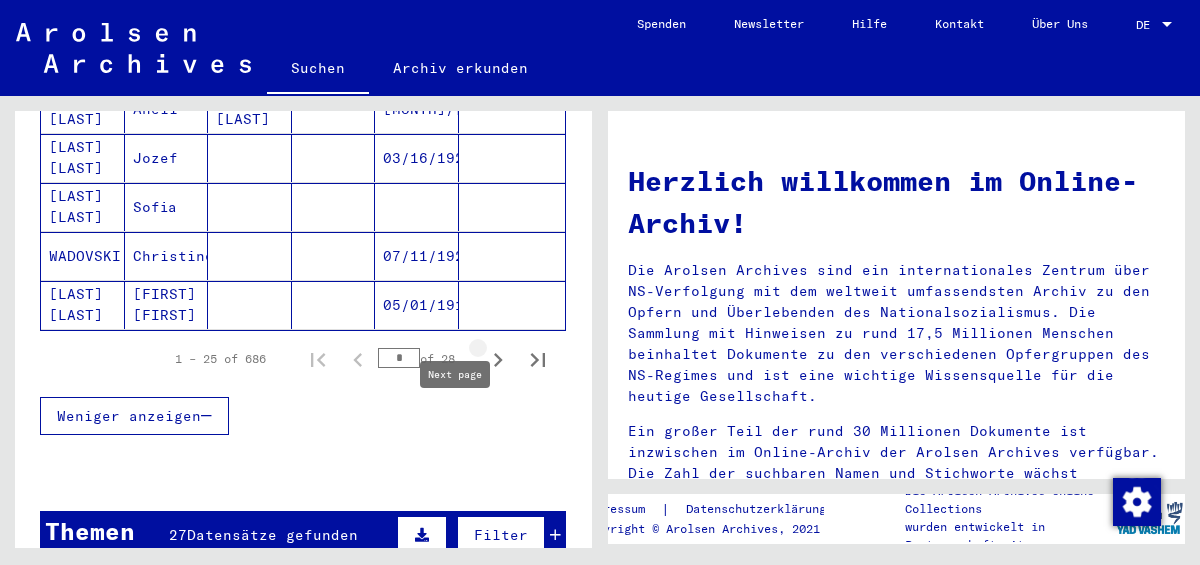 click 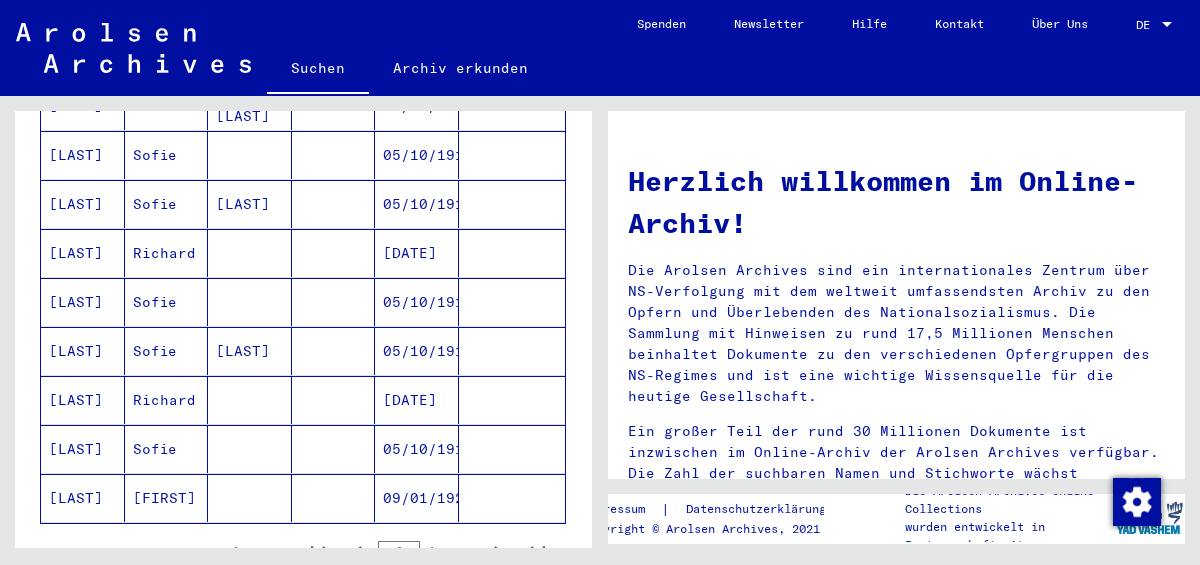 scroll, scrollTop: 1251, scrollLeft: 0, axis: vertical 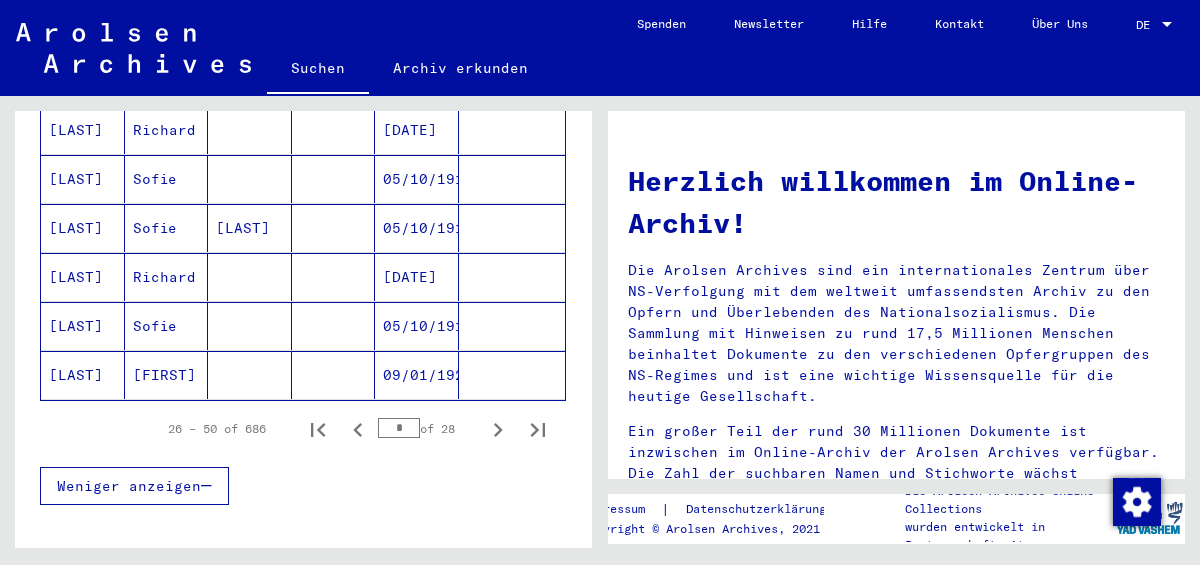 click on "*  of 28" at bounding box center (428, 428) 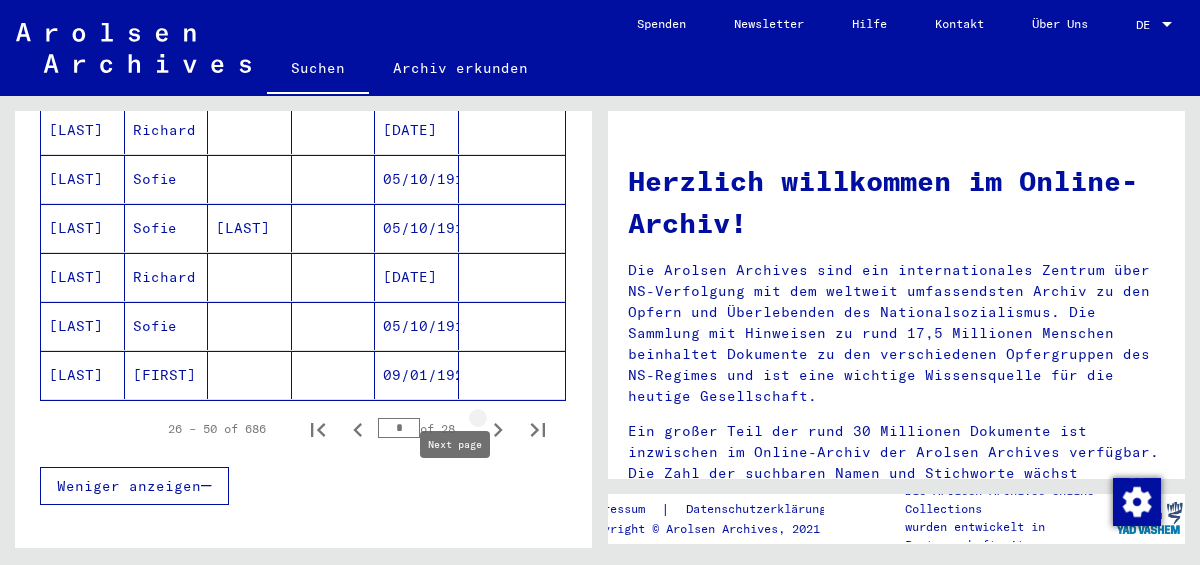 click 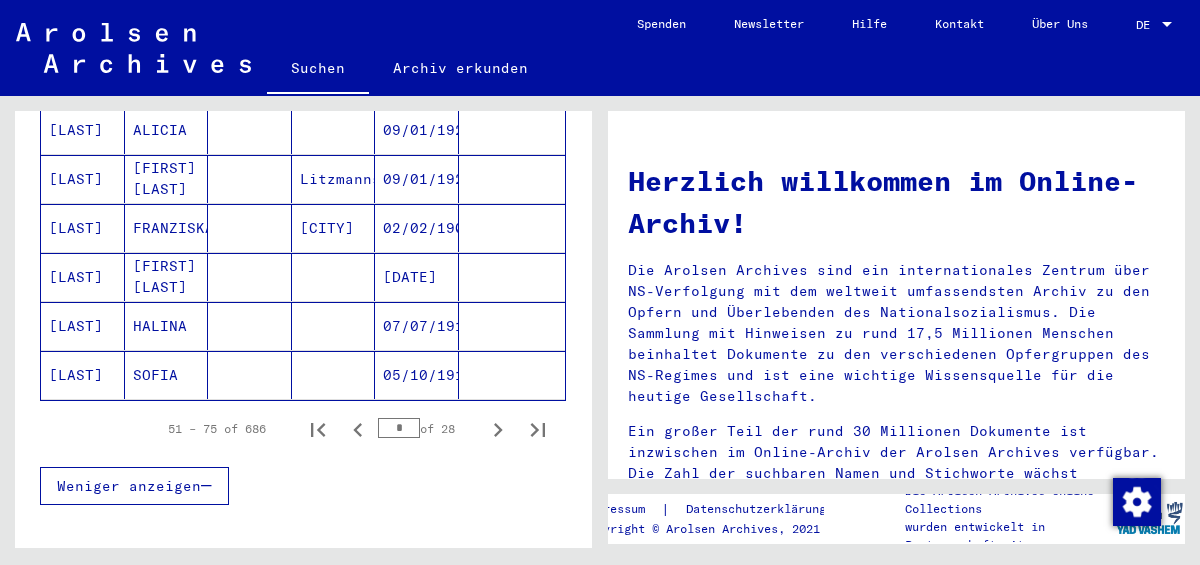 click 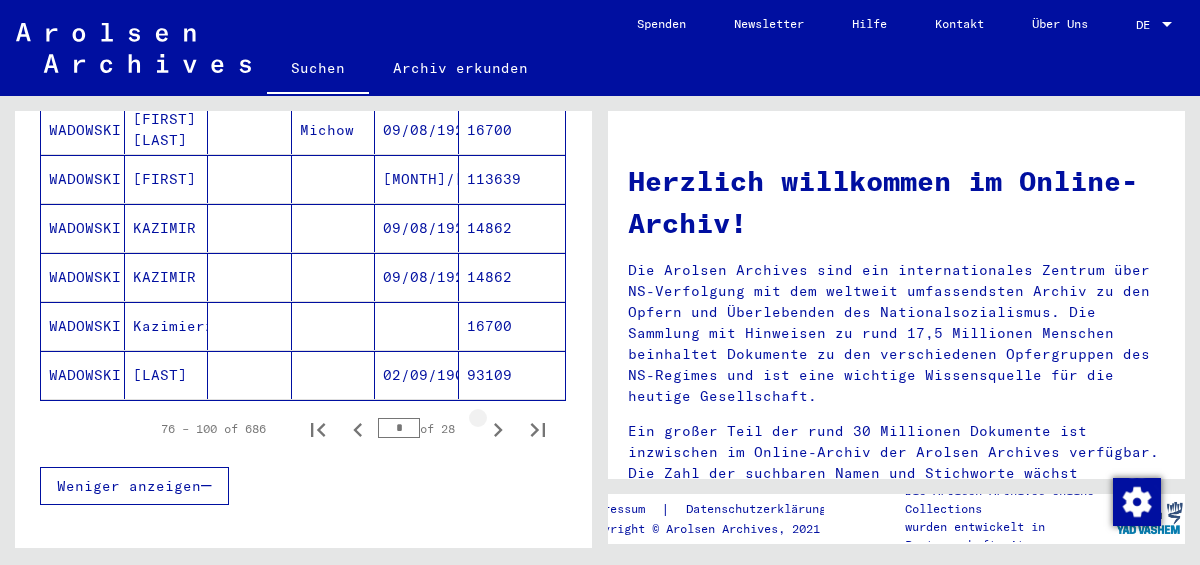 click 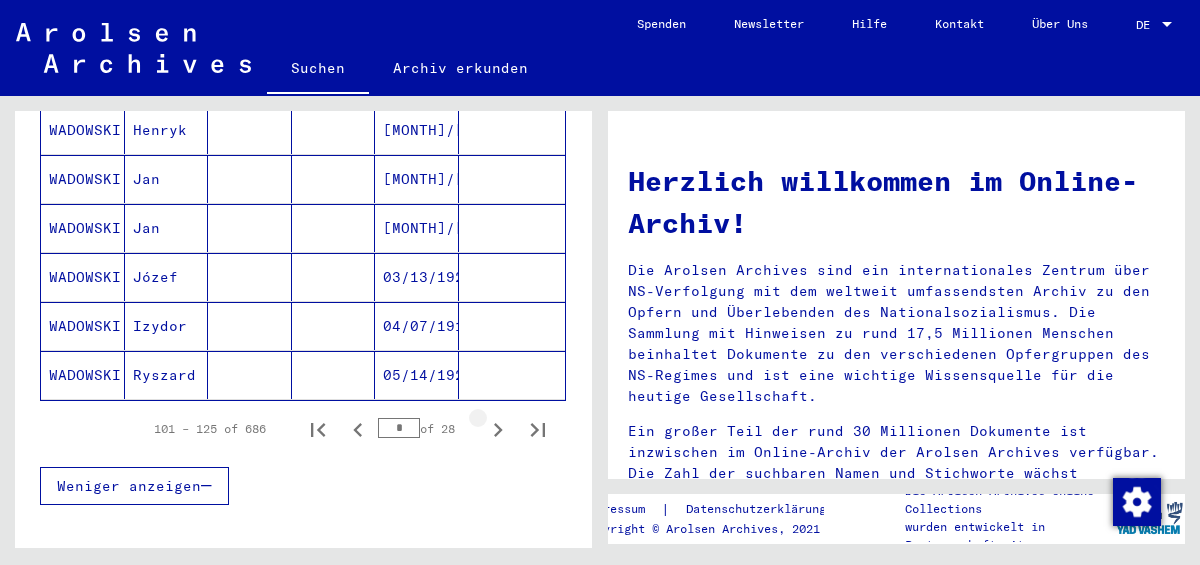 click 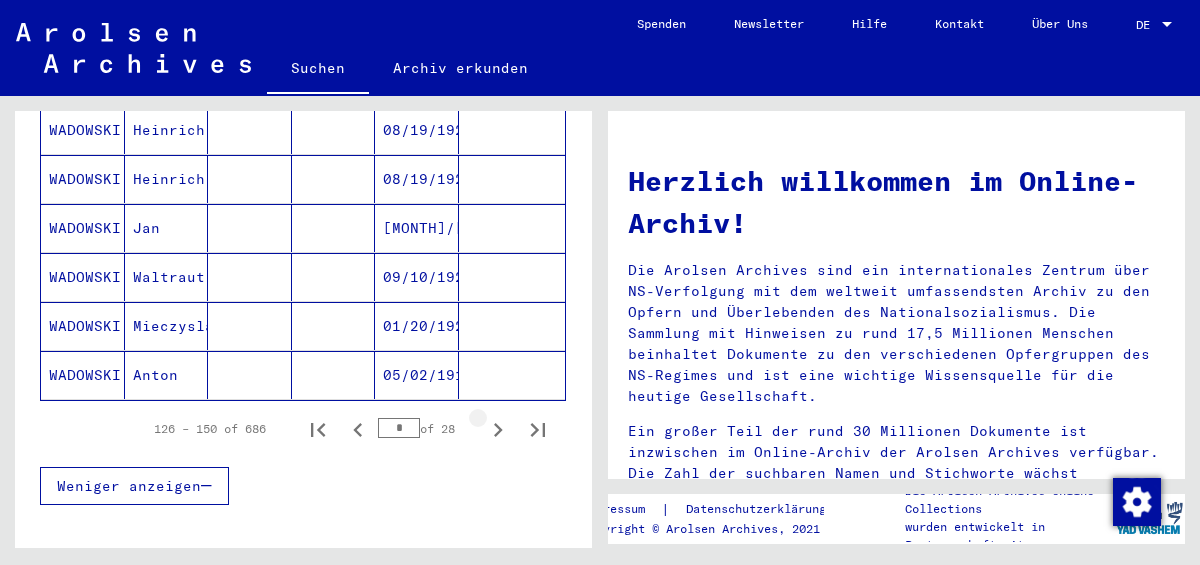 click 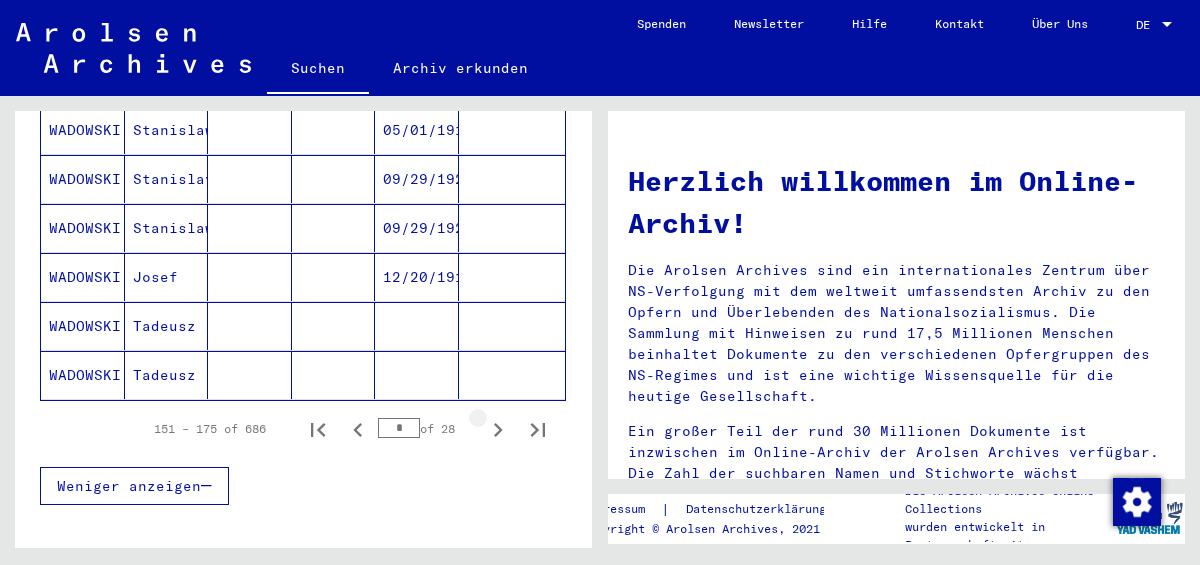 click 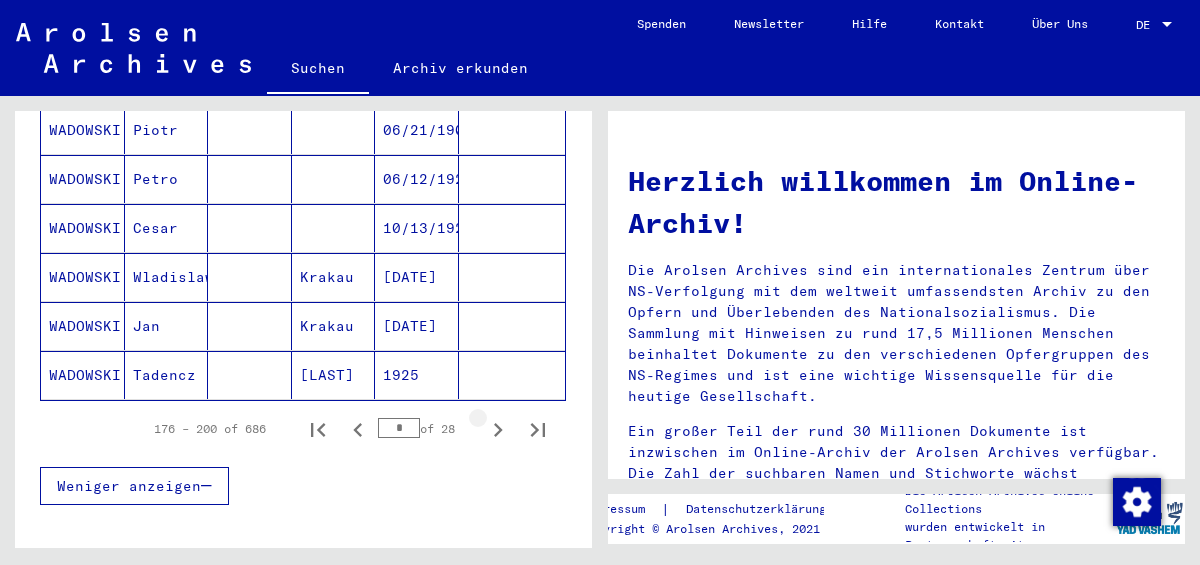 click 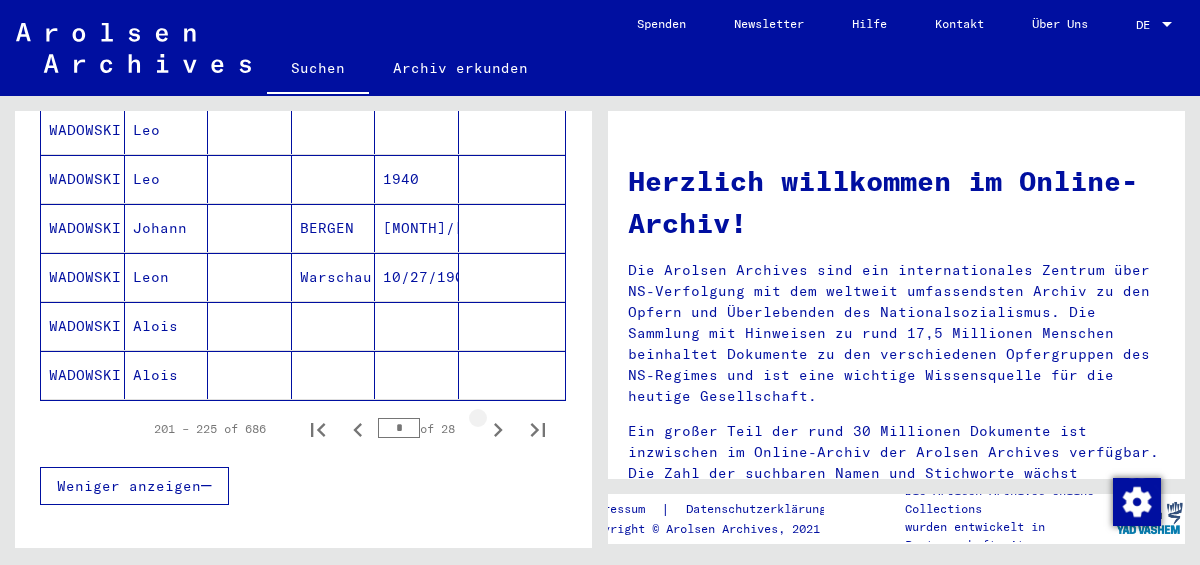 click 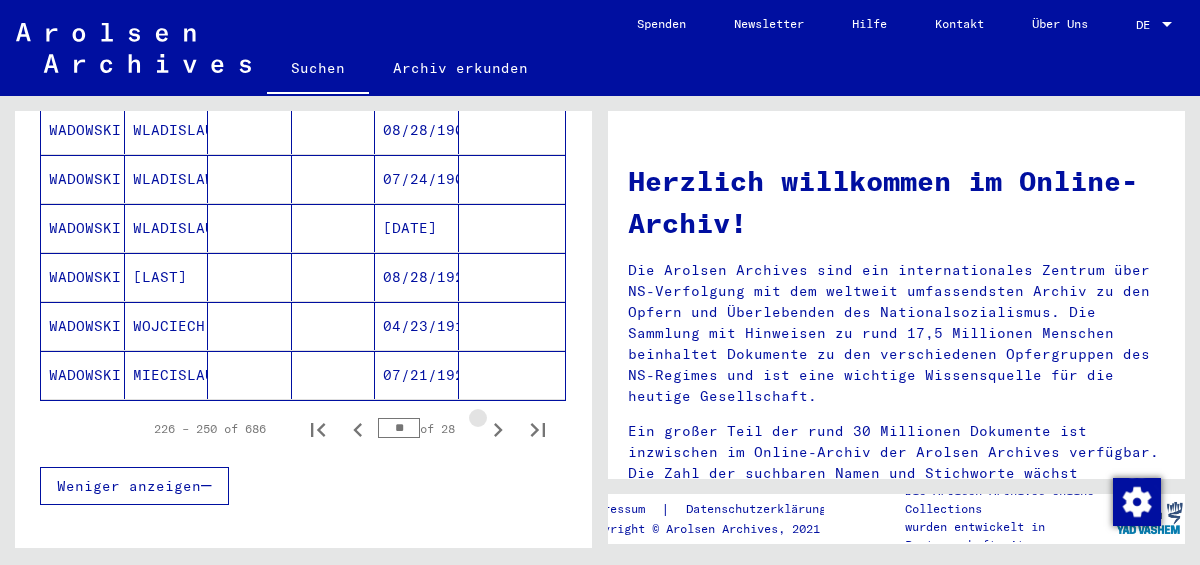 click 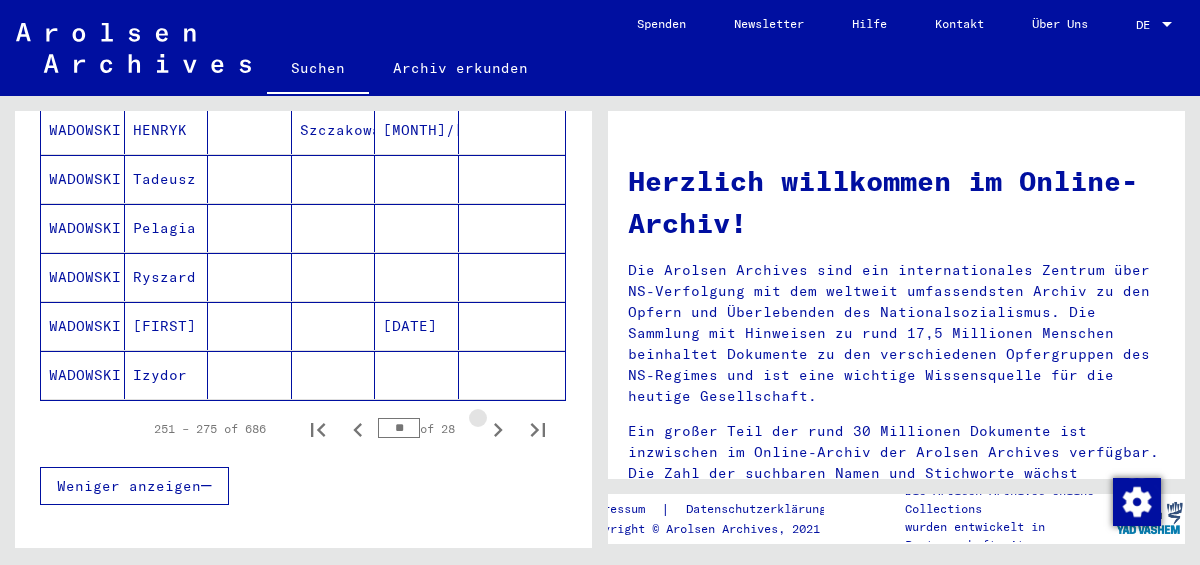 click 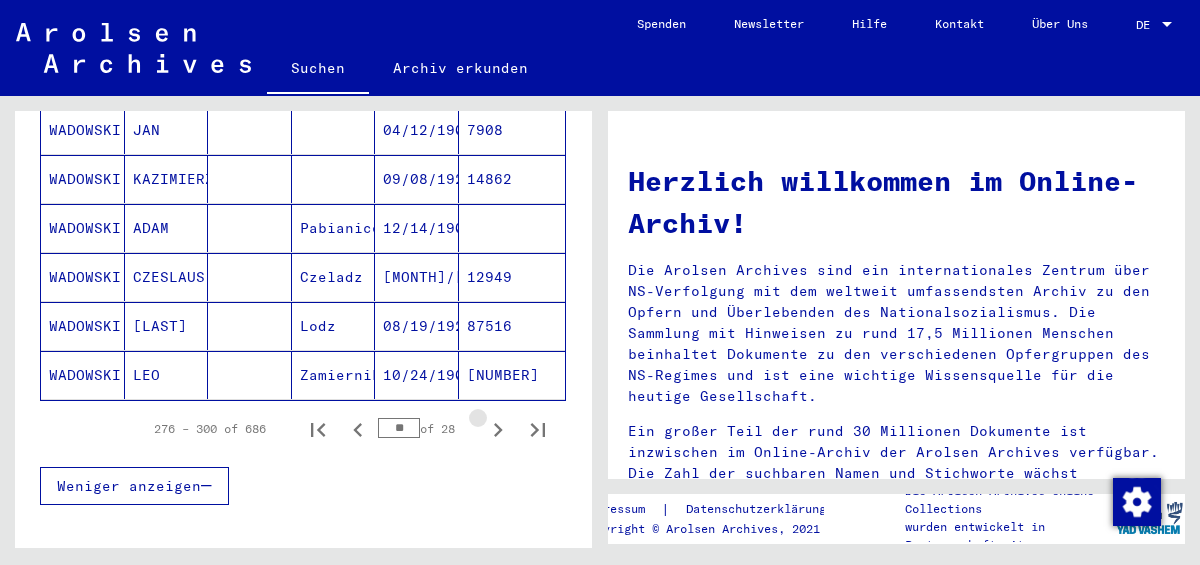 click 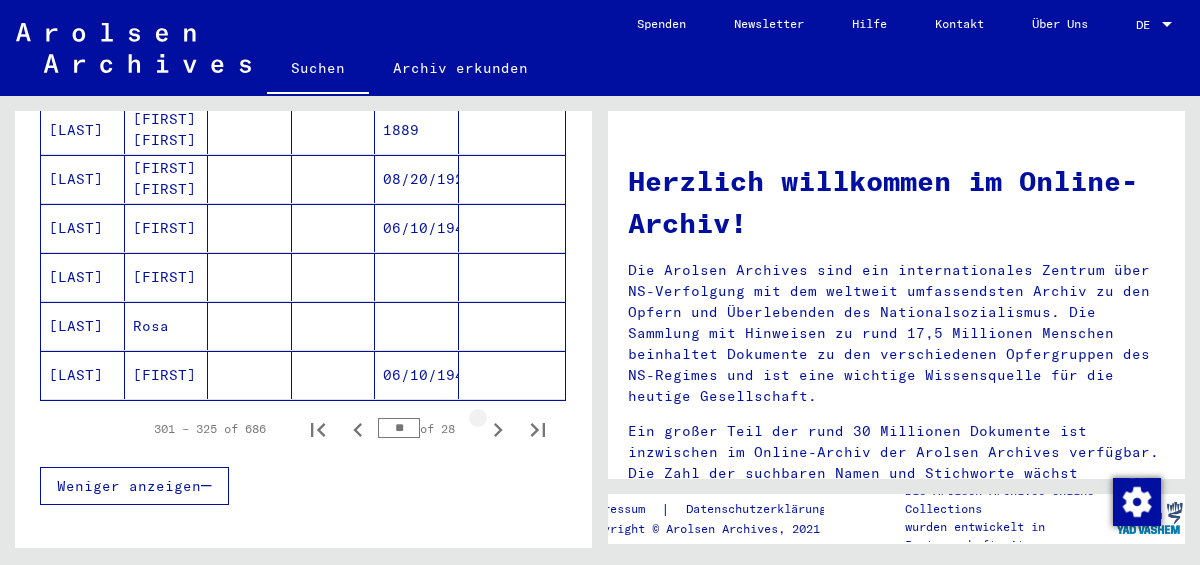 click 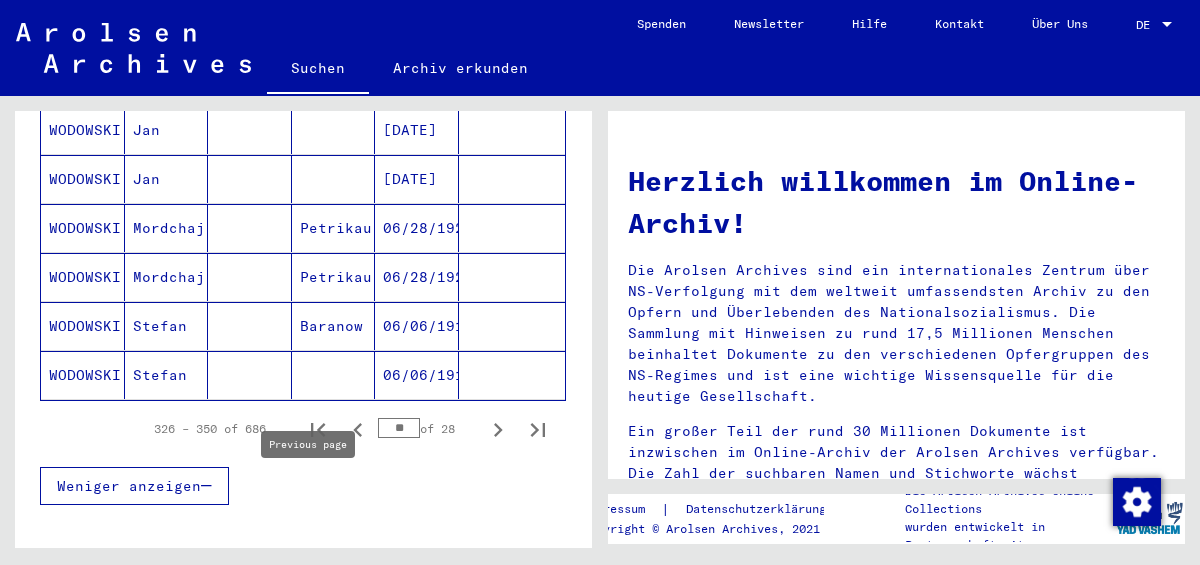 click 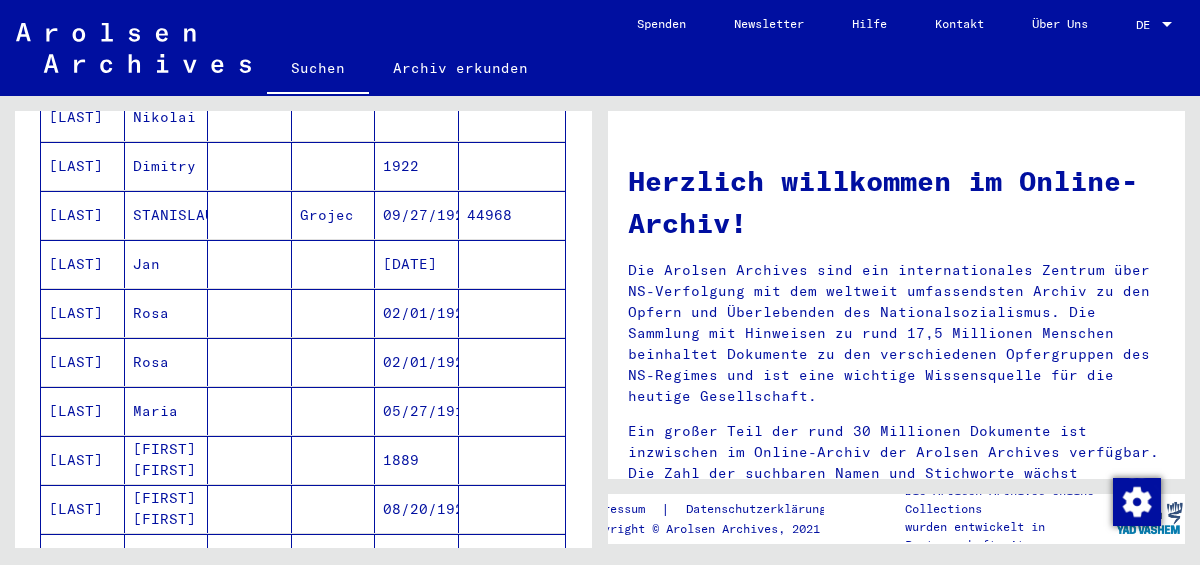 scroll, scrollTop: 951, scrollLeft: 0, axis: vertical 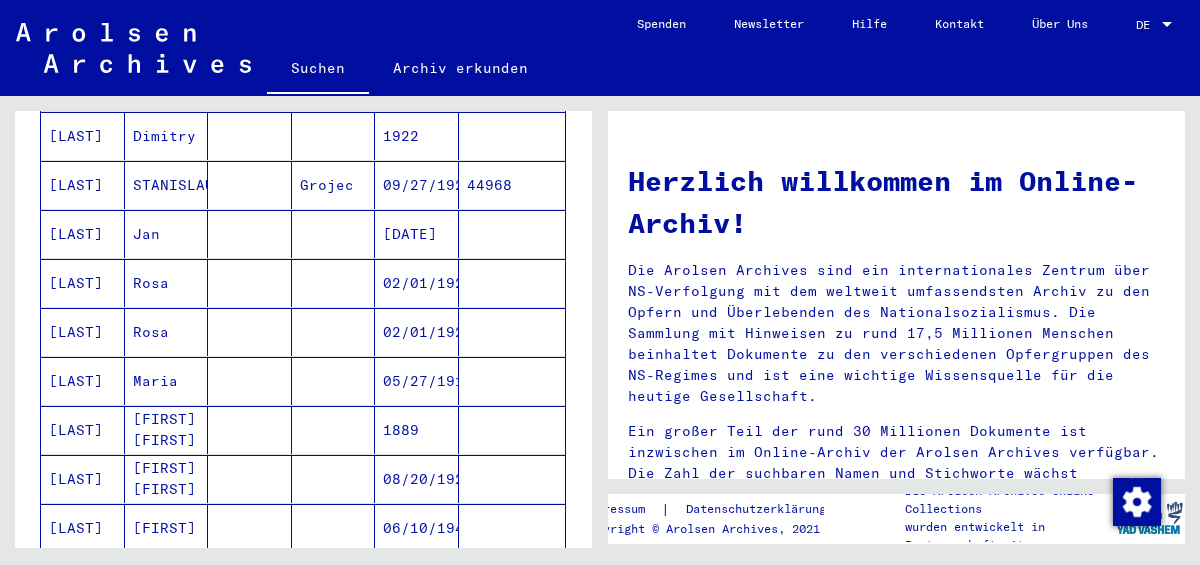 click on "[LAST]" at bounding box center [83, 332] 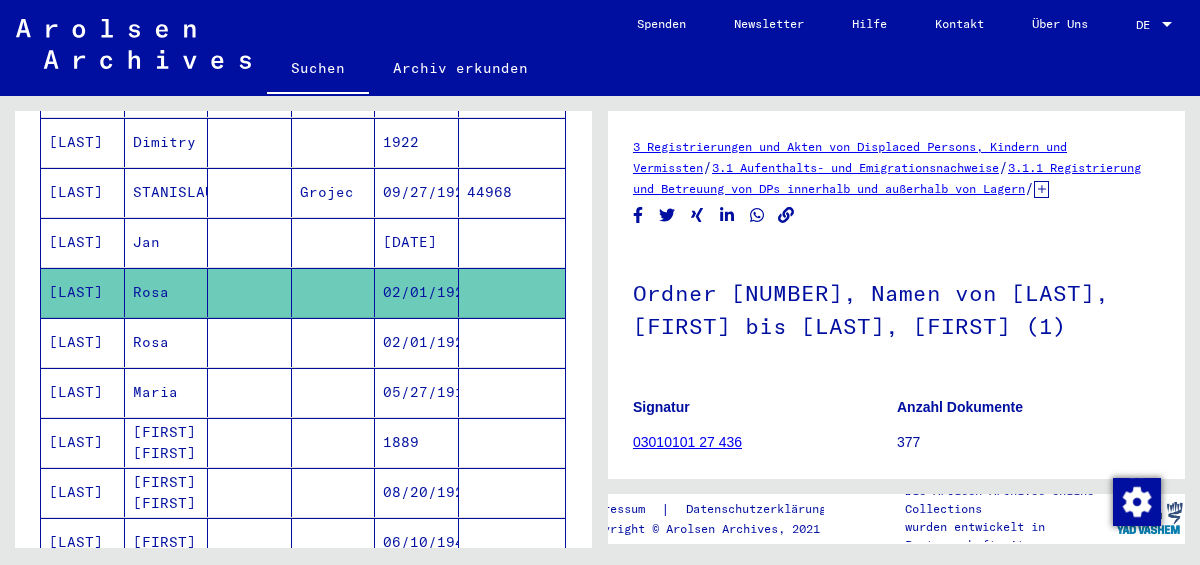 scroll, scrollTop: 0, scrollLeft: 0, axis: both 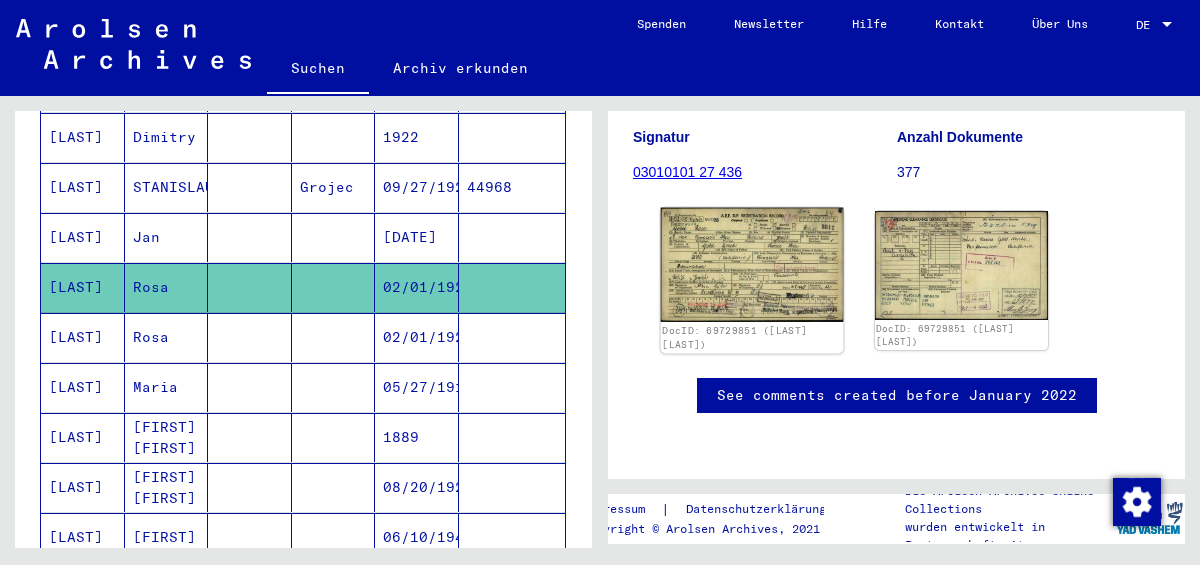 click 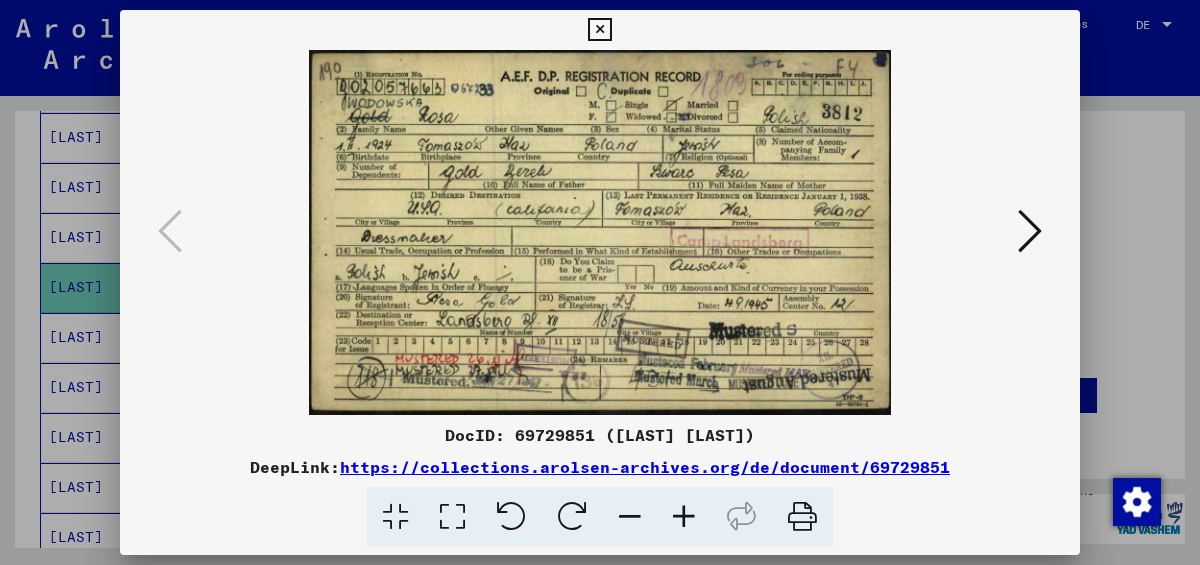 click at bounding box center [599, 30] 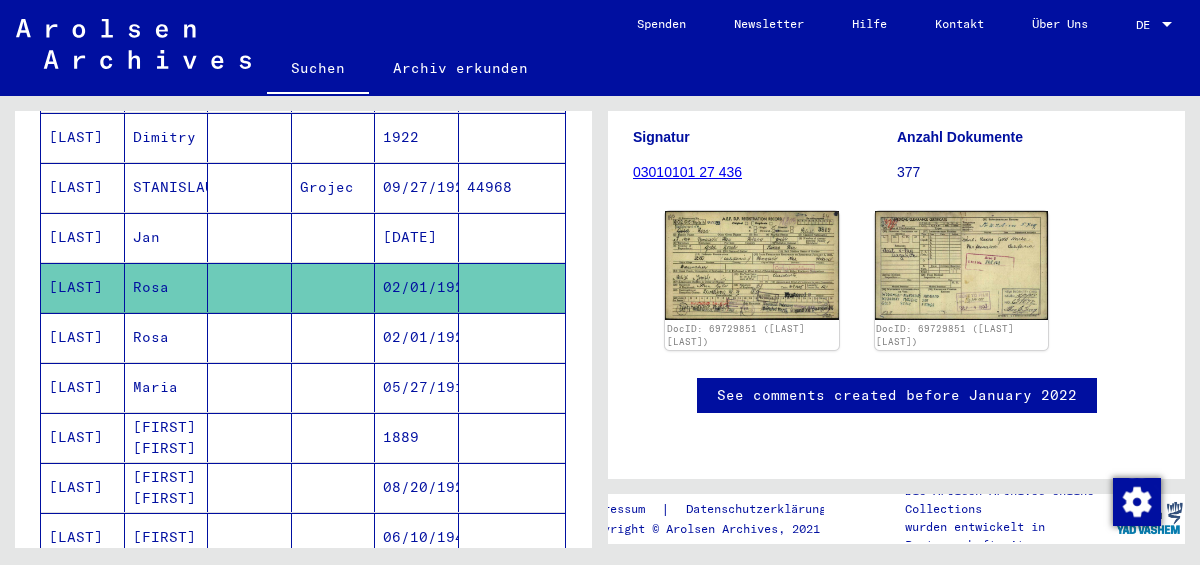click on "[LAST]" at bounding box center [83, 287] 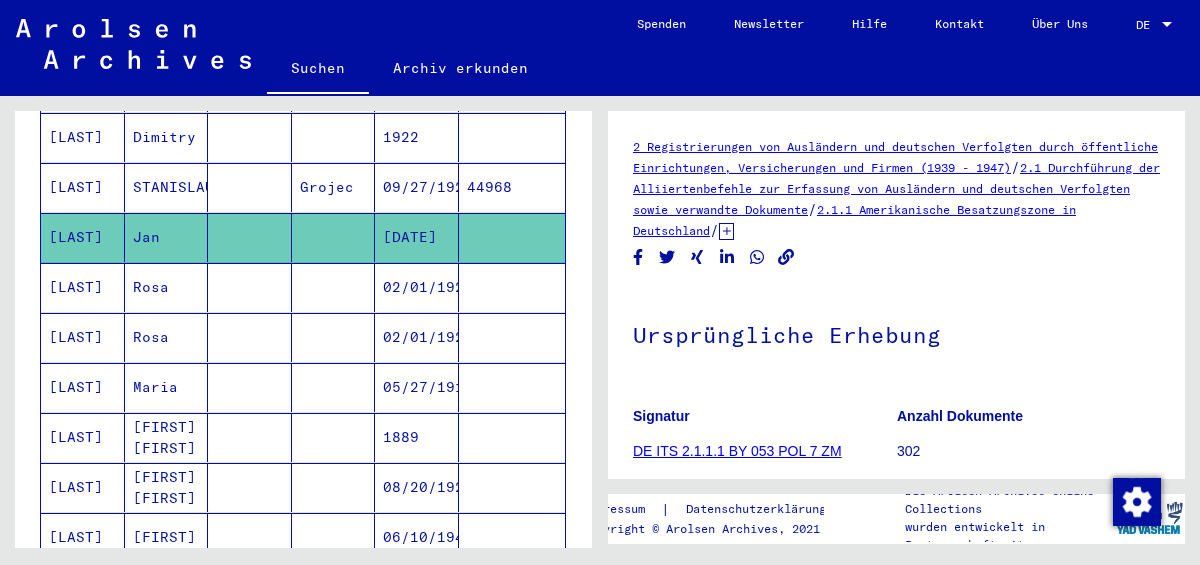 scroll, scrollTop: 0, scrollLeft: 0, axis: both 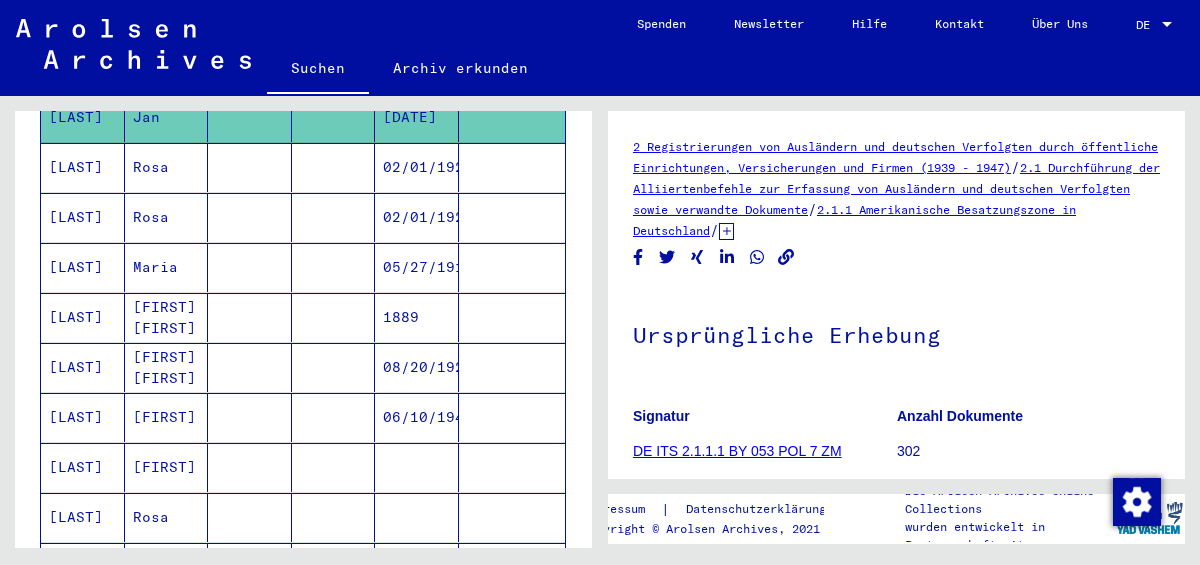 click on "[FIRST] [FIRST]" at bounding box center [167, 367] 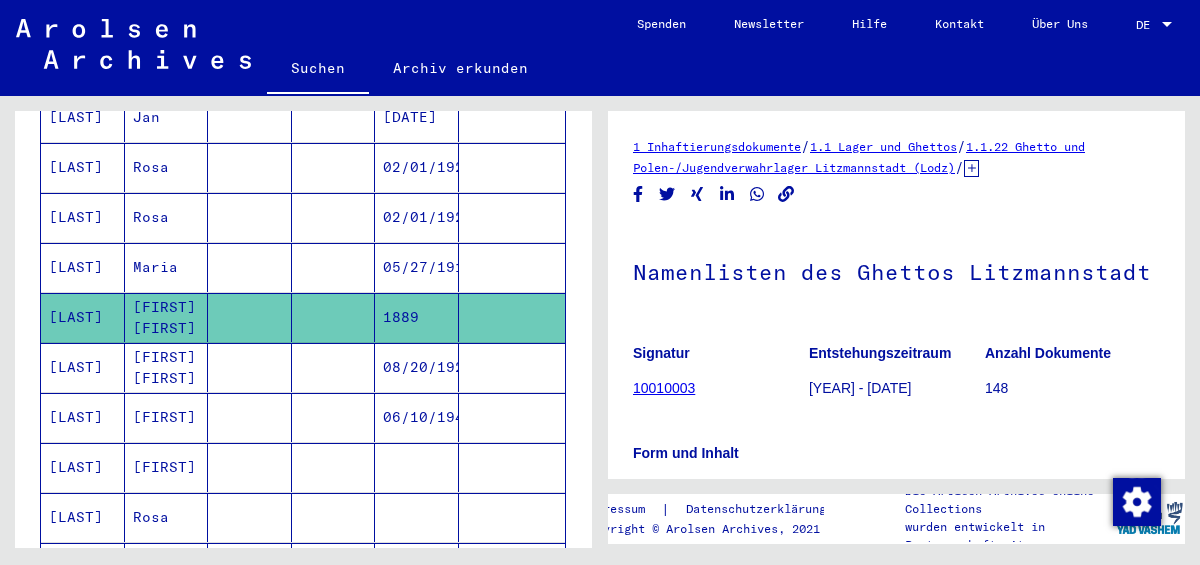 scroll, scrollTop: 0, scrollLeft: 0, axis: both 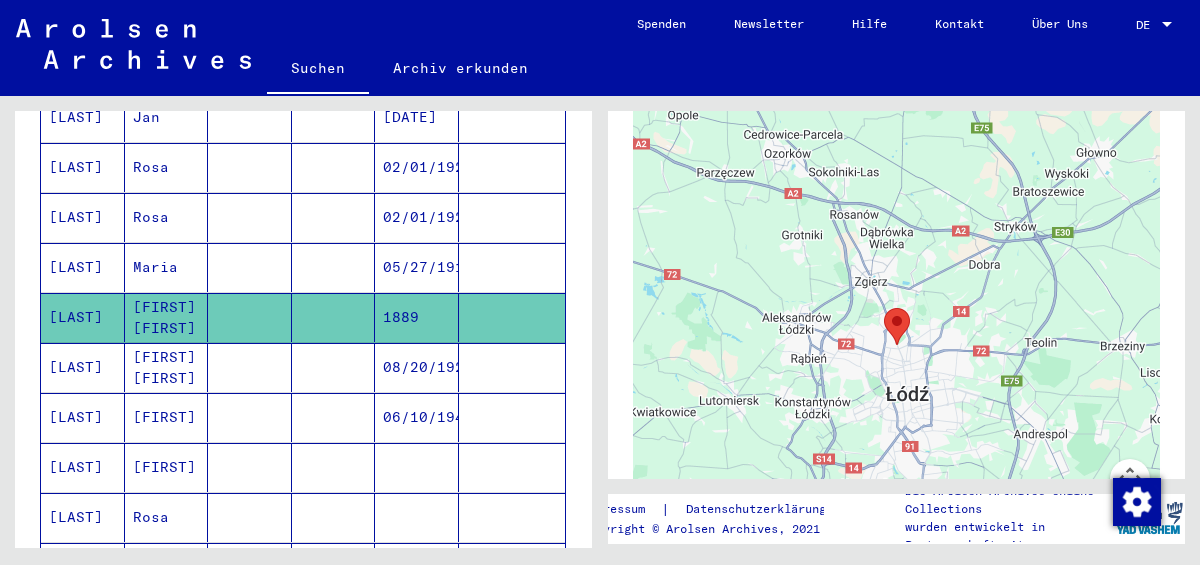 click on "[FIRST] [FIRST]" at bounding box center (167, 417) 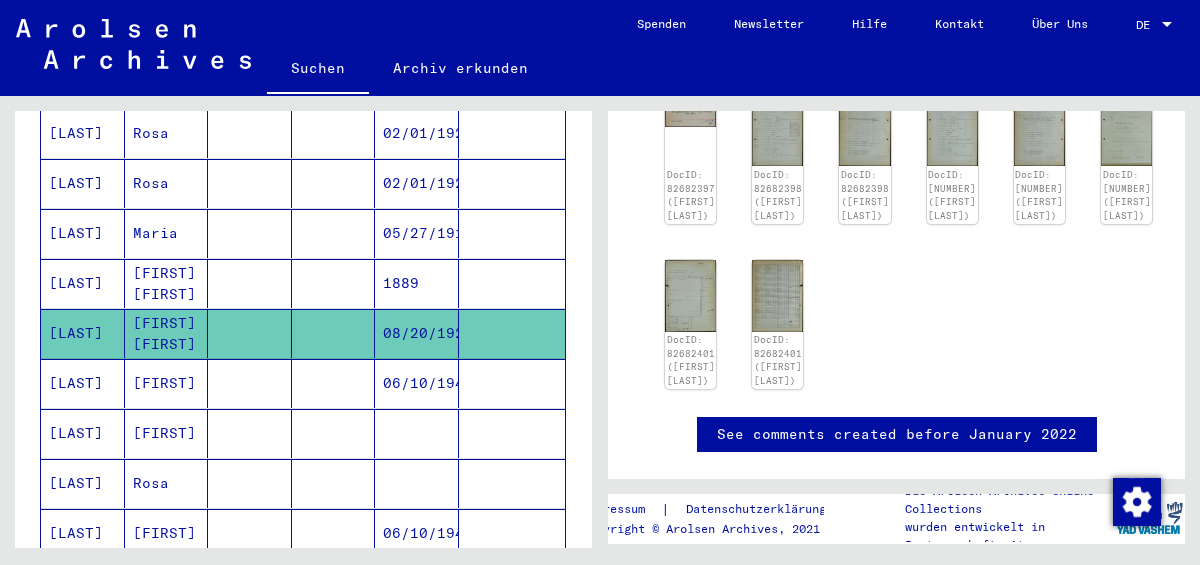 scroll, scrollTop: 1120, scrollLeft: 0, axis: vertical 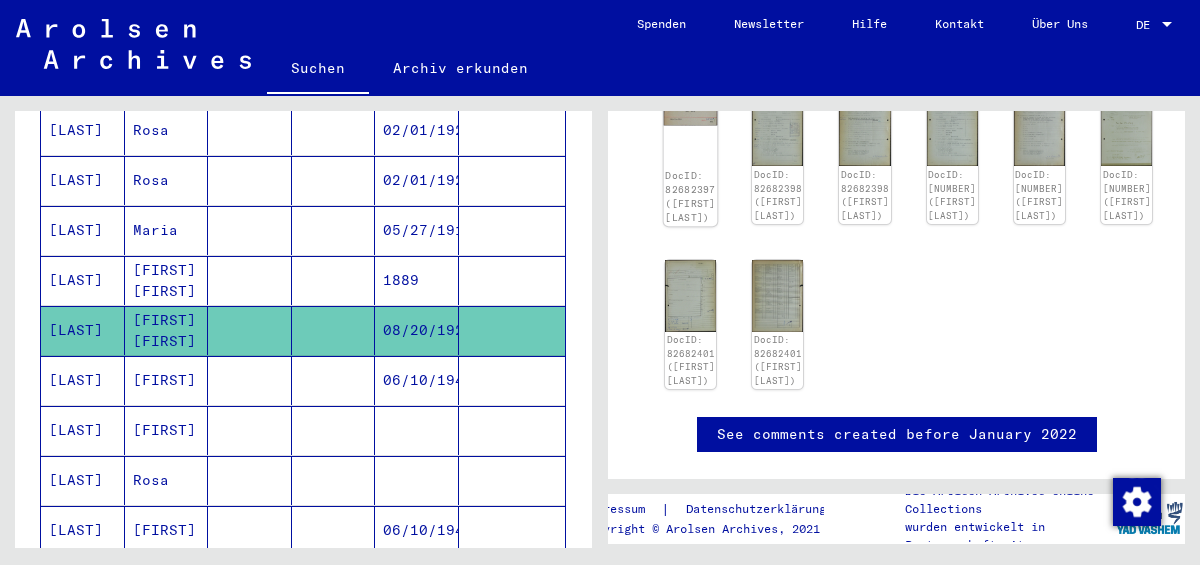 click on "DocID: 82682397 ([FIRST] [LAST])" 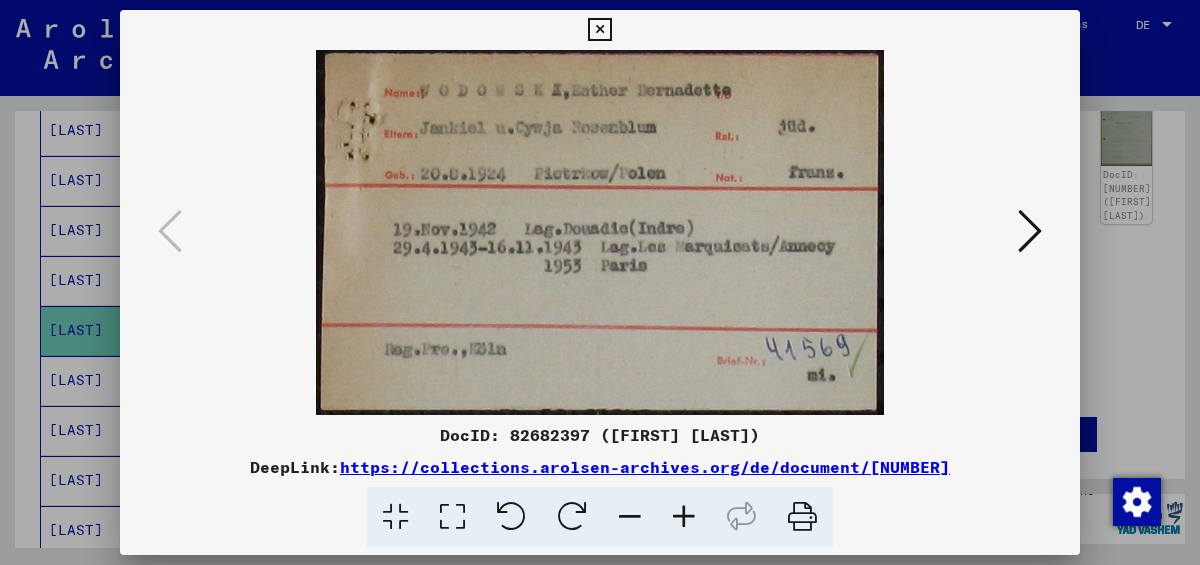 click at bounding box center [684, 517] 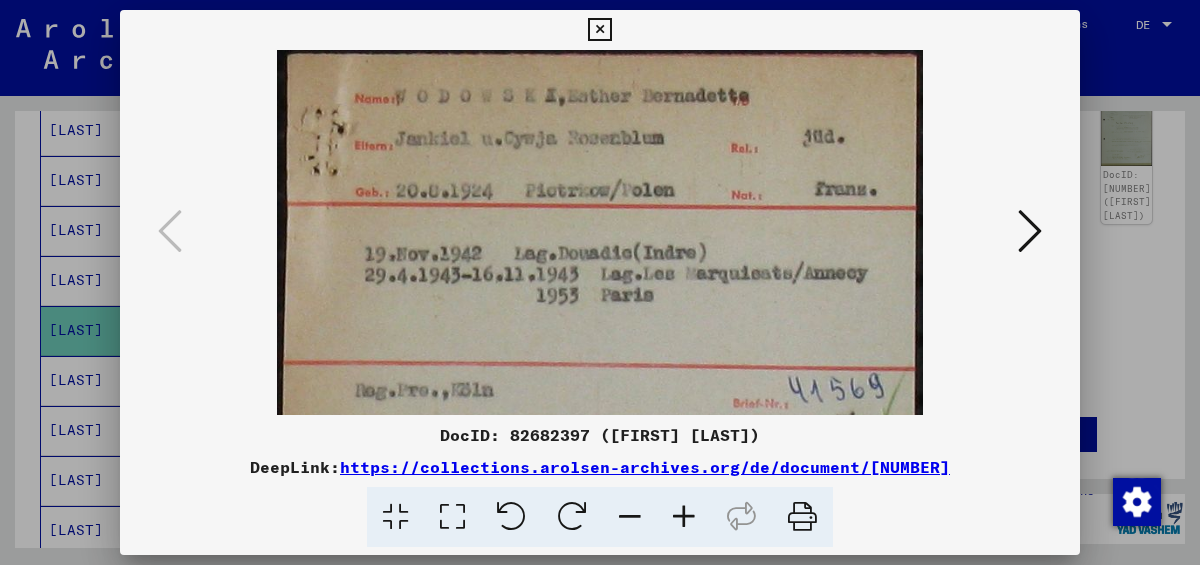 click at bounding box center (684, 517) 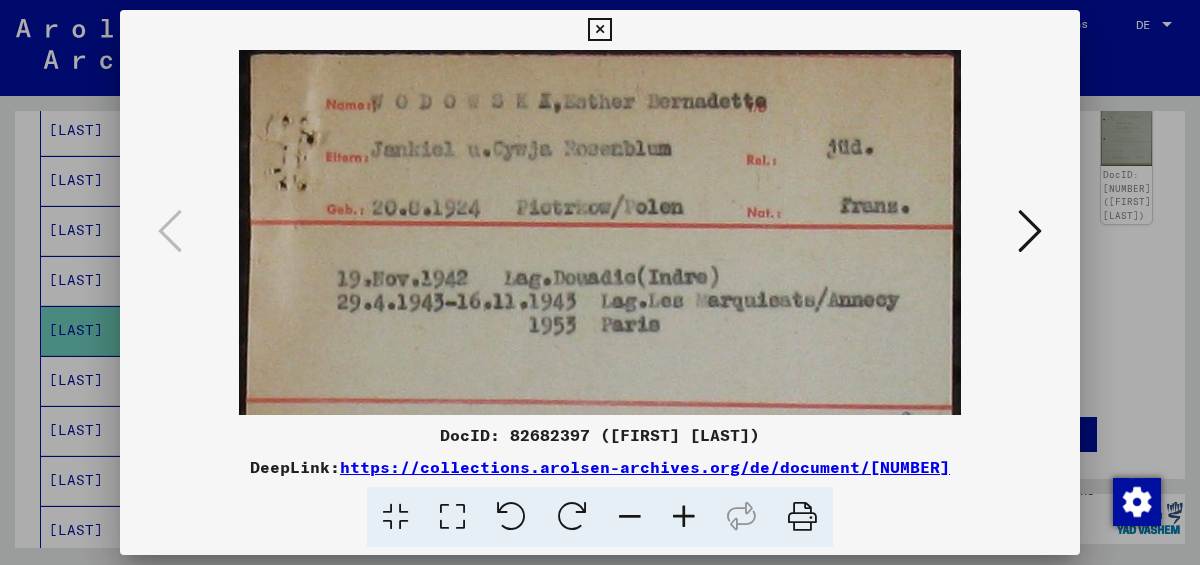 click at bounding box center (684, 517) 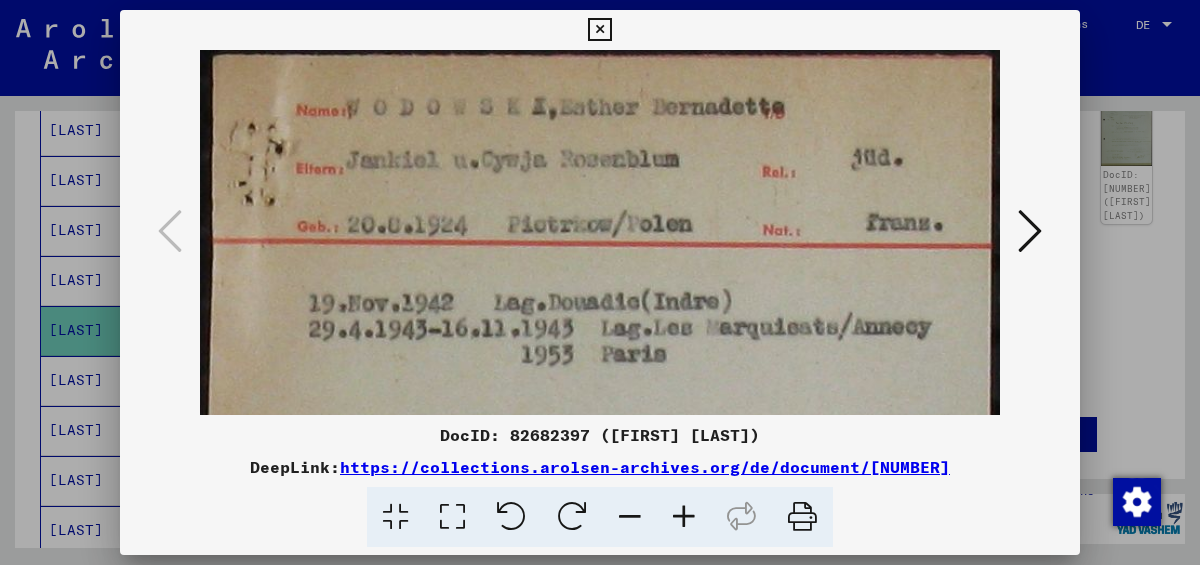 click at bounding box center (684, 517) 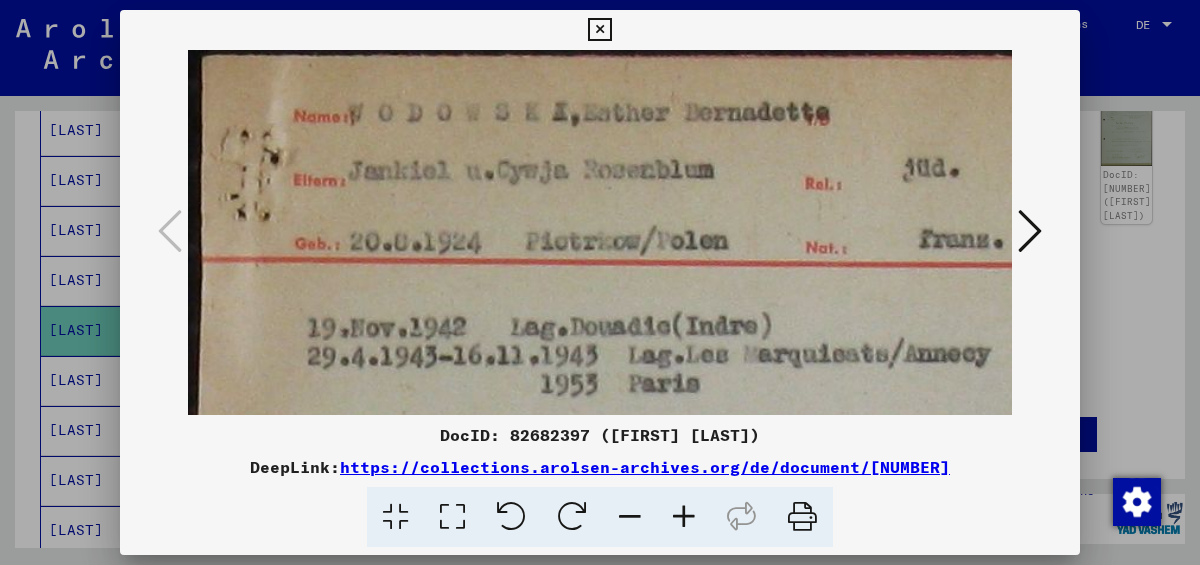 drag, startPoint x: 606, startPoint y: 25, endPoint x: 590, endPoint y: 13, distance: 20 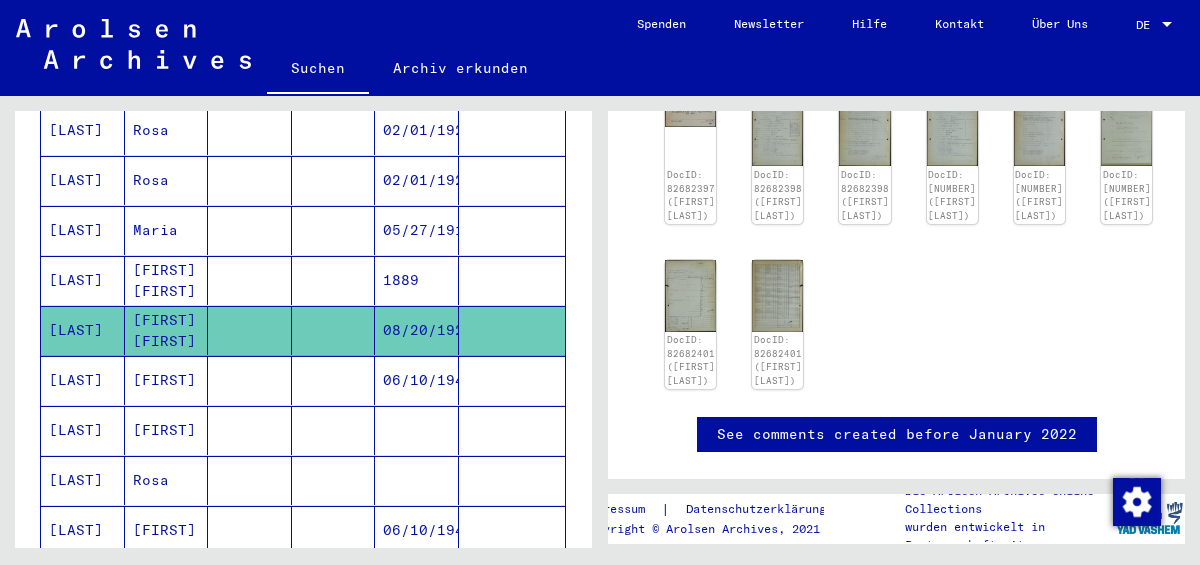 click 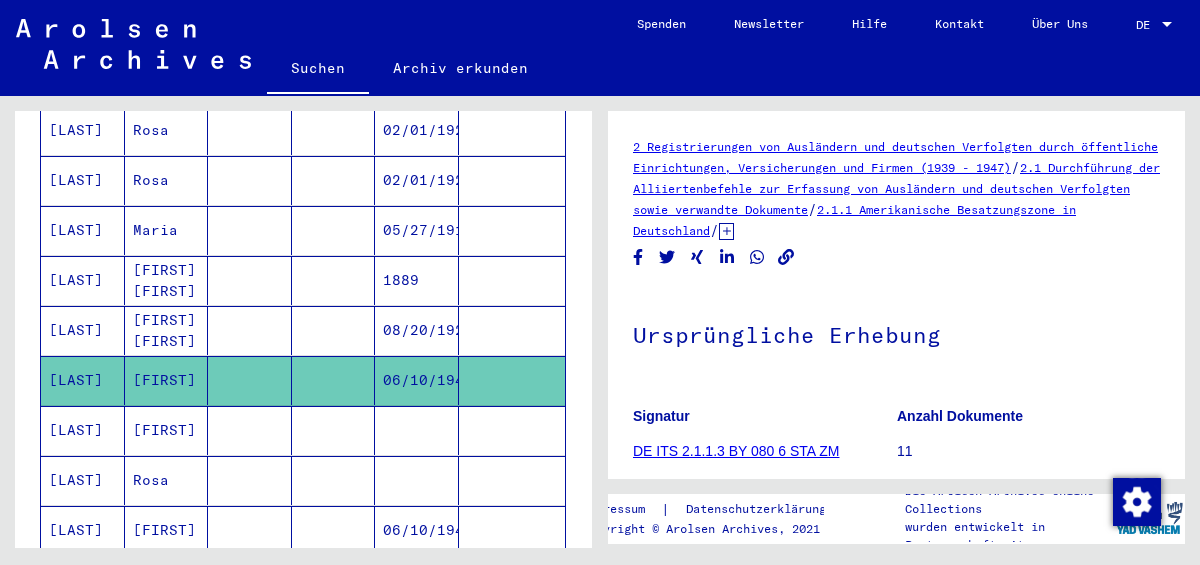 scroll, scrollTop: 0, scrollLeft: 0, axis: both 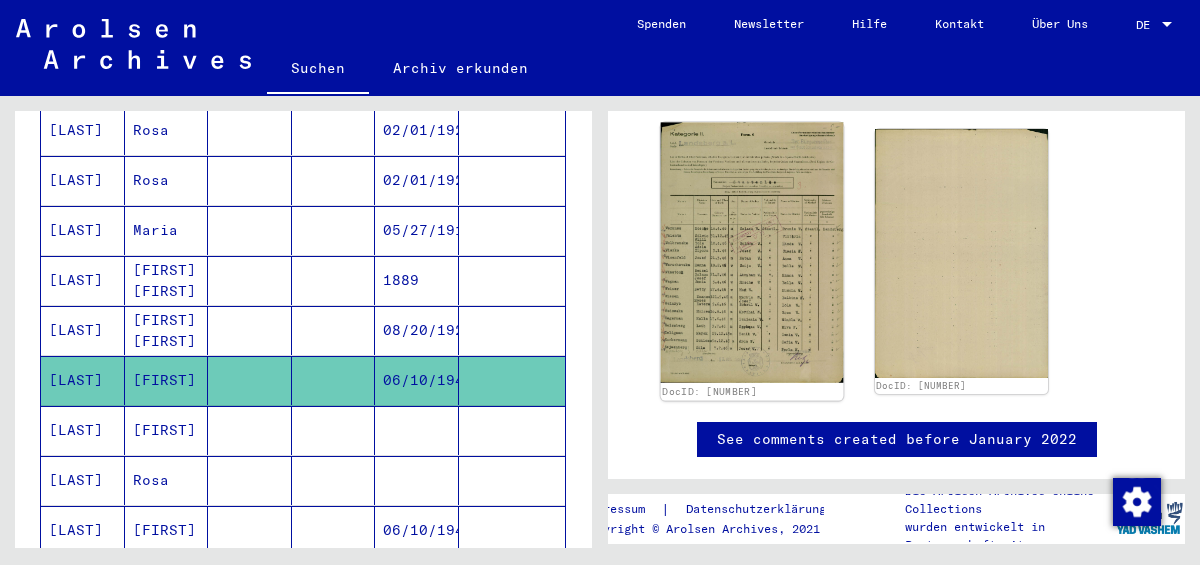 click 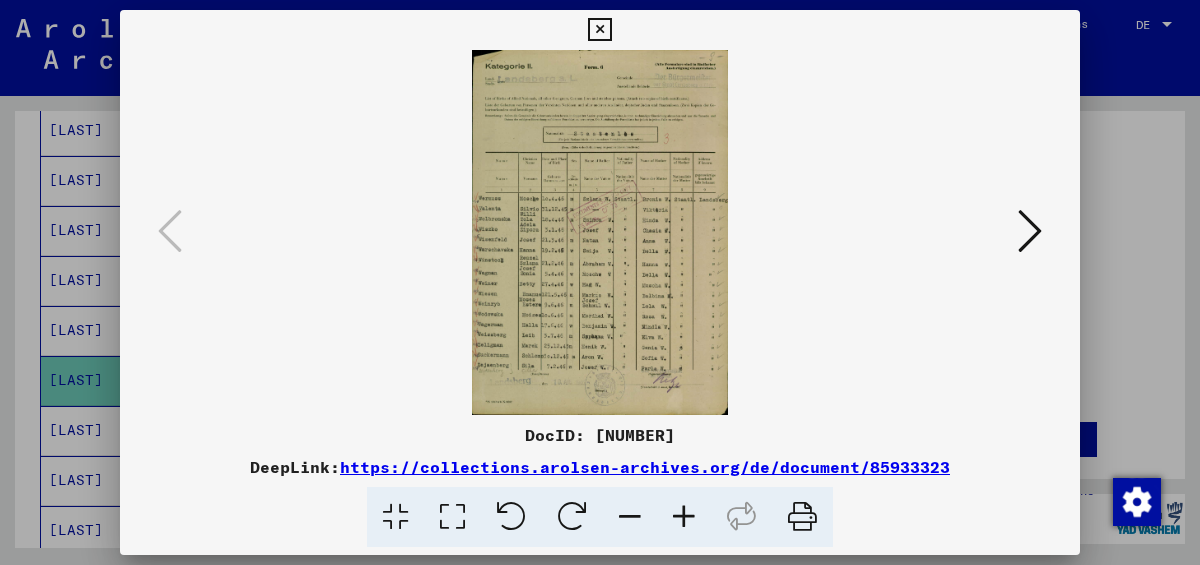 click at bounding box center [684, 517] 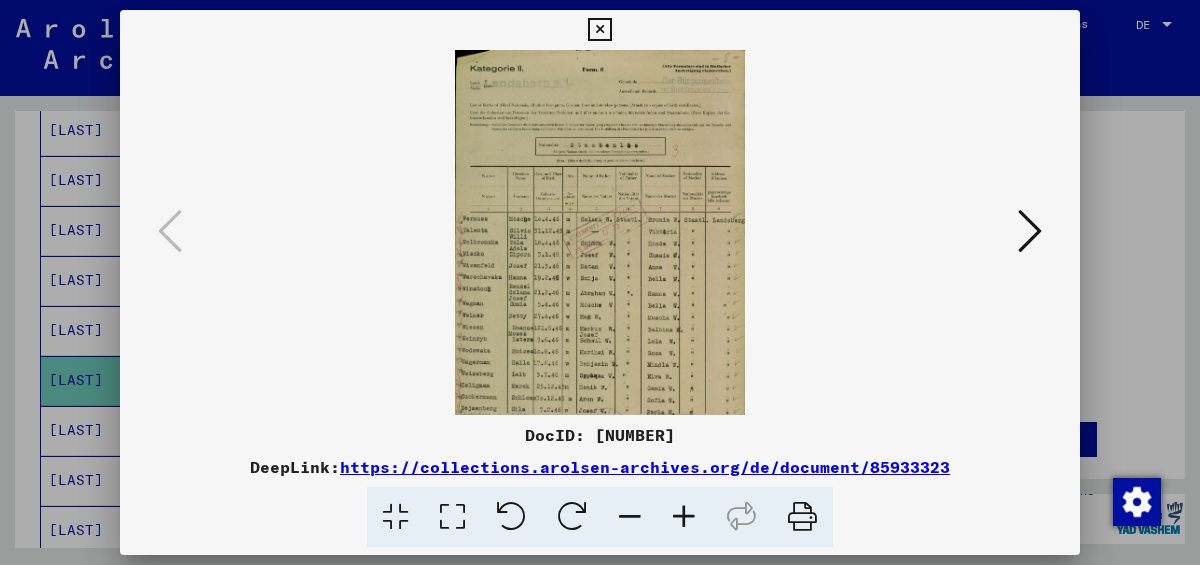 click at bounding box center [684, 517] 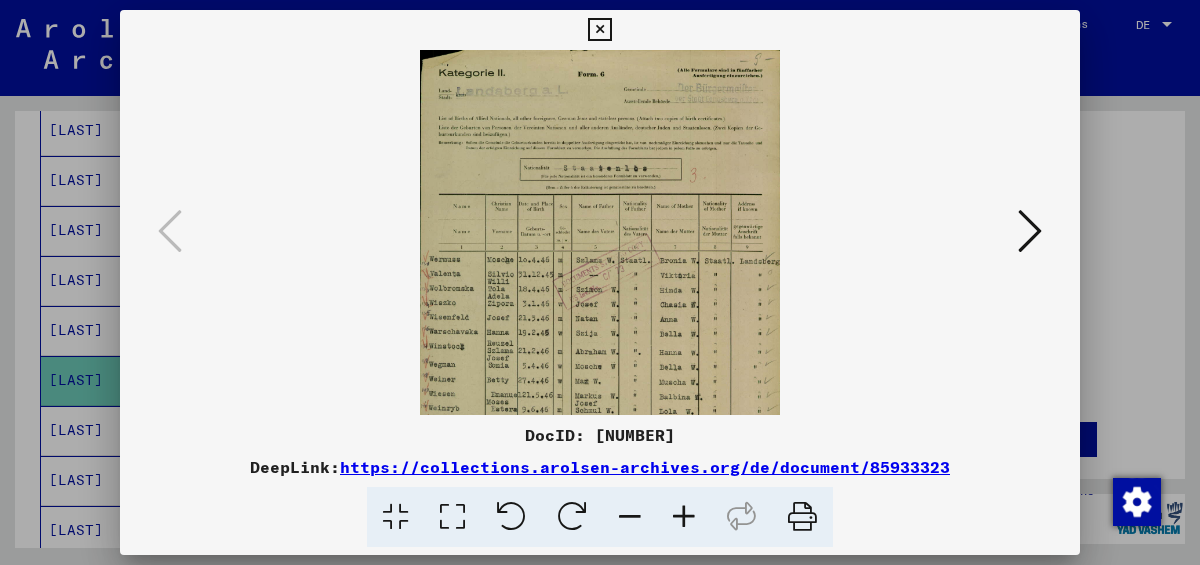 click at bounding box center [684, 517] 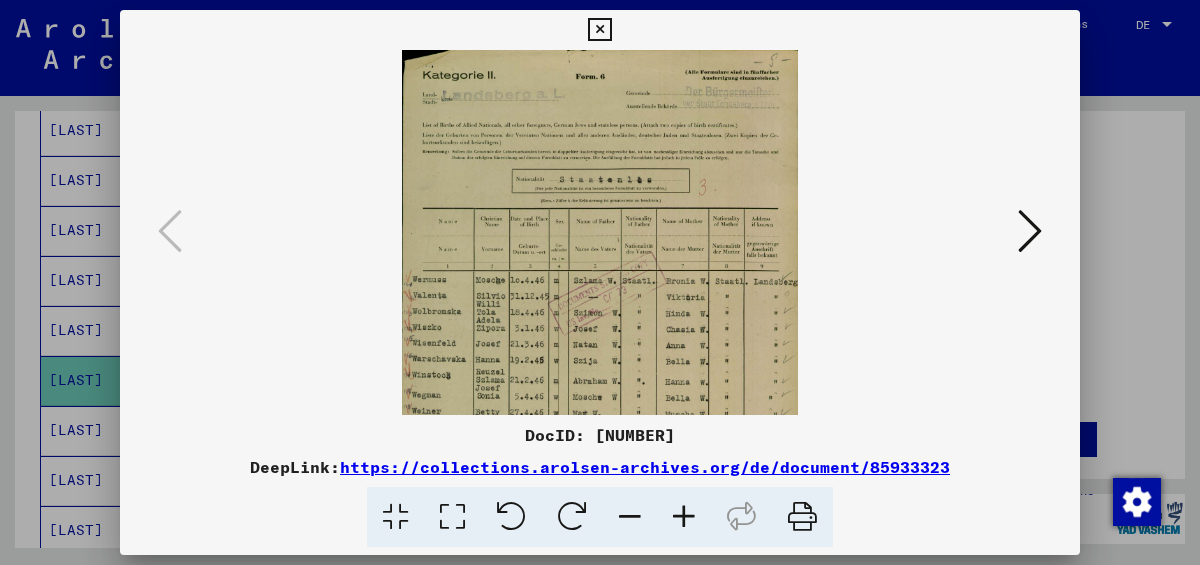click at bounding box center (684, 517) 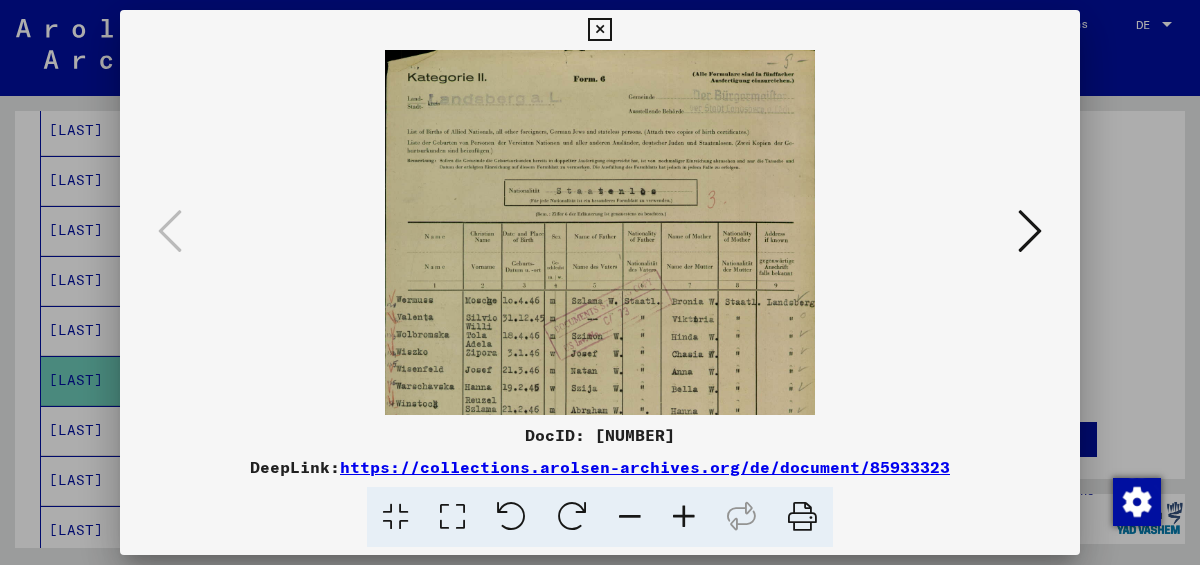 click at bounding box center [684, 517] 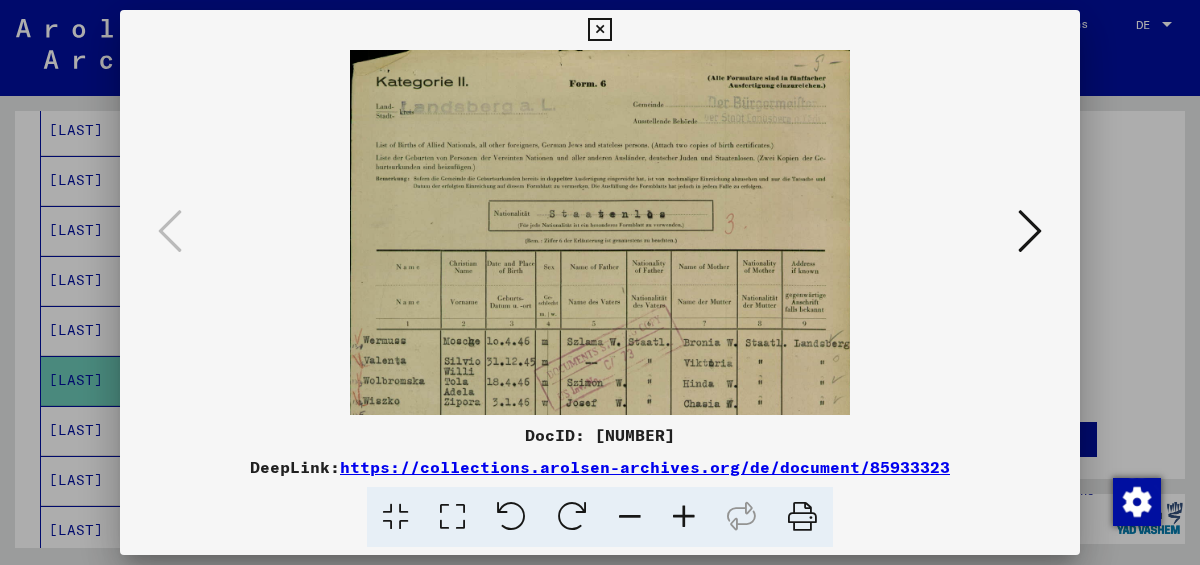 click at bounding box center [684, 517] 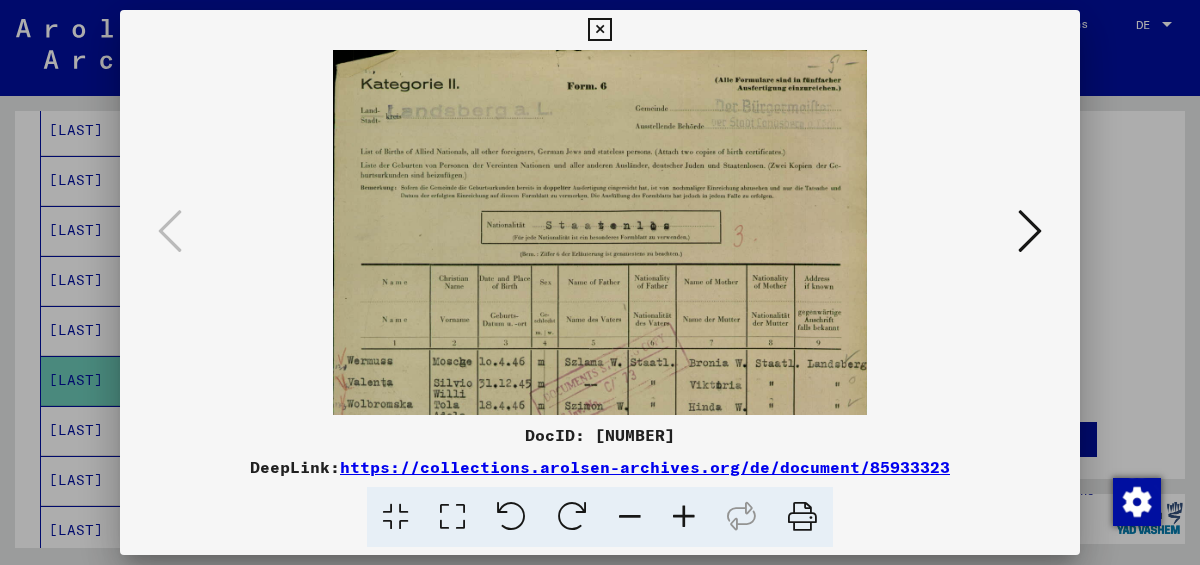 click at bounding box center (684, 517) 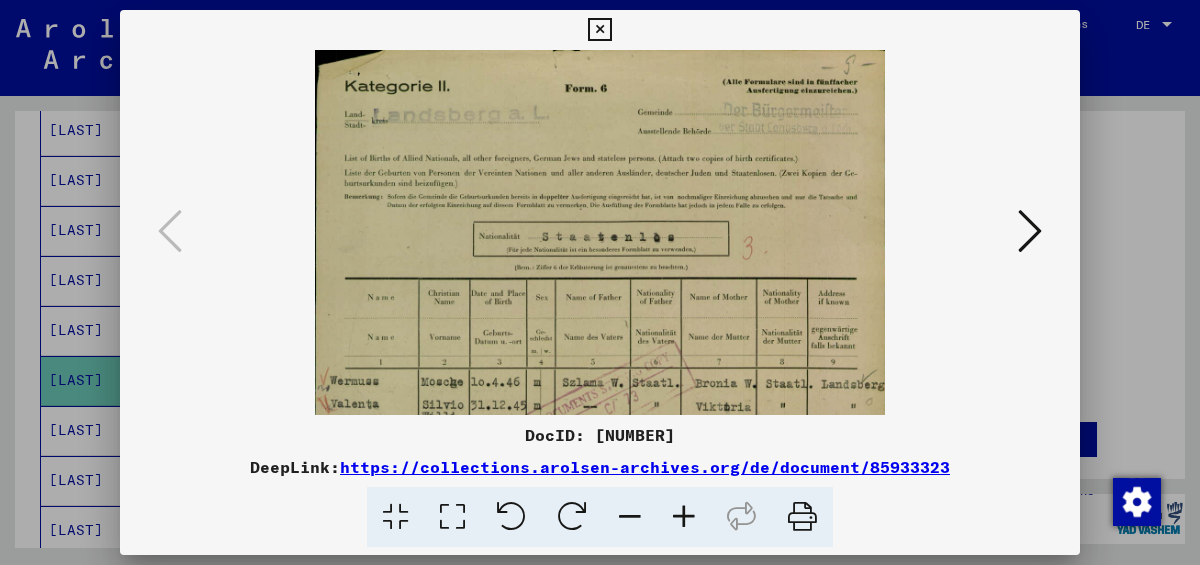 click at bounding box center (599, 30) 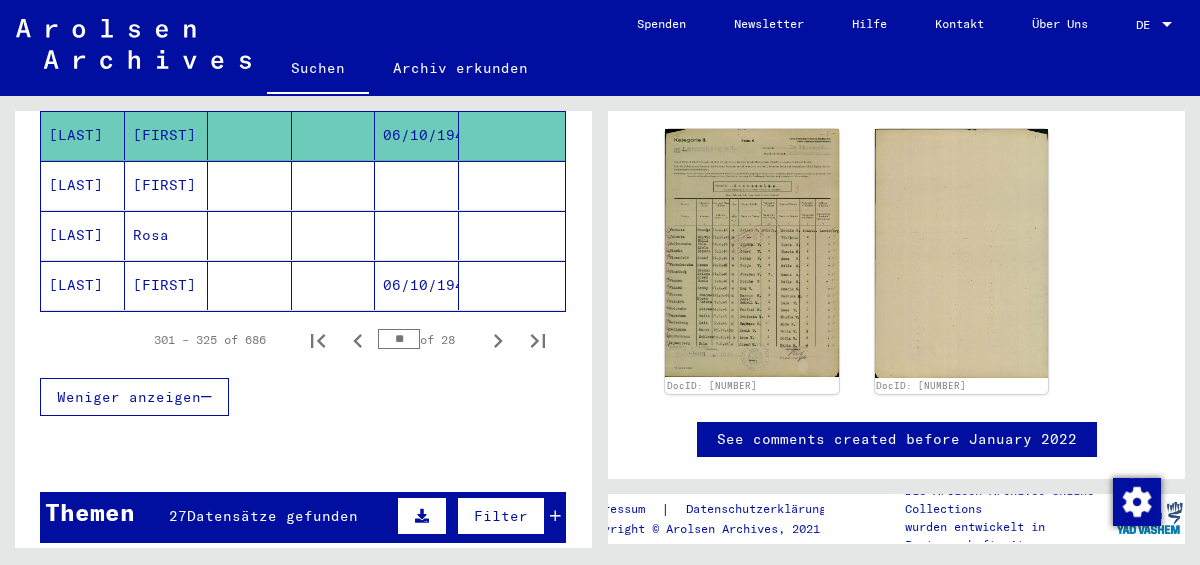 scroll, scrollTop: 1387, scrollLeft: 0, axis: vertical 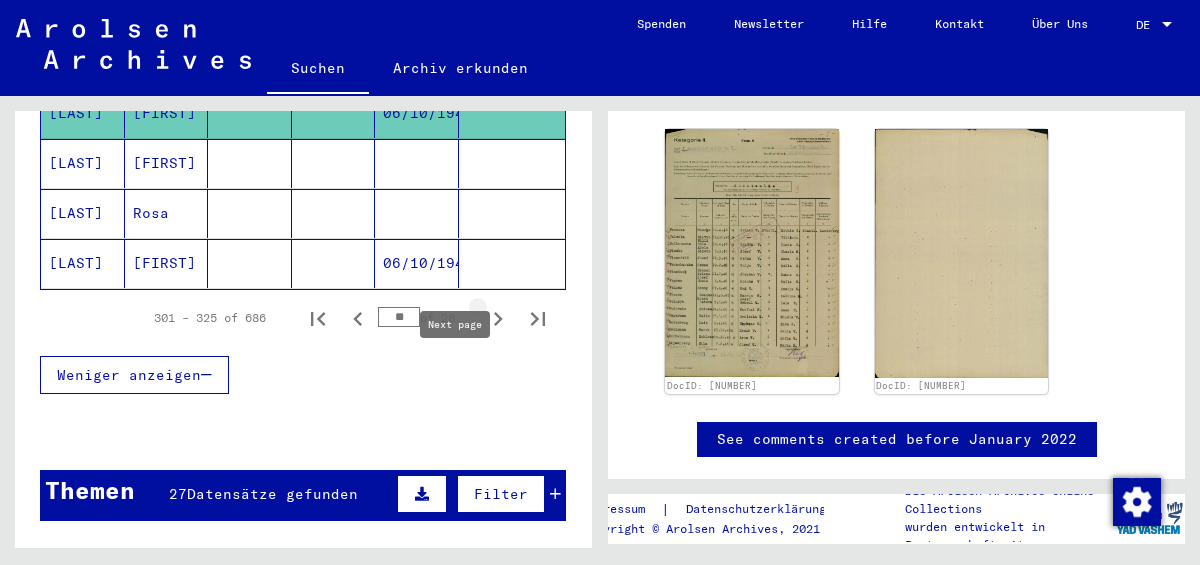 click 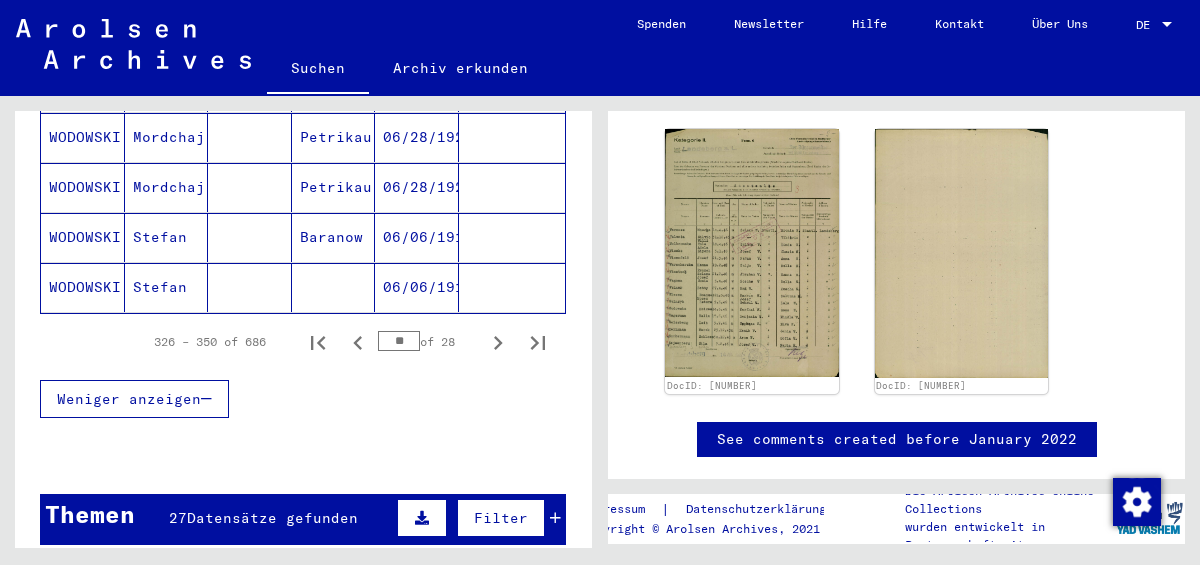 scroll, scrollTop: 1384, scrollLeft: 0, axis: vertical 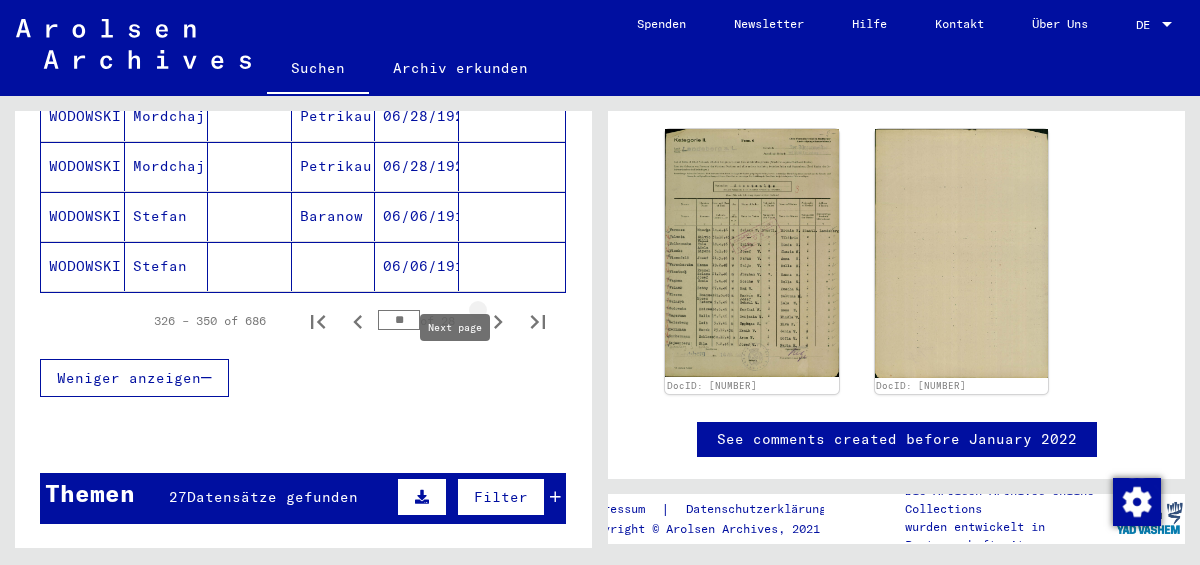 click 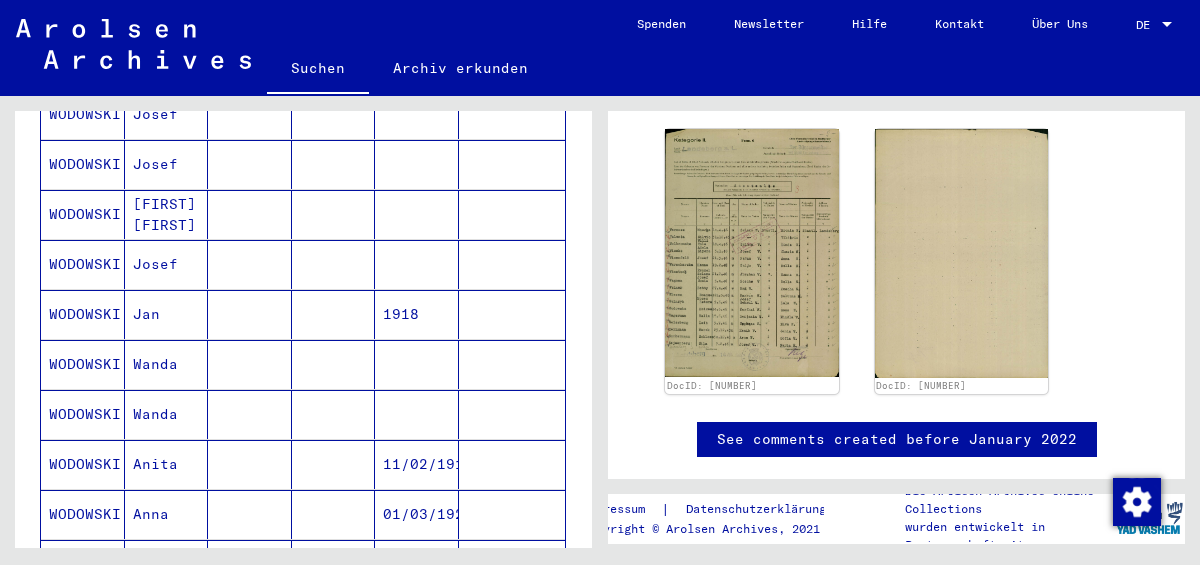 scroll, scrollTop: 587, scrollLeft: 0, axis: vertical 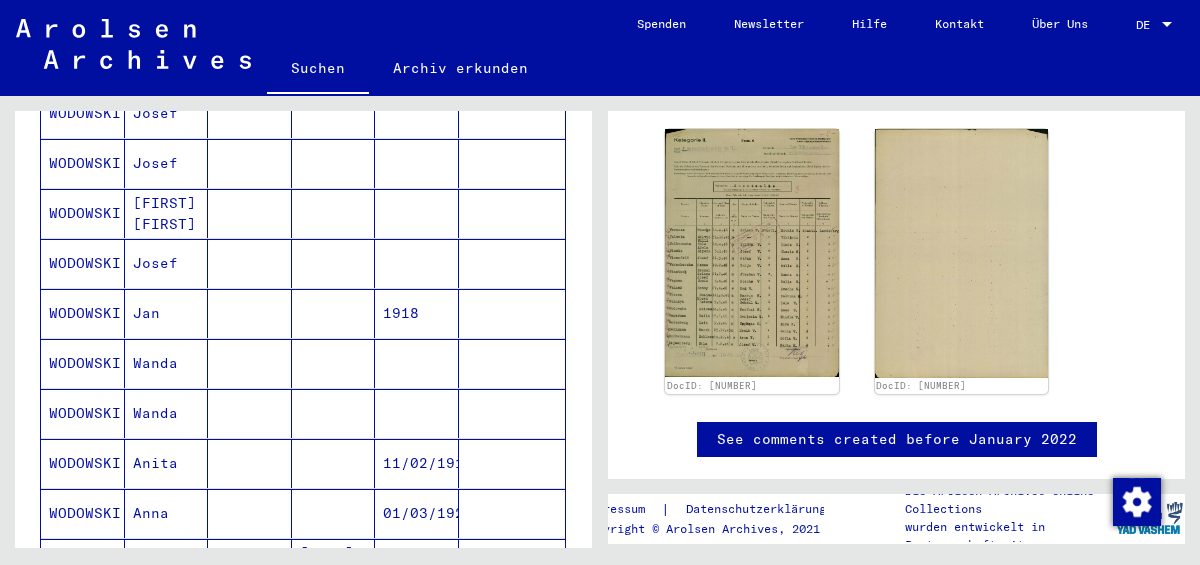 click on "Jan" at bounding box center [167, 363] 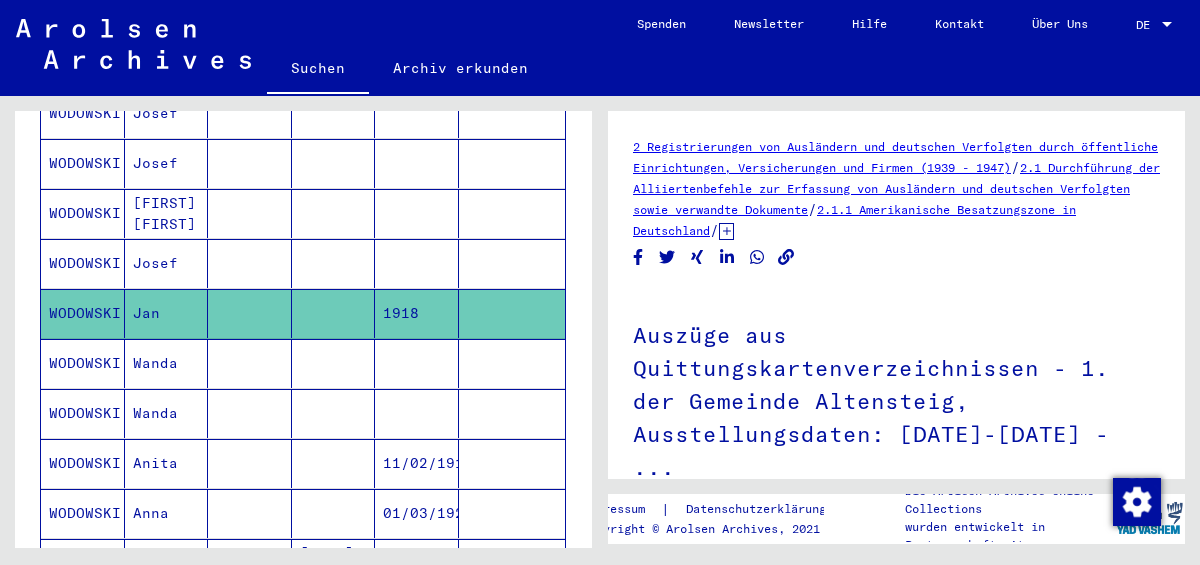 scroll, scrollTop: 0, scrollLeft: 0, axis: both 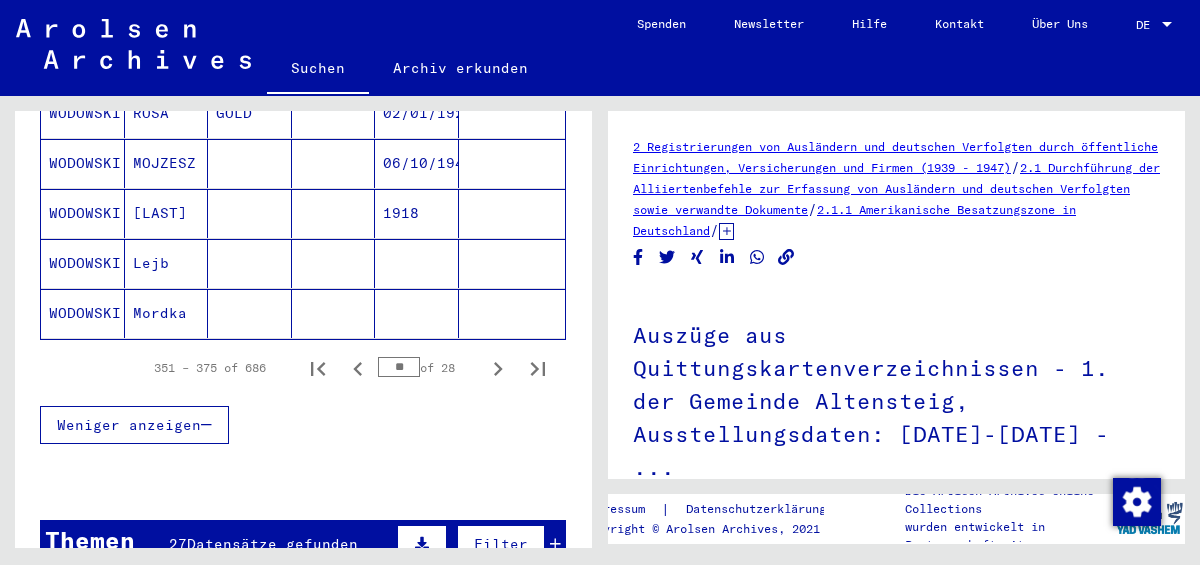 click on "Lejb" at bounding box center (167, 313) 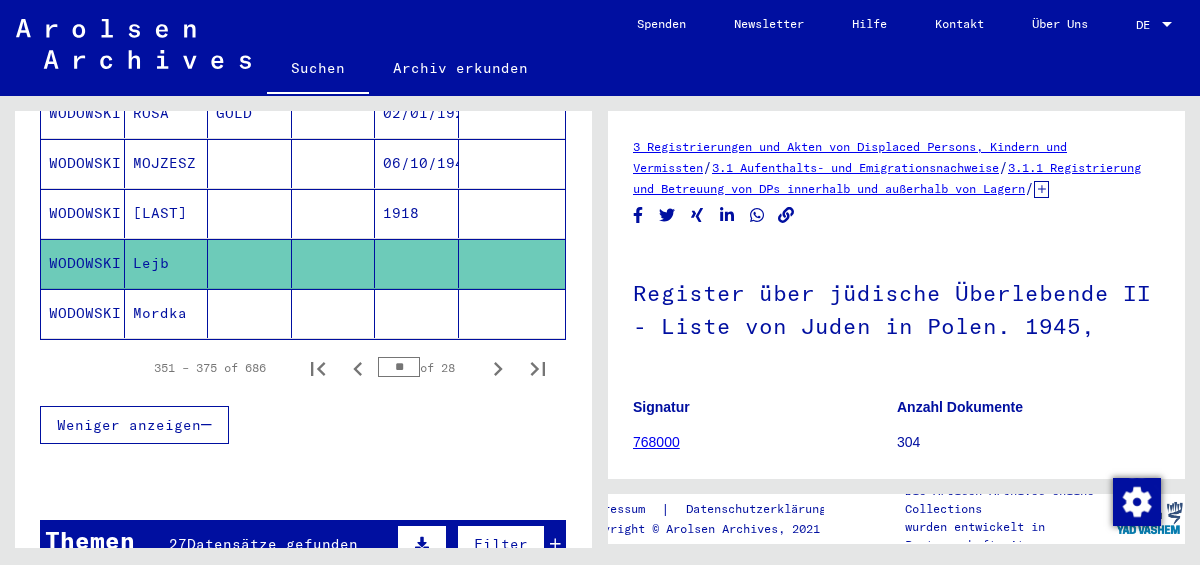 scroll, scrollTop: 0, scrollLeft: 0, axis: both 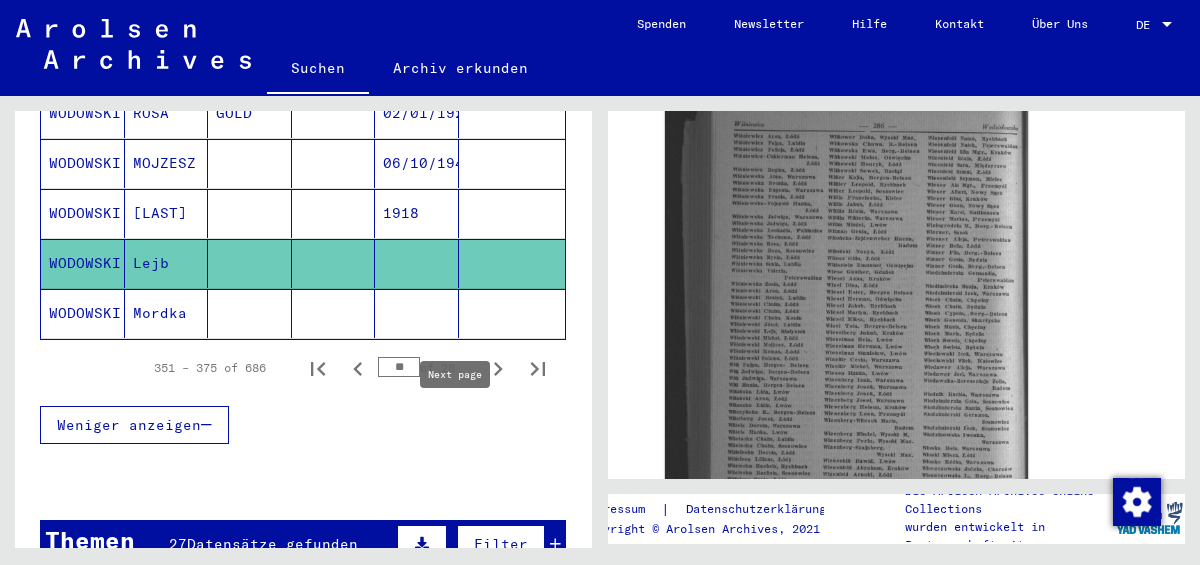 click 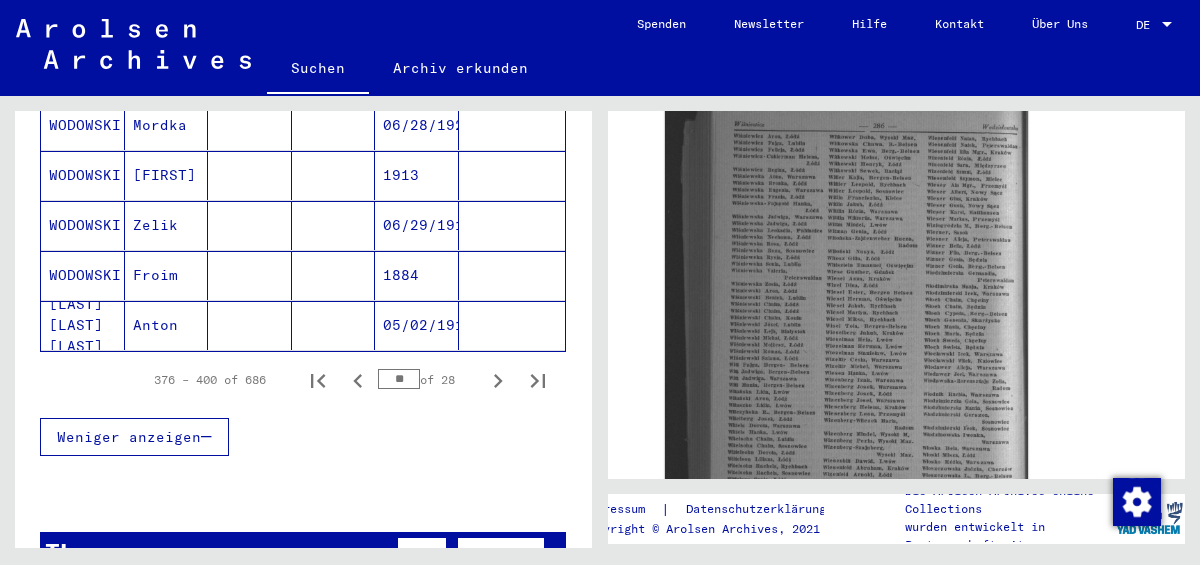 scroll, scrollTop: 1322, scrollLeft: 0, axis: vertical 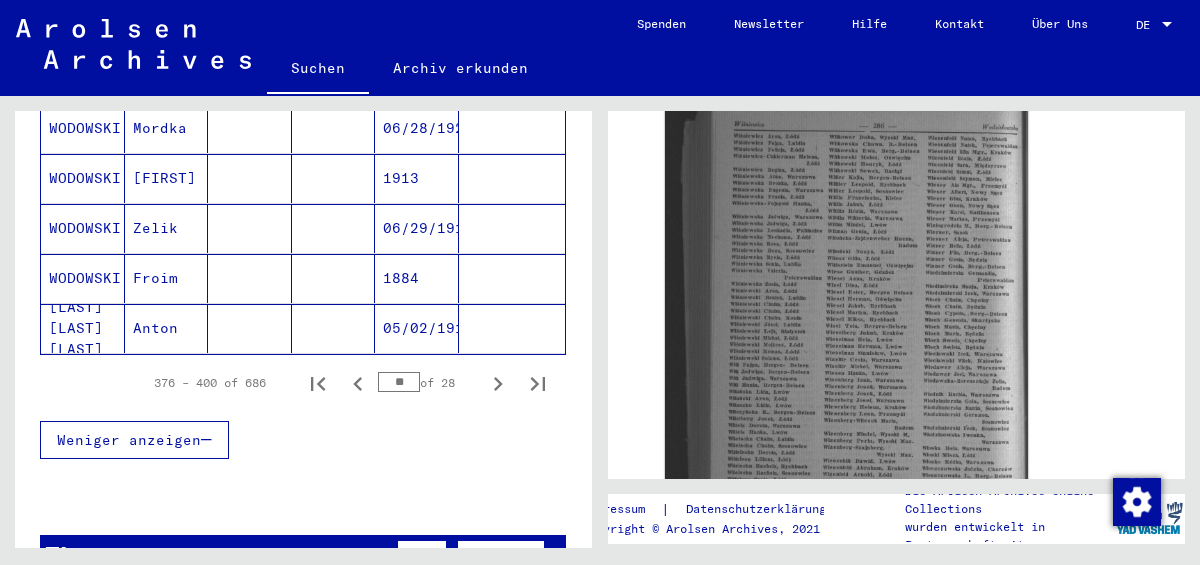 click on "Zelik" at bounding box center (167, 278) 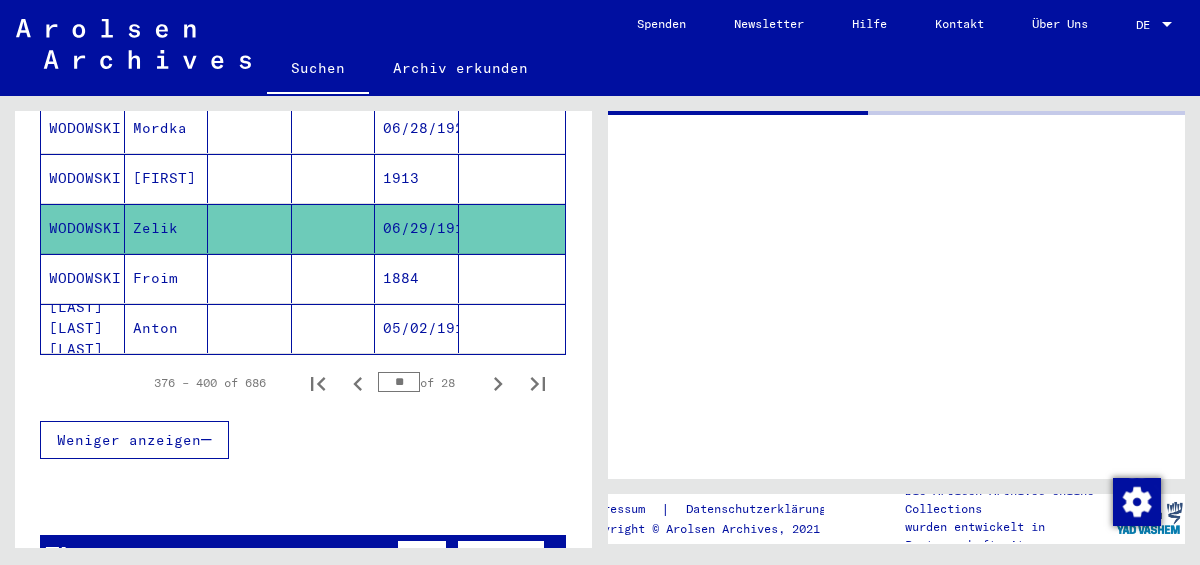 scroll, scrollTop: 0, scrollLeft: 0, axis: both 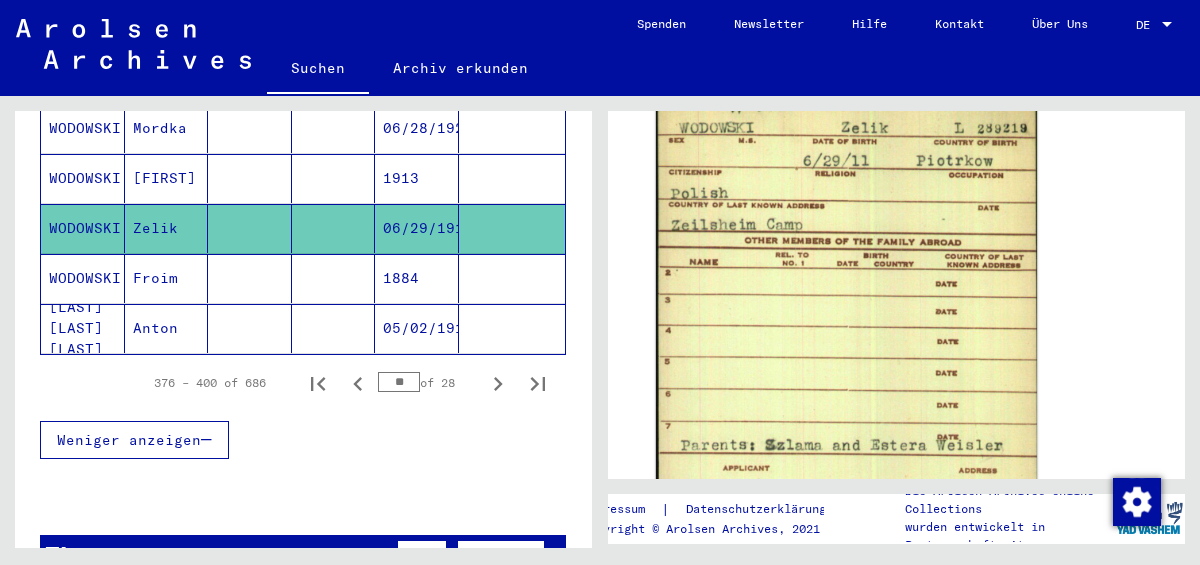 click 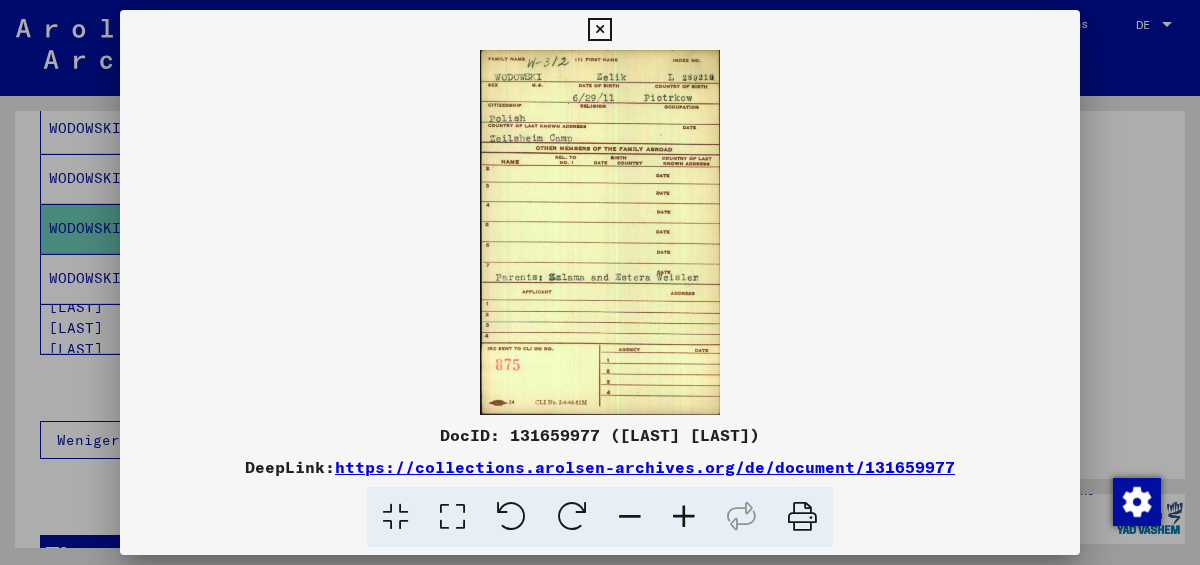 click at bounding box center [599, 30] 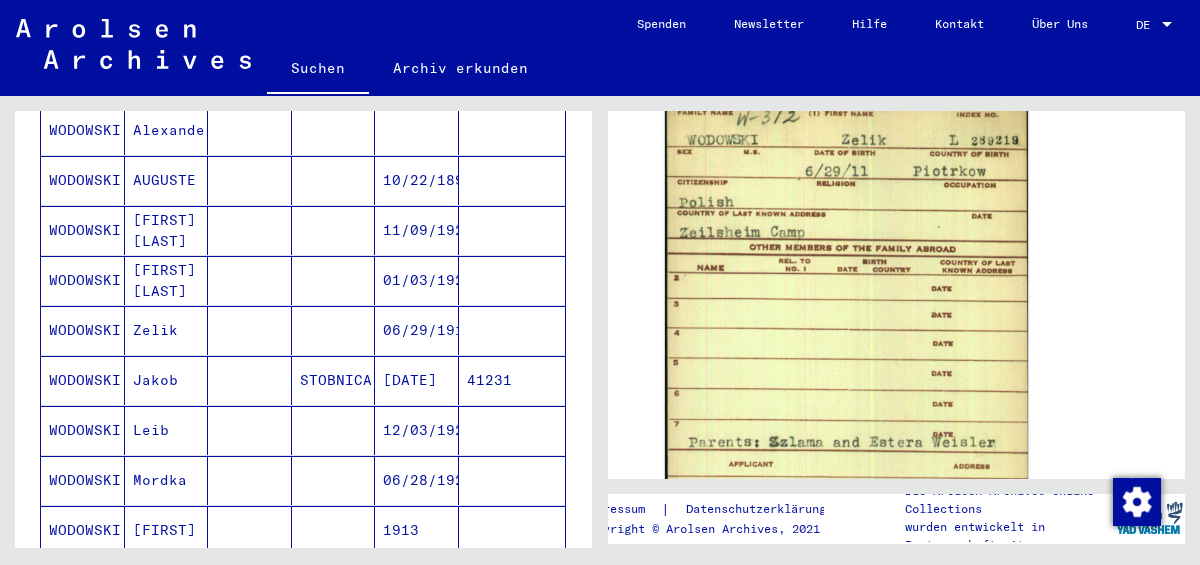 scroll, scrollTop: 970, scrollLeft: 0, axis: vertical 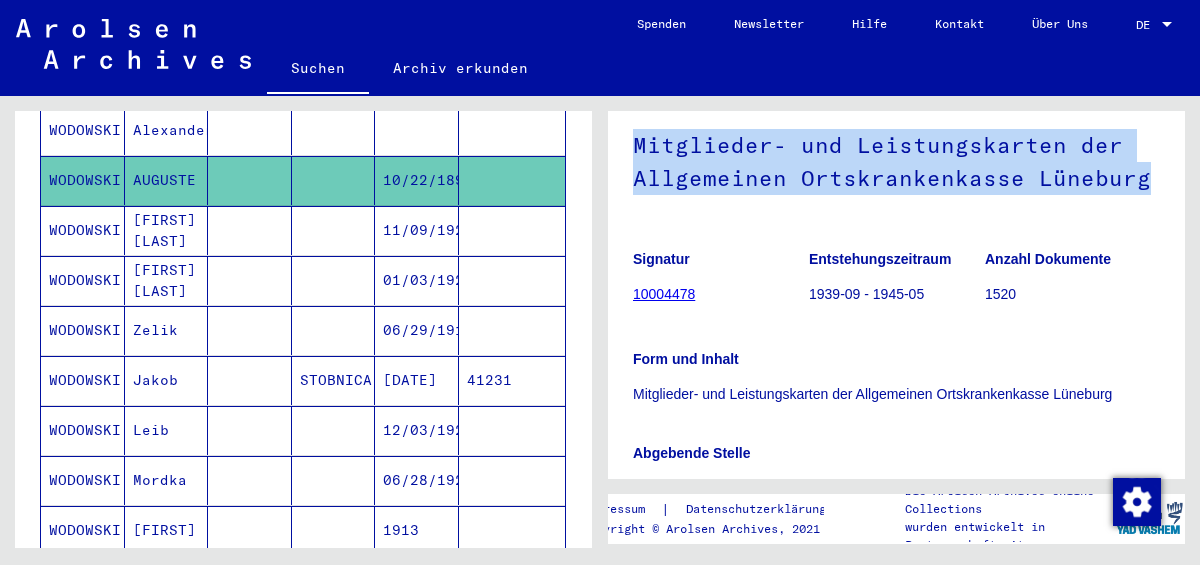 drag, startPoint x: 776, startPoint y: 323, endPoint x: 626, endPoint y: 255, distance: 164.69365 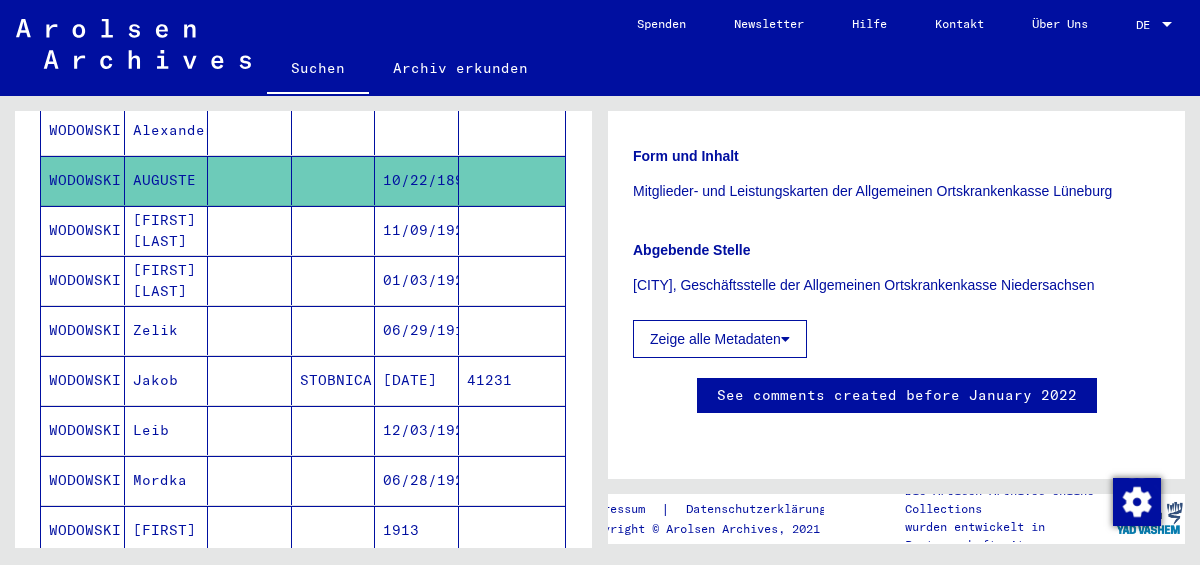scroll 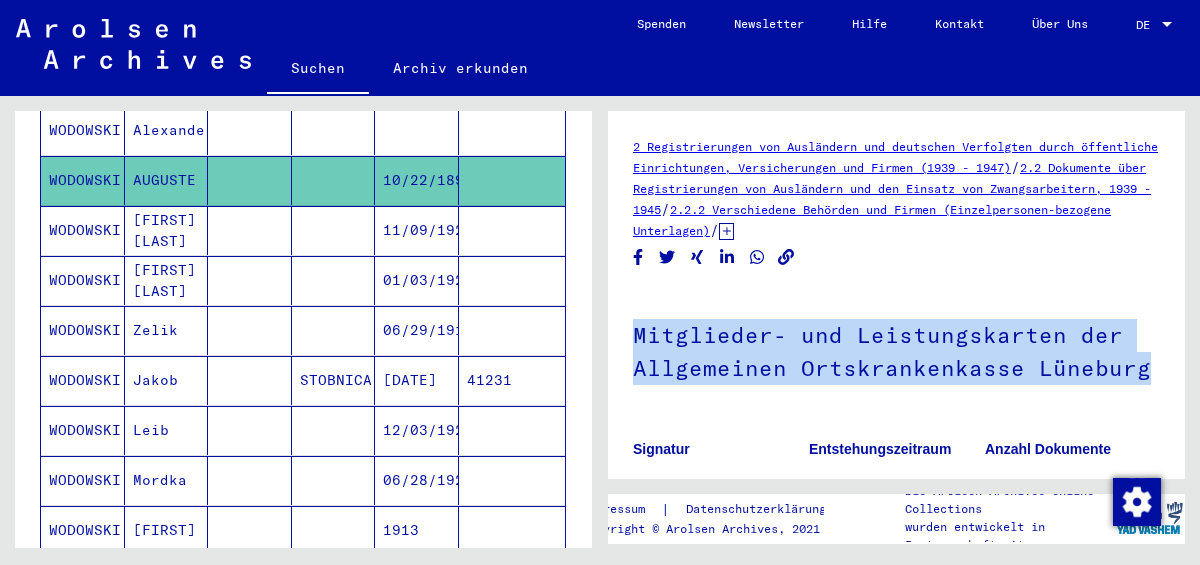 click on "Mitglieder- und Leistungskarten der Allgemeinen Ortskrankenkasse Lüneburg" 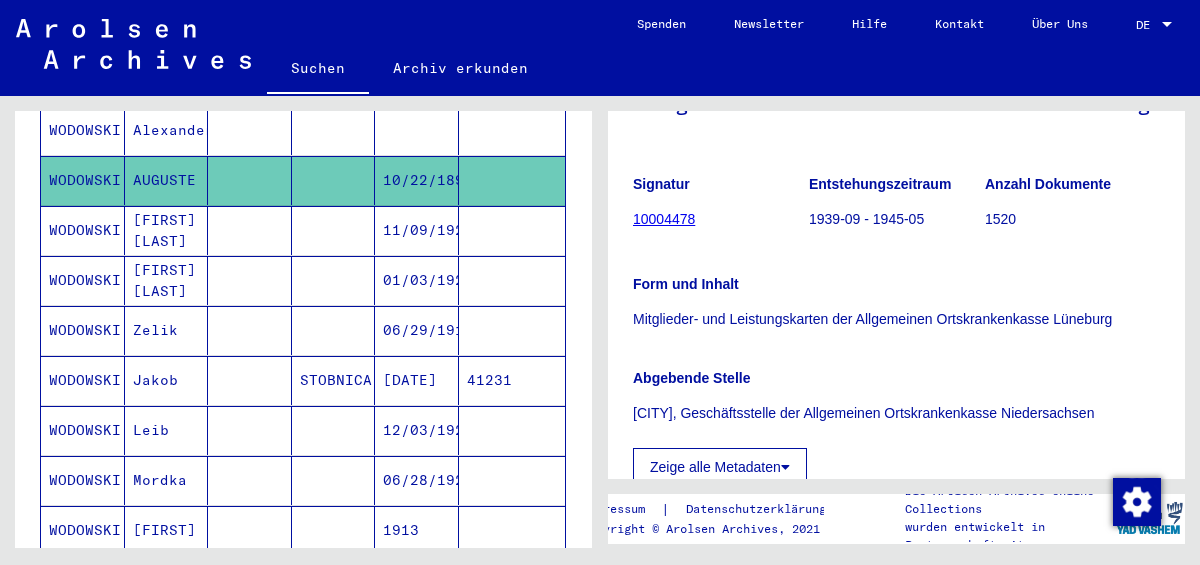 scroll, scrollTop: 265, scrollLeft: 0, axis: vertical 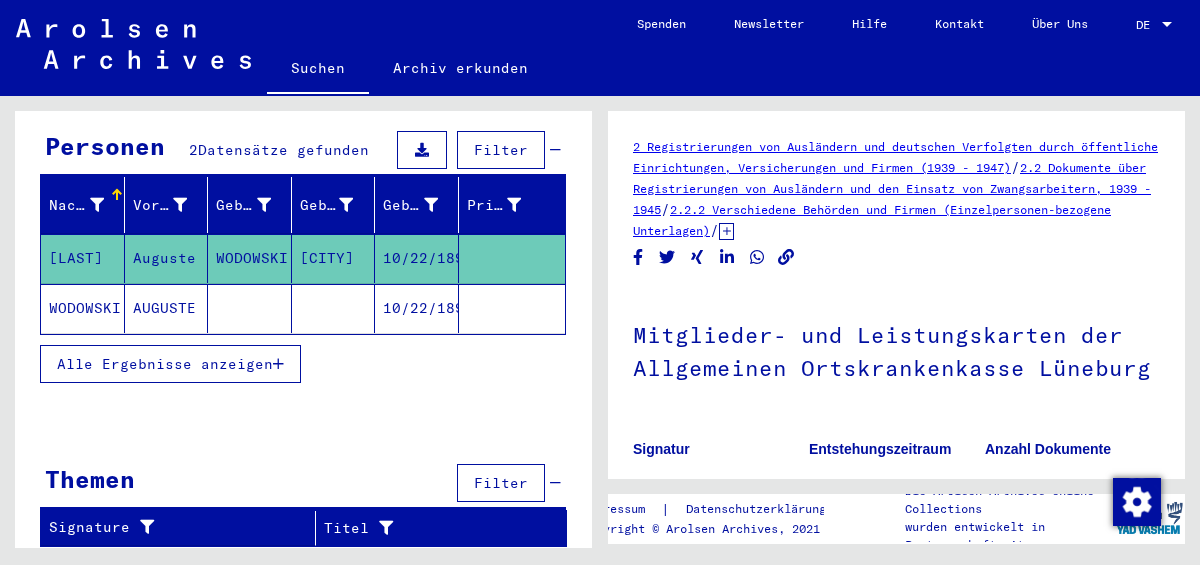 click on "Alle Ergebnisse anzeigen" at bounding box center (165, 364) 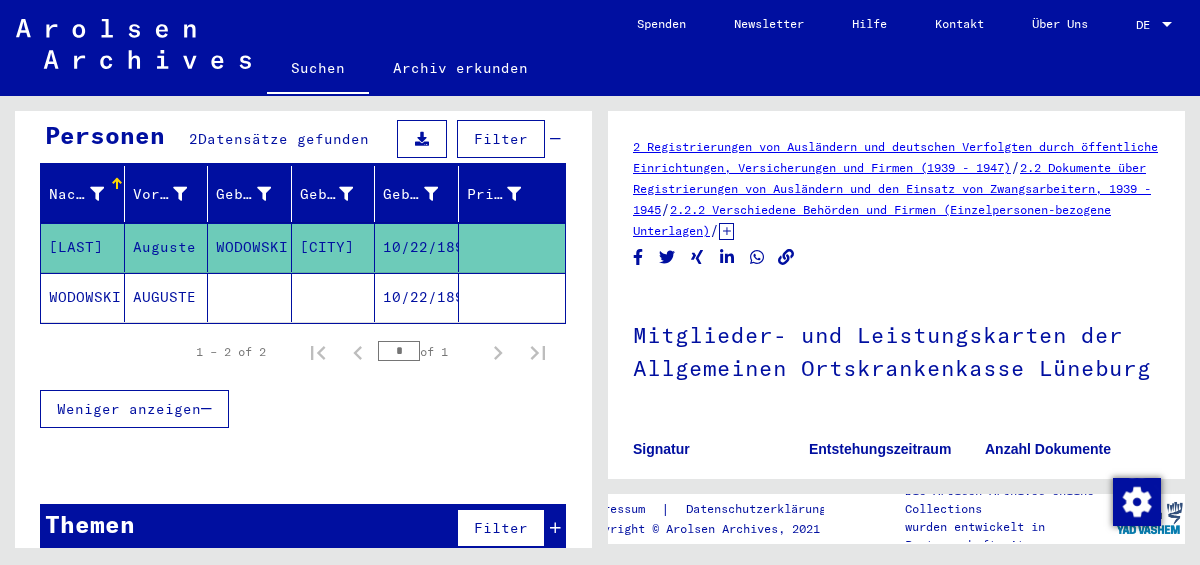 type on "********" 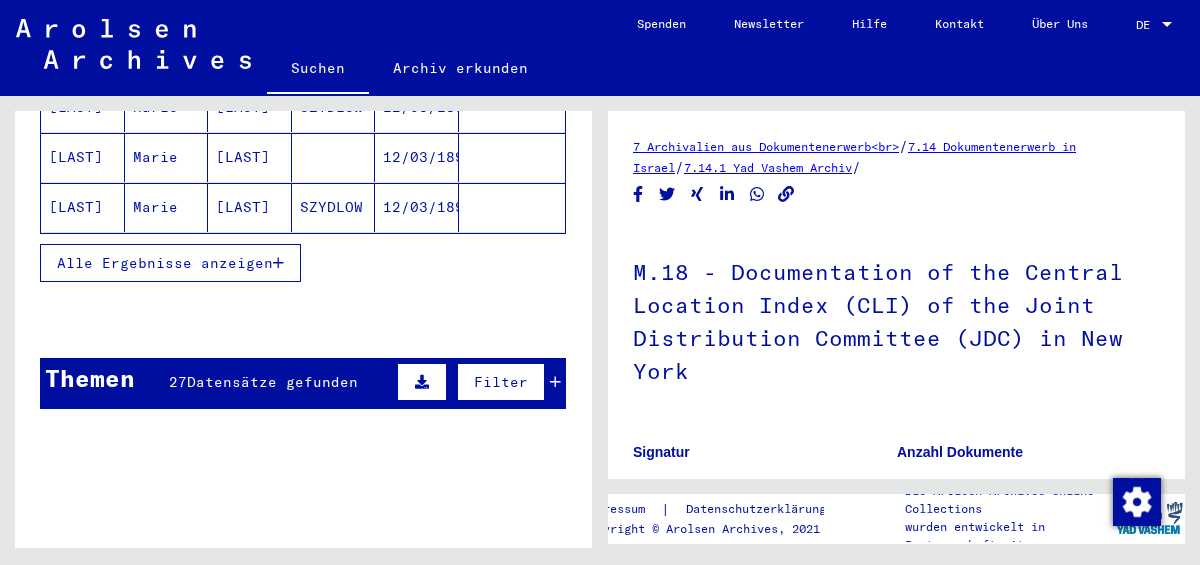 click on "Alle Ergebnisse anzeigen" at bounding box center [170, 263] 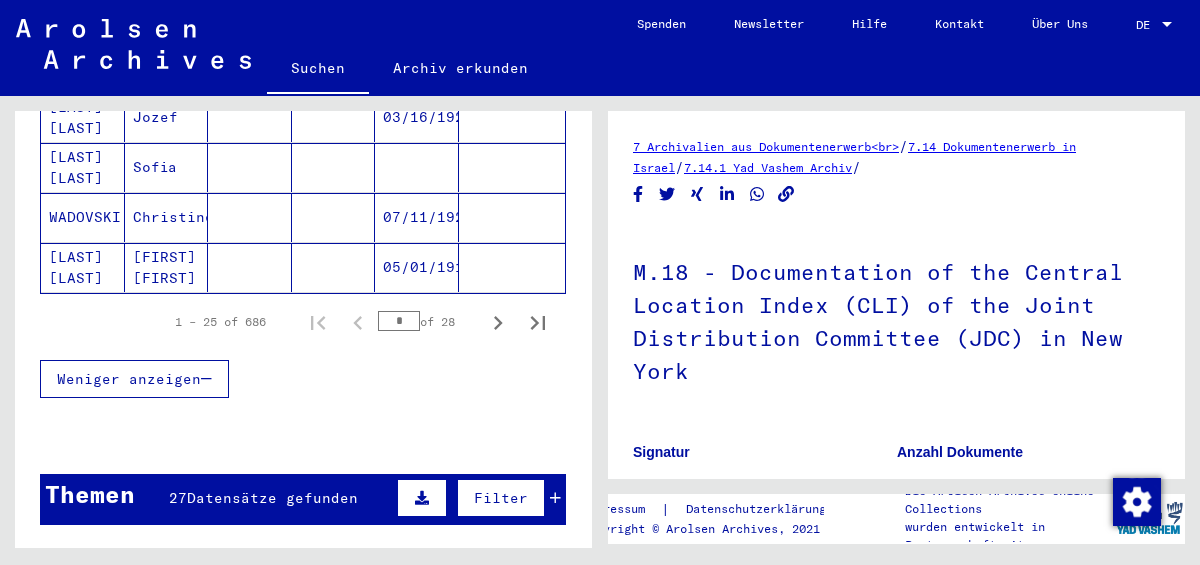 click on "*" at bounding box center [399, 321] 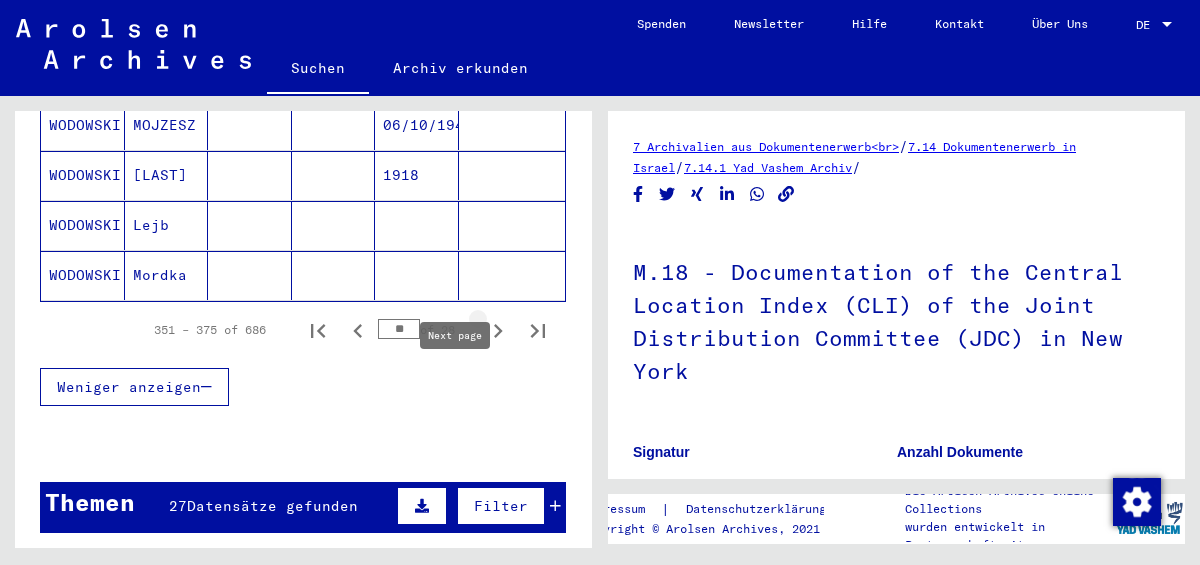 click 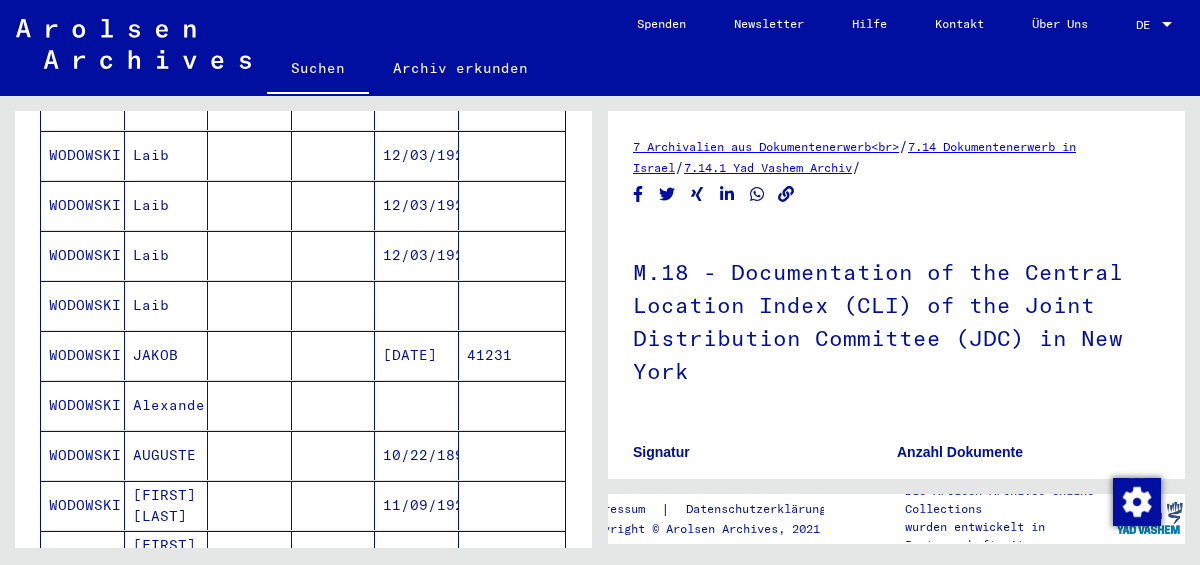 scroll, scrollTop: 722, scrollLeft: 0, axis: vertical 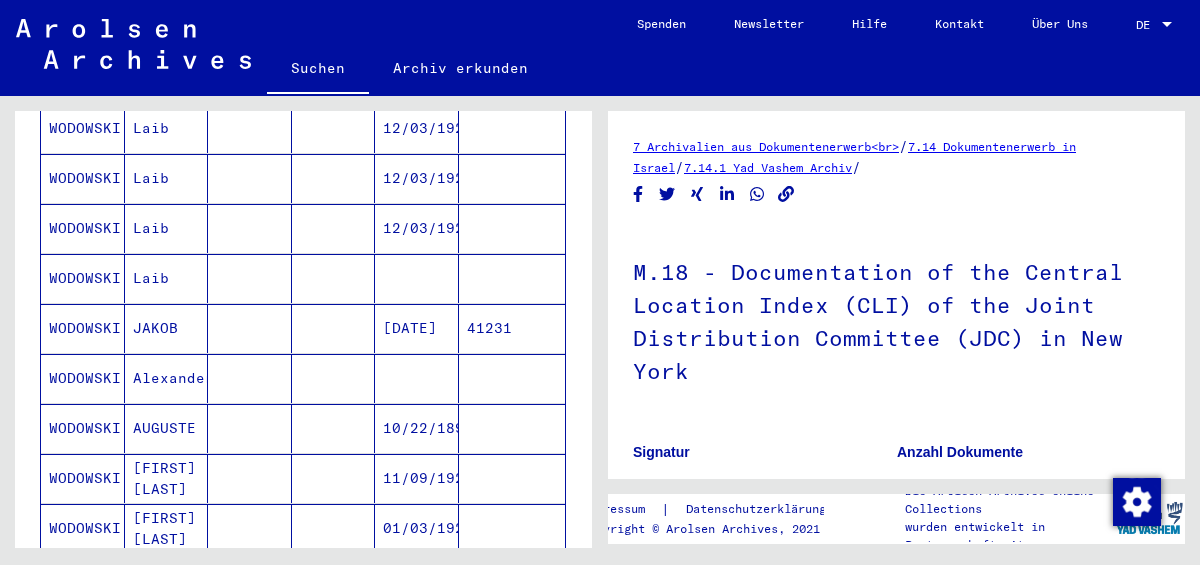 click on "JAKOB" at bounding box center [167, 378] 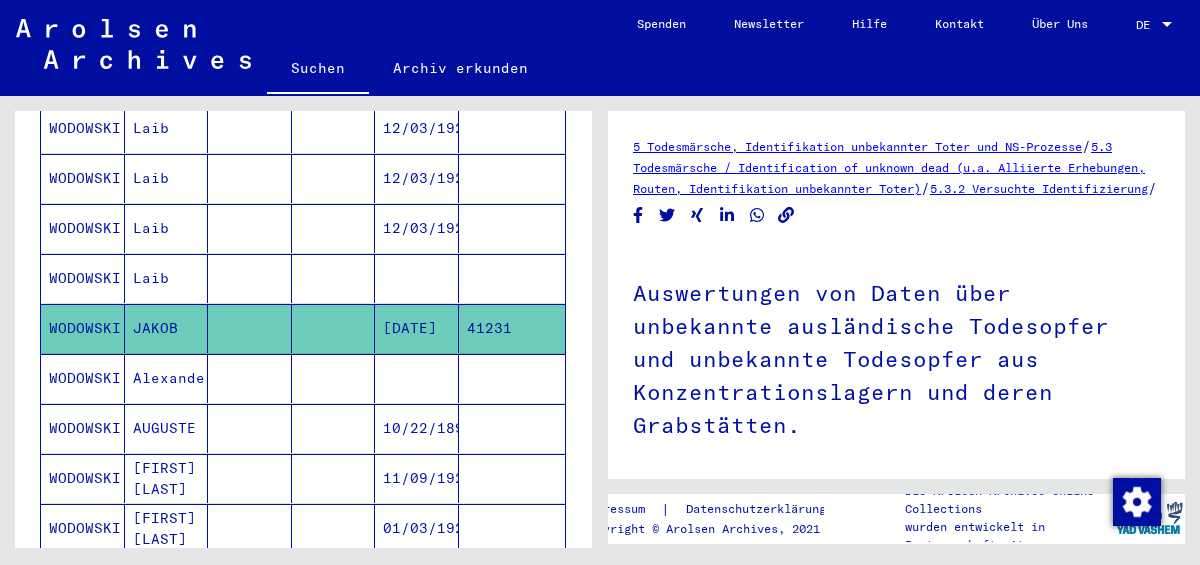 scroll, scrollTop: 0, scrollLeft: 0, axis: both 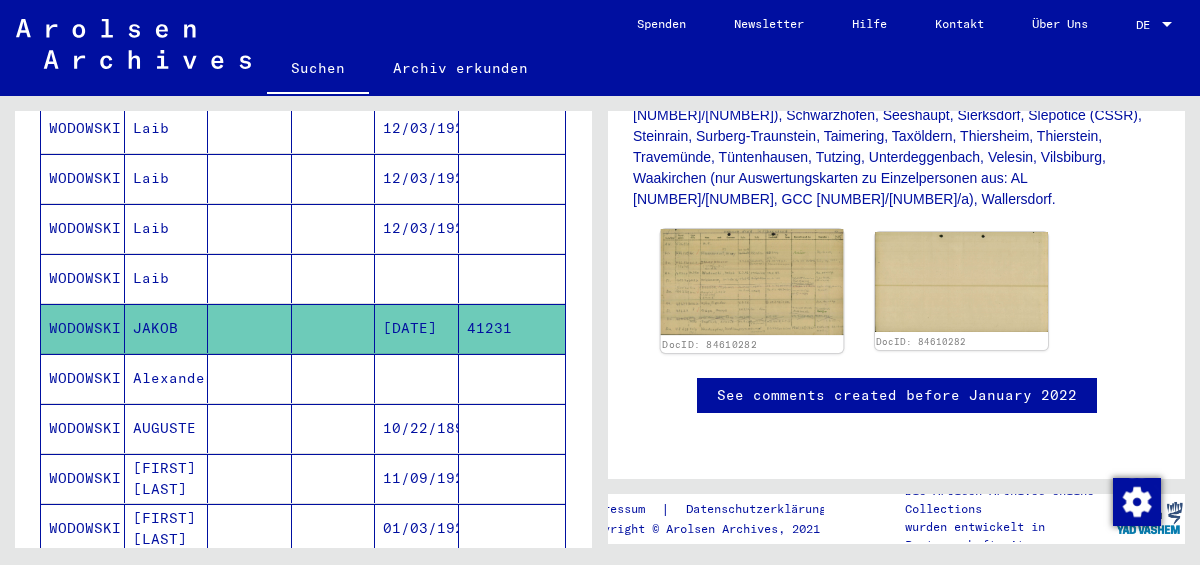 click 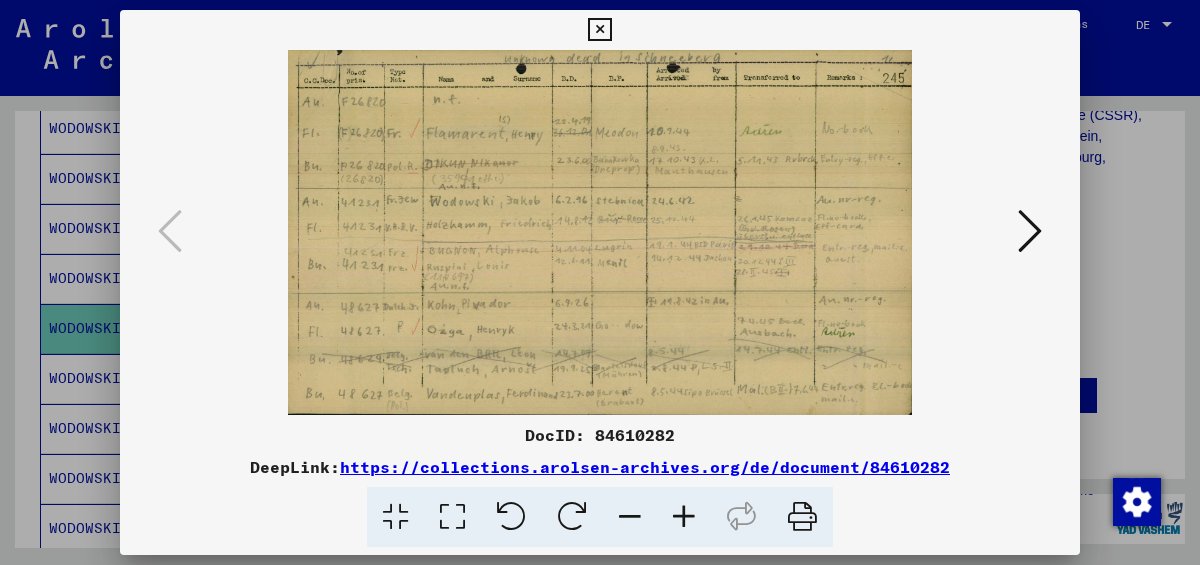 click at bounding box center (684, 517) 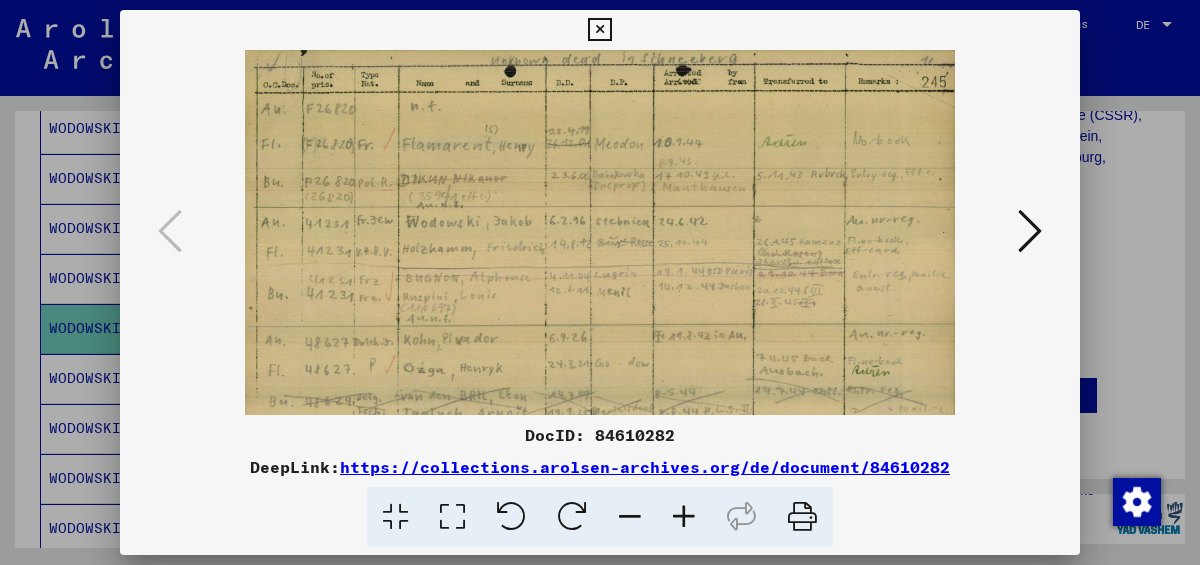 click at bounding box center [684, 517] 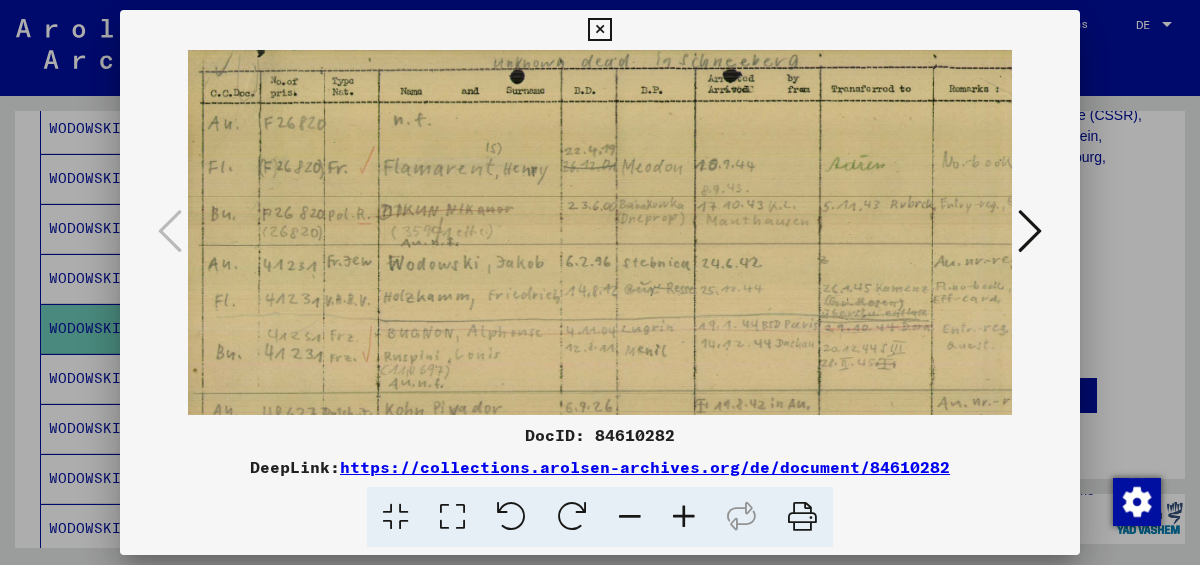 click at bounding box center [684, 517] 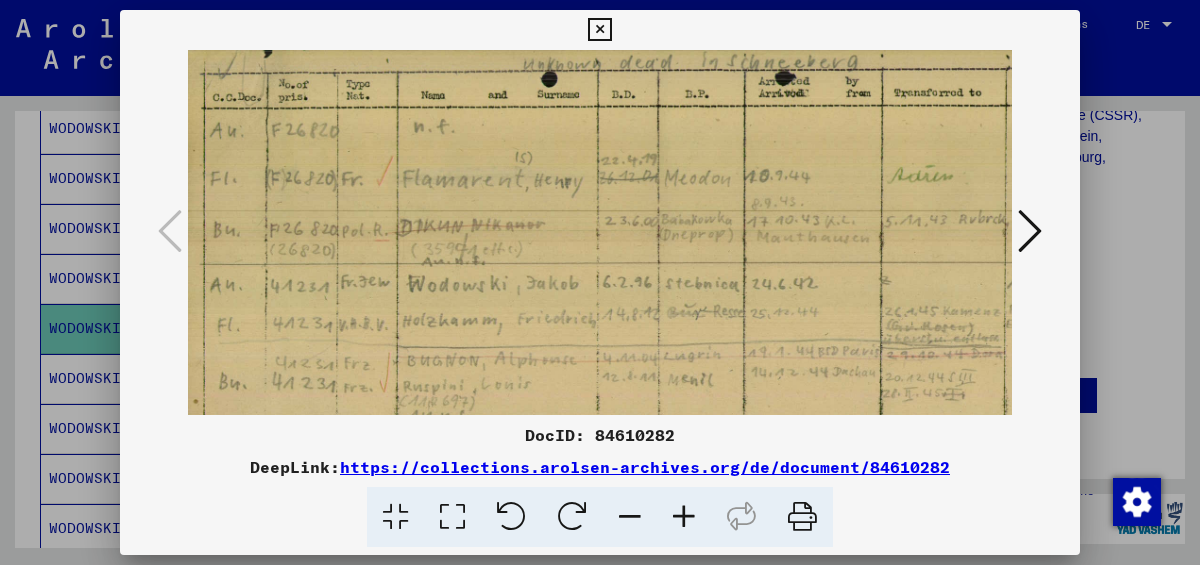 click at bounding box center [684, 517] 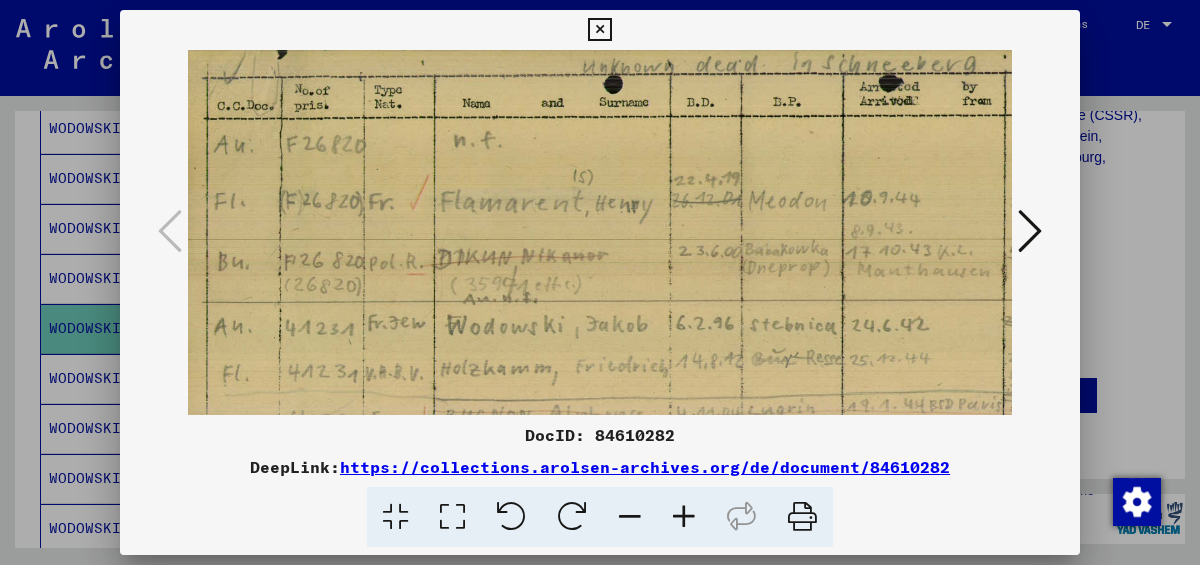 click at bounding box center [684, 517] 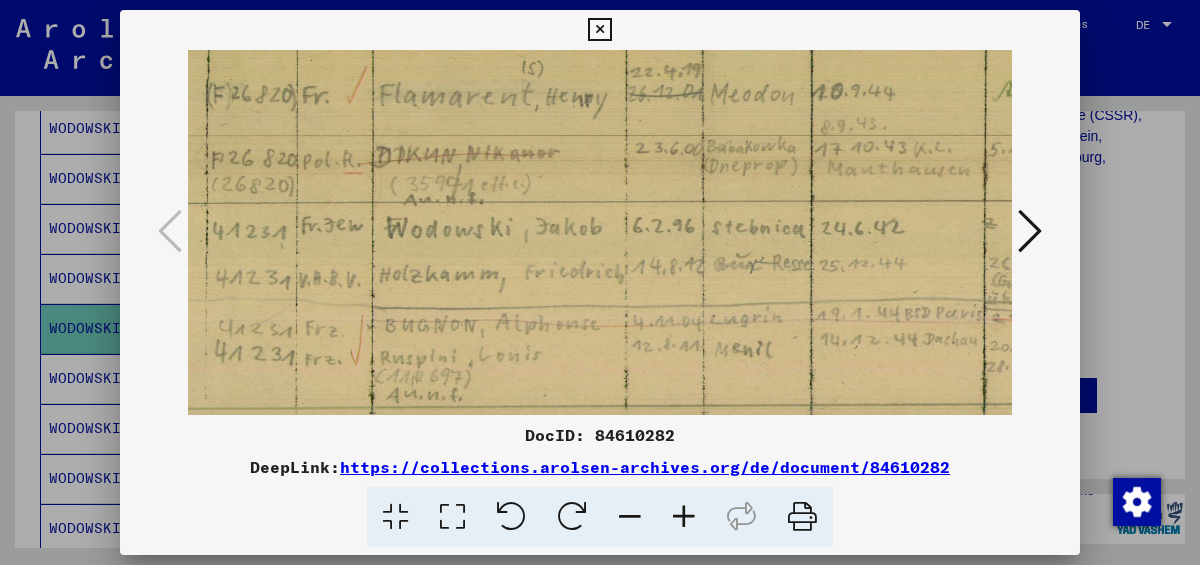 drag, startPoint x: 637, startPoint y: 313, endPoint x: 557, endPoint y: 192, distance: 145.05516 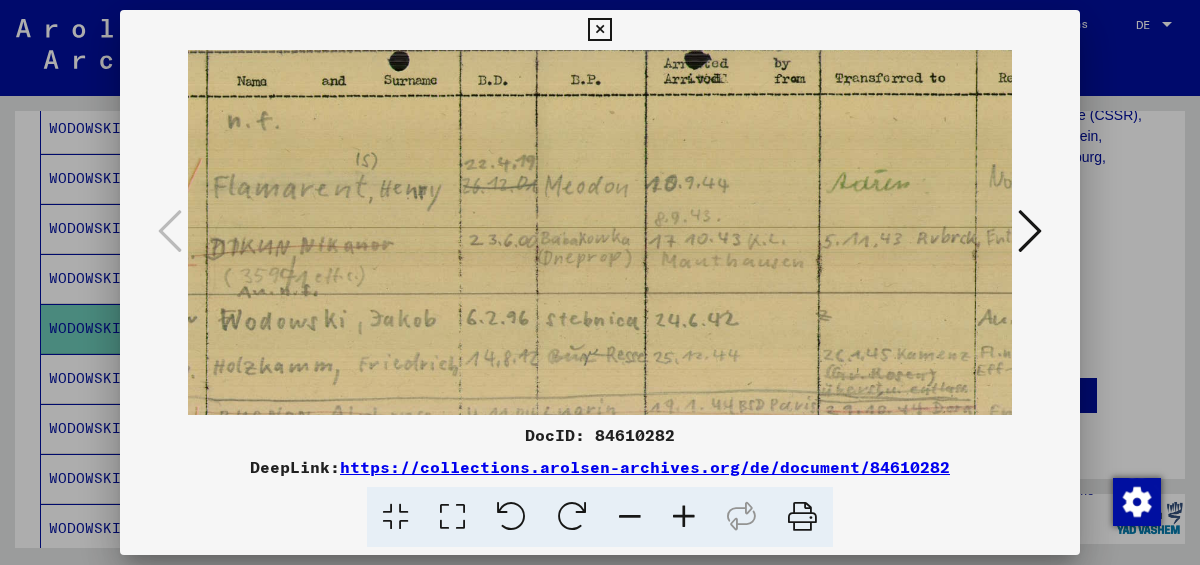 drag, startPoint x: 654, startPoint y: 238, endPoint x: 507, endPoint y: 326, distance: 171.32718 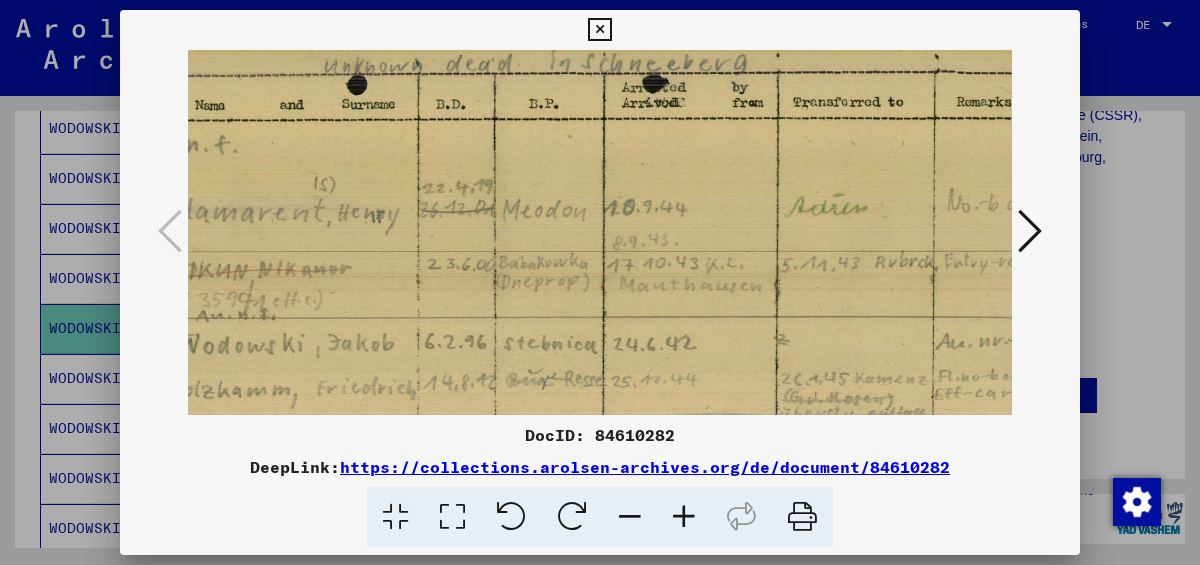 scroll, scrollTop: 0, scrollLeft: 293, axis: horizontal 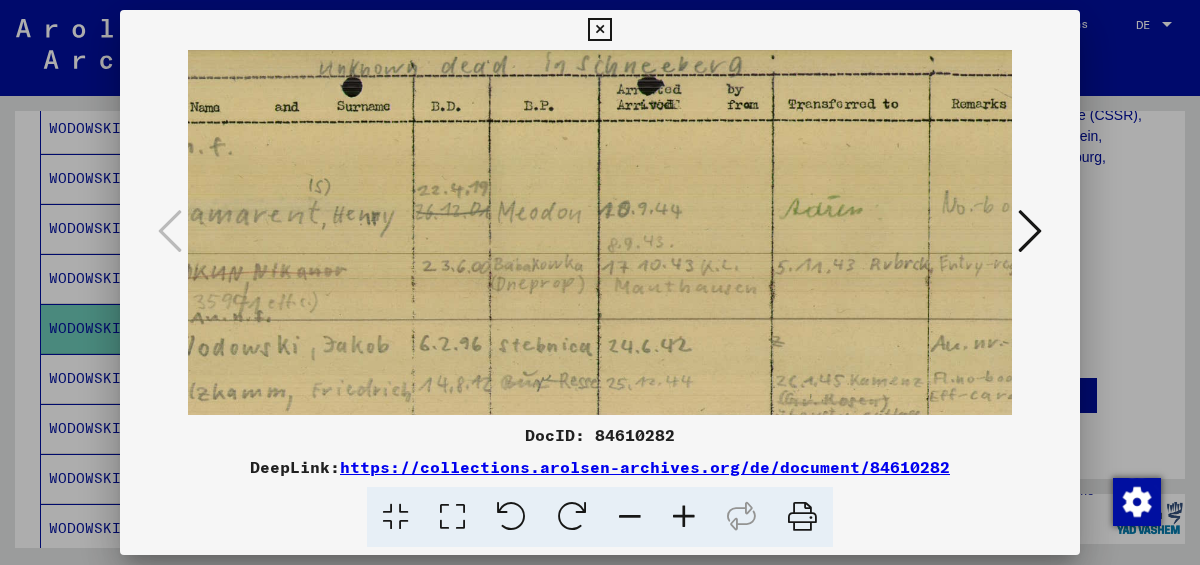 drag, startPoint x: 758, startPoint y: 337, endPoint x: 715, endPoint y: 358, distance: 47.853943 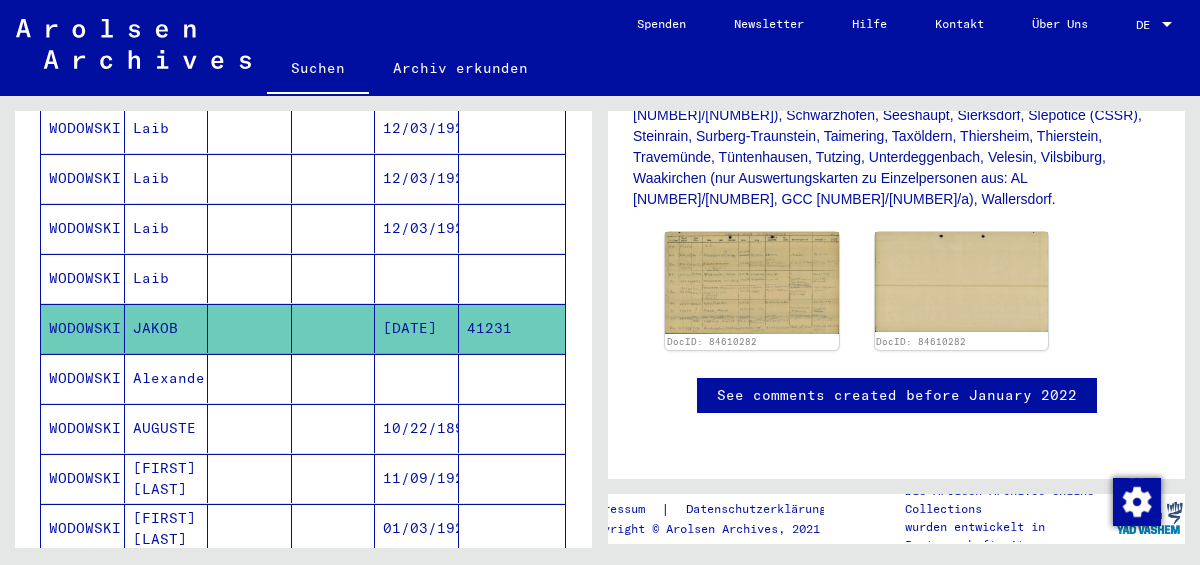 click 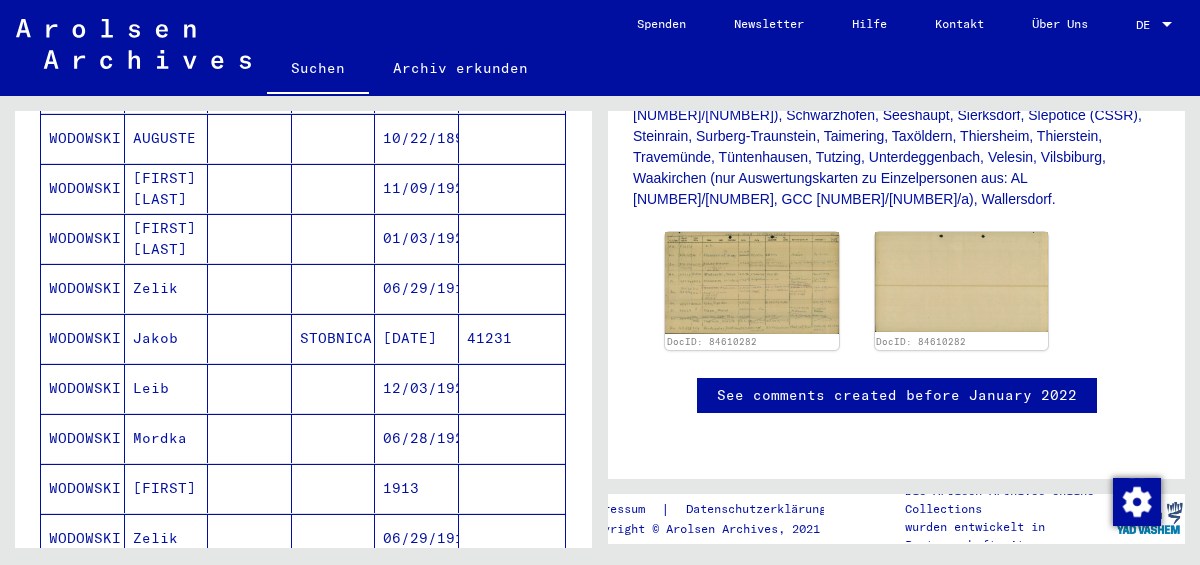 scroll, scrollTop: 1025, scrollLeft: 0, axis: vertical 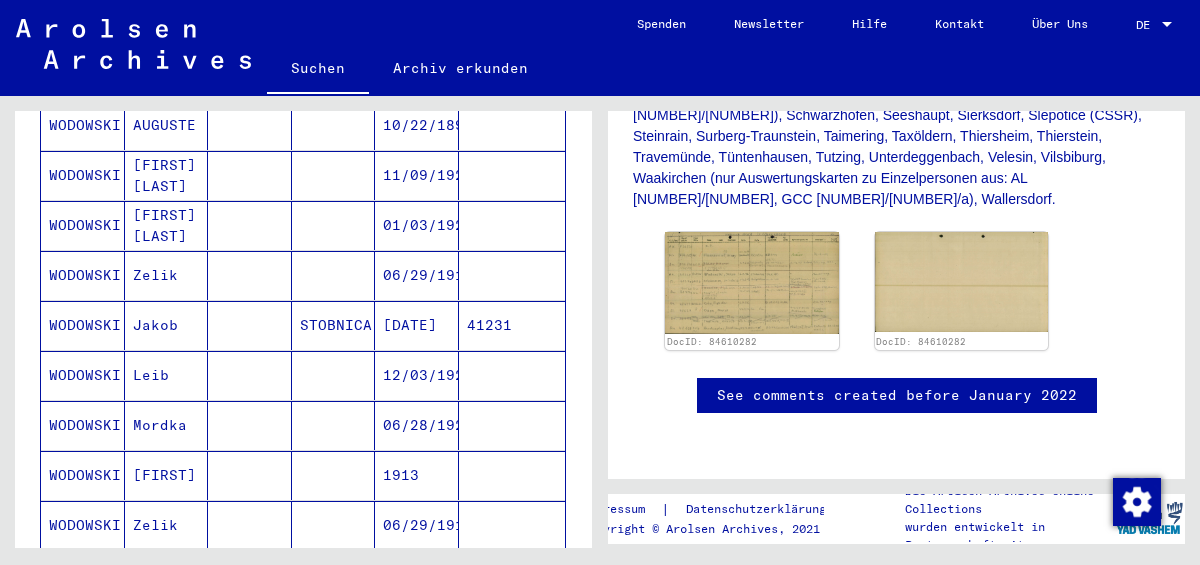 click on "WODOWSKI" at bounding box center (83, 275) 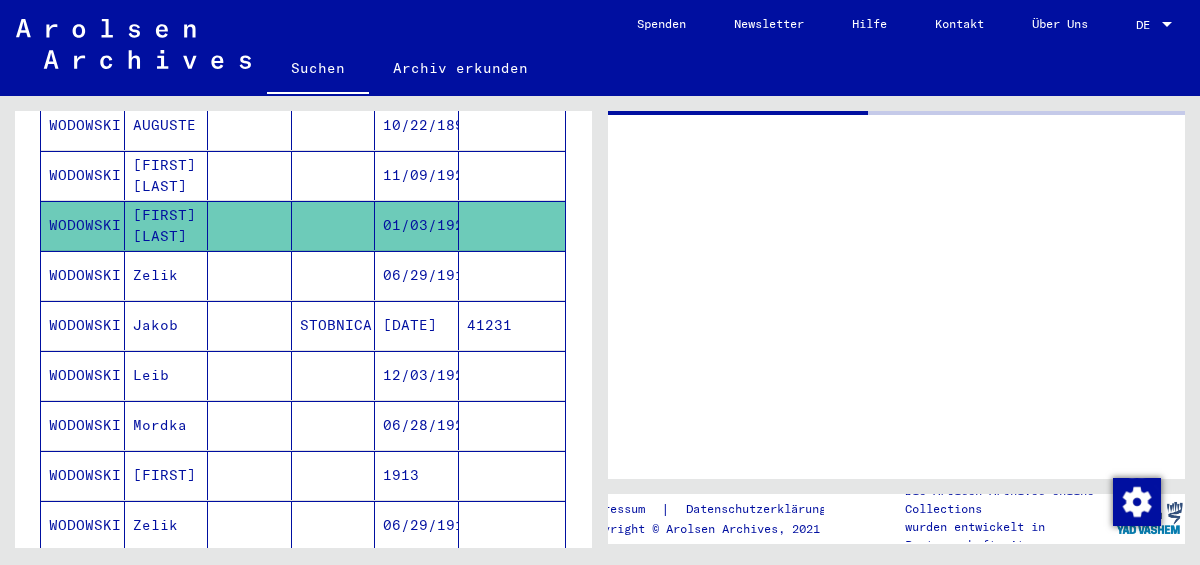 scroll, scrollTop: 0, scrollLeft: 0, axis: both 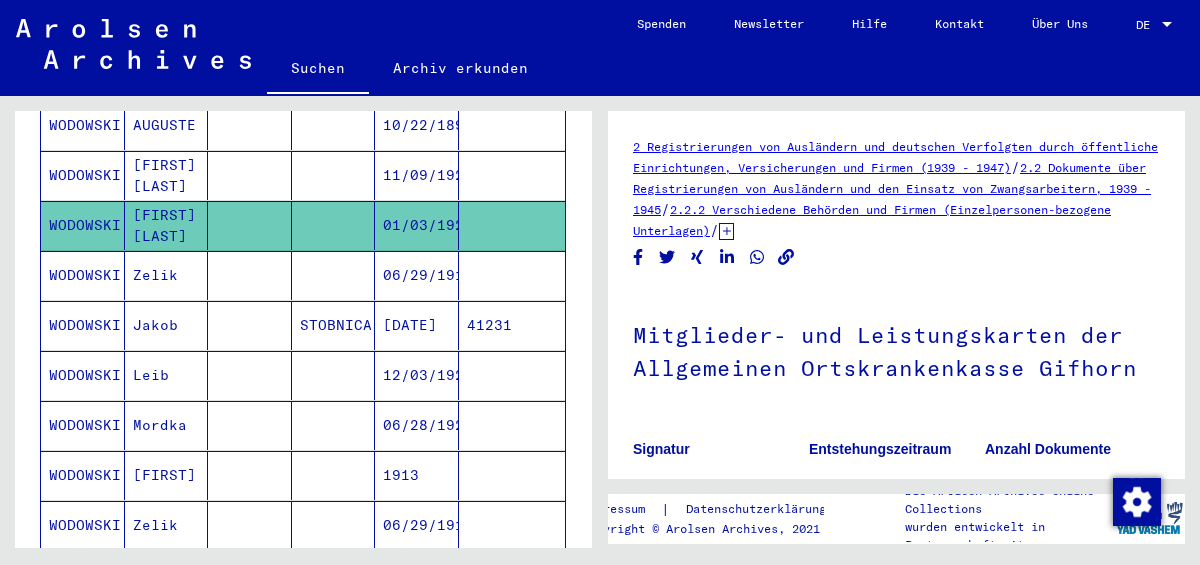 click on "Zelik" at bounding box center (167, 325) 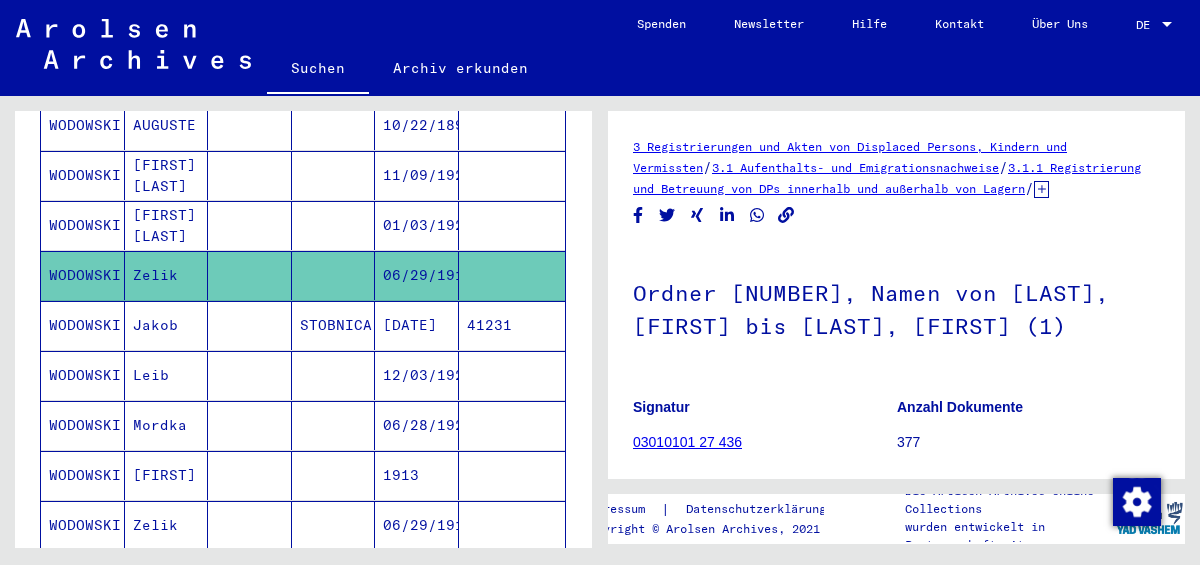 scroll, scrollTop: 0, scrollLeft: 0, axis: both 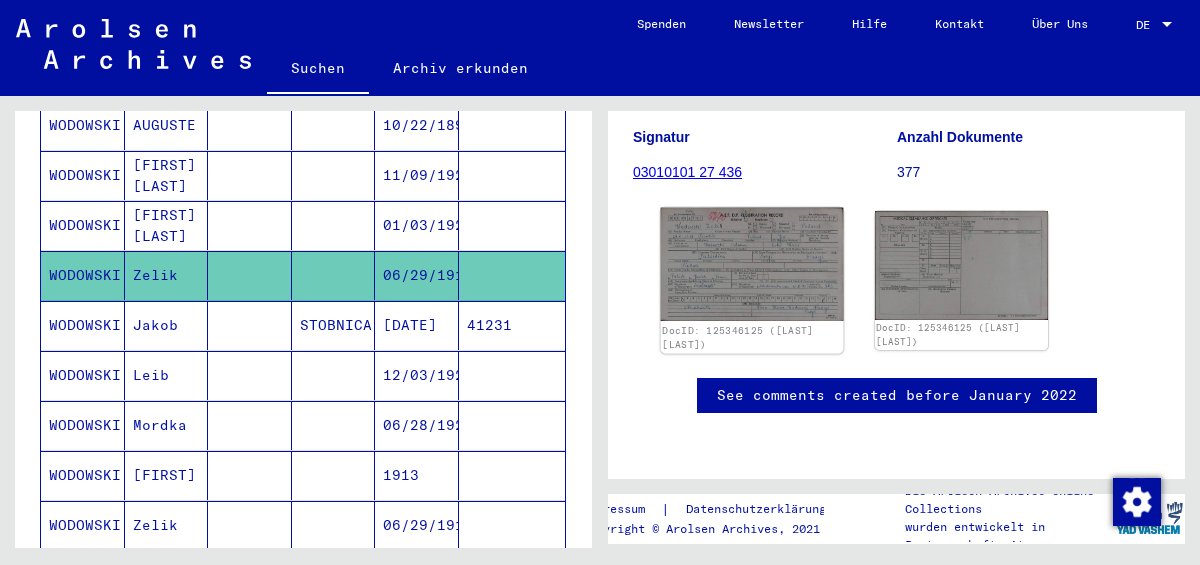 click 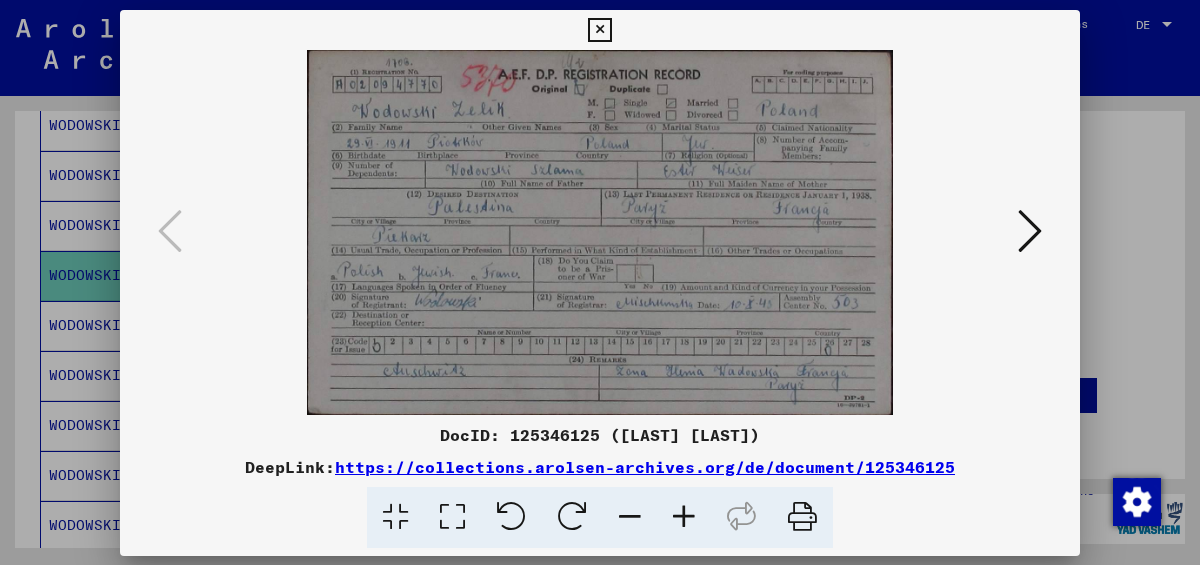click at bounding box center (600, 232) 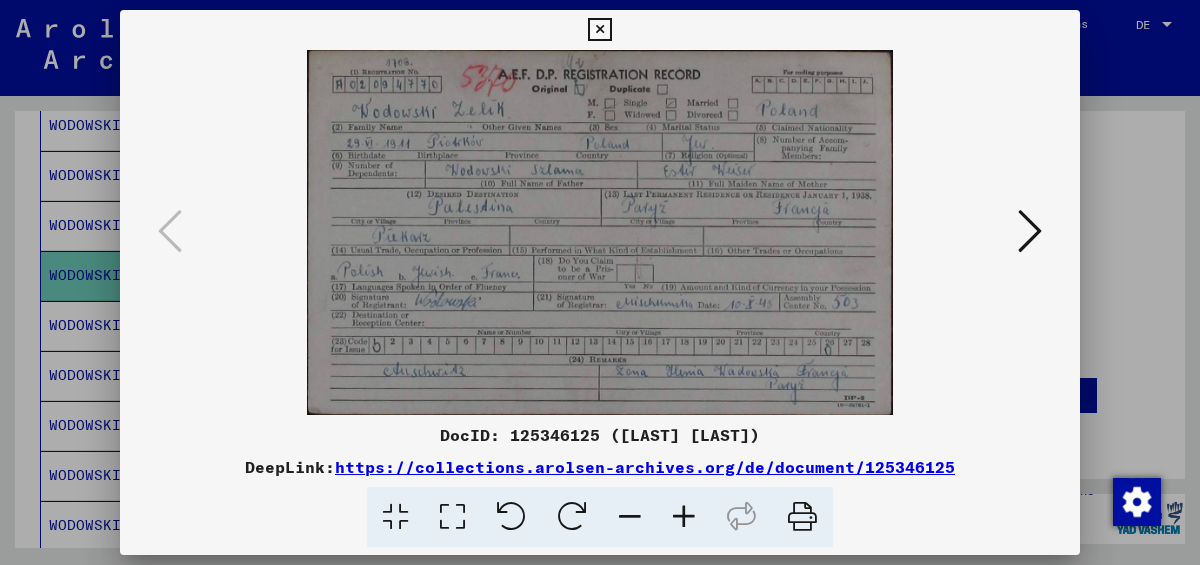 click at bounding box center [599, 30] 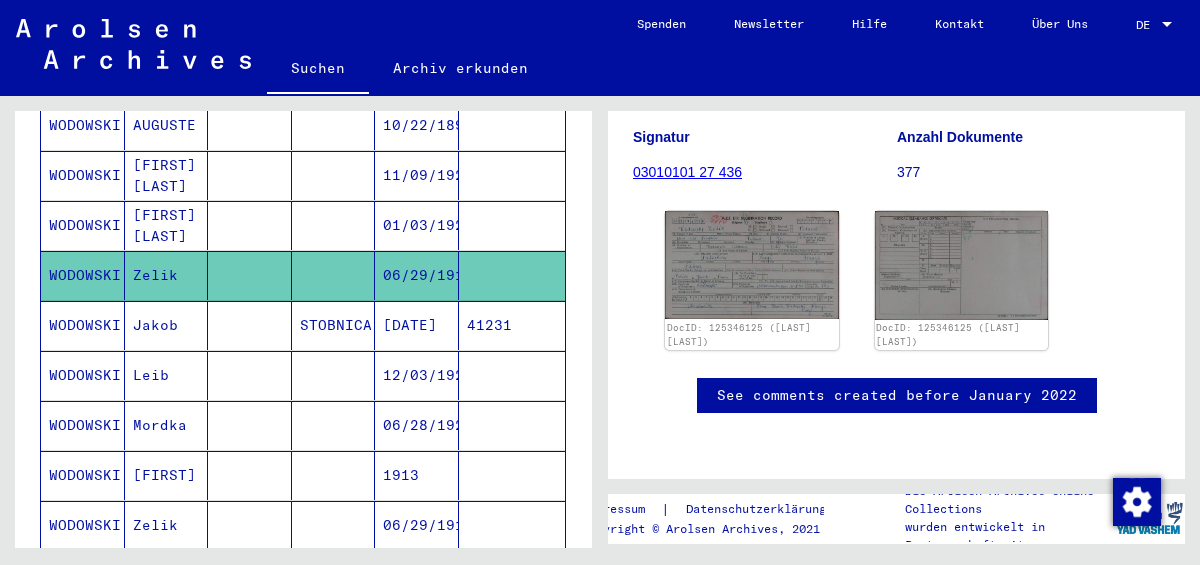 click on "WODOWSKI" at bounding box center (83, 375) 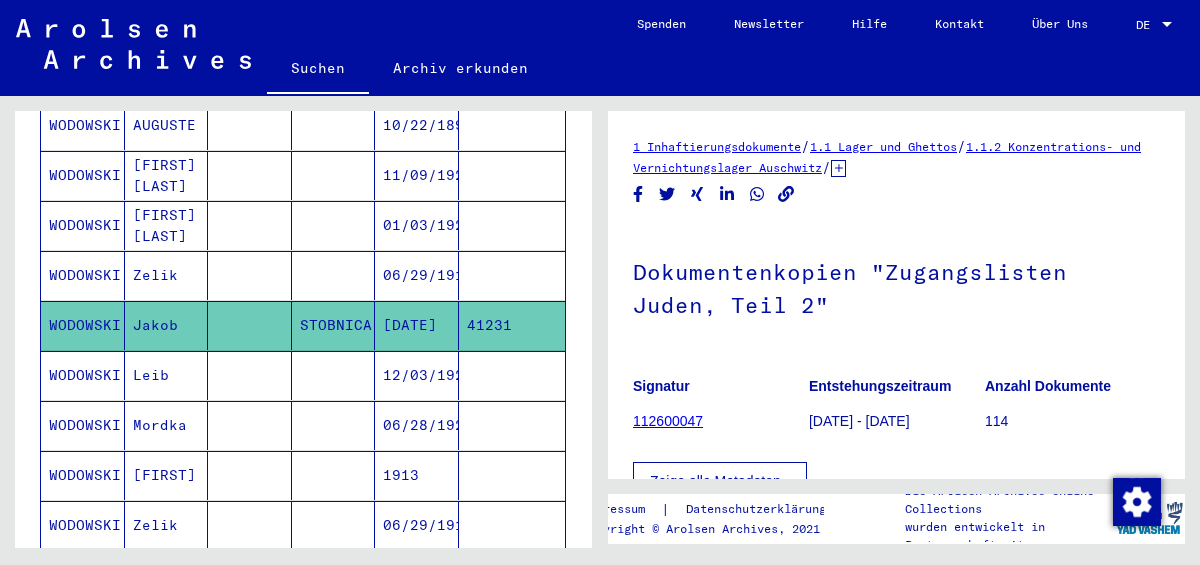 click 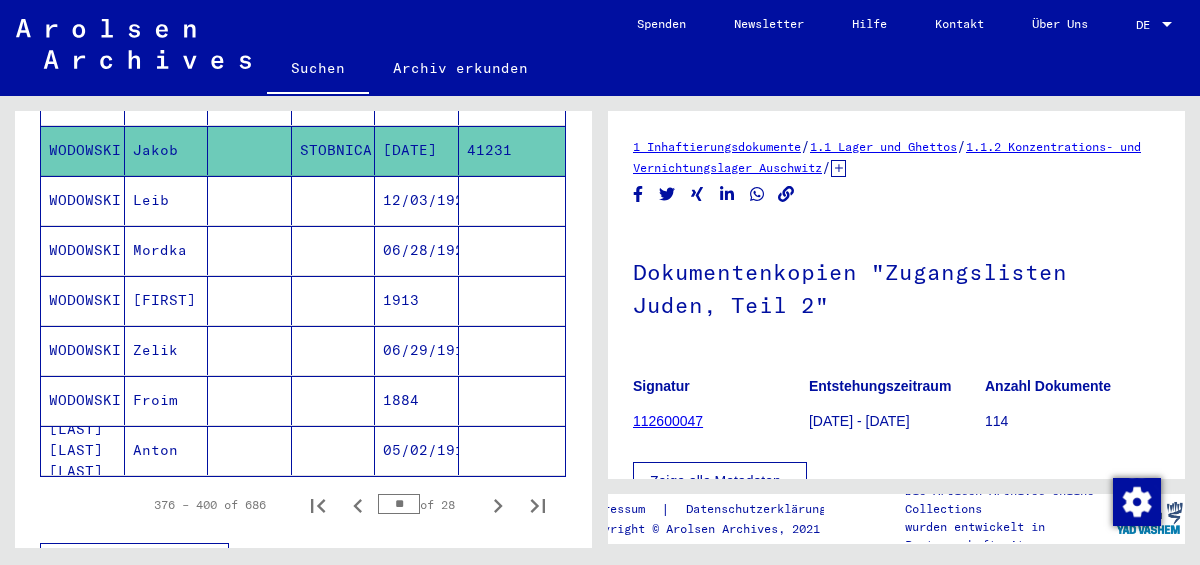 scroll, scrollTop: 1205, scrollLeft: 0, axis: vertical 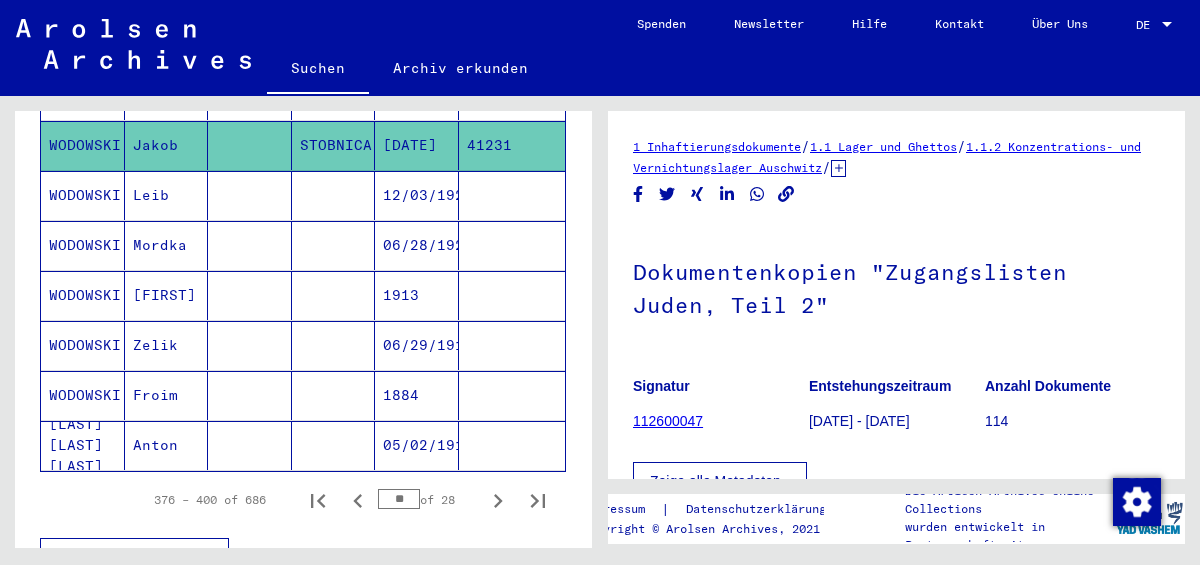 click 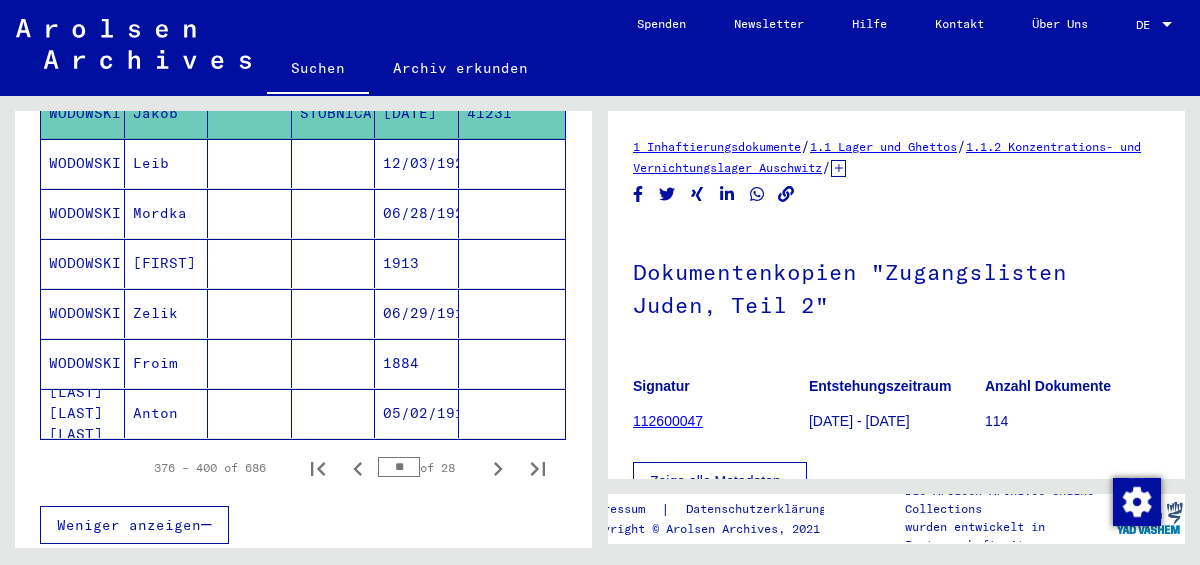 scroll, scrollTop: 1028, scrollLeft: 0, axis: vertical 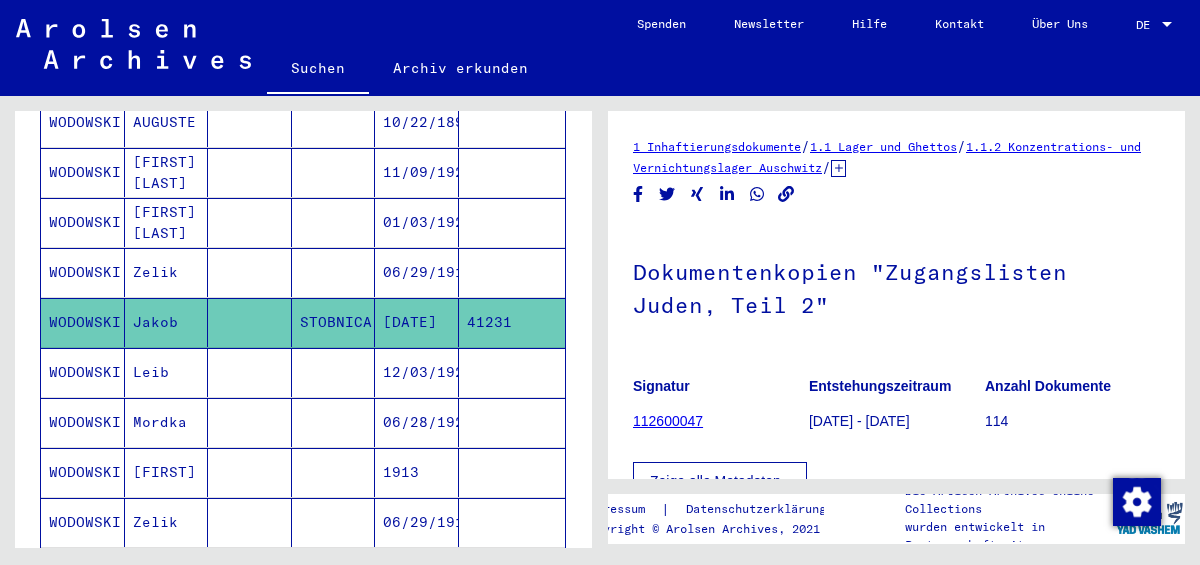 click on "Jakob" 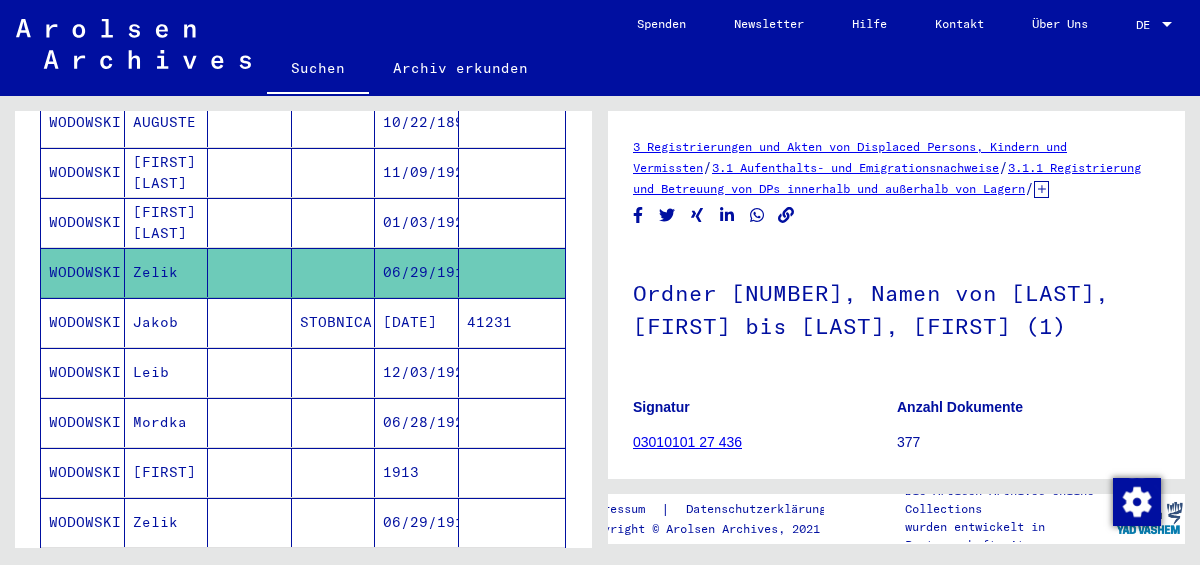 scroll, scrollTop: 0, scrollLeft: 0, axis: both 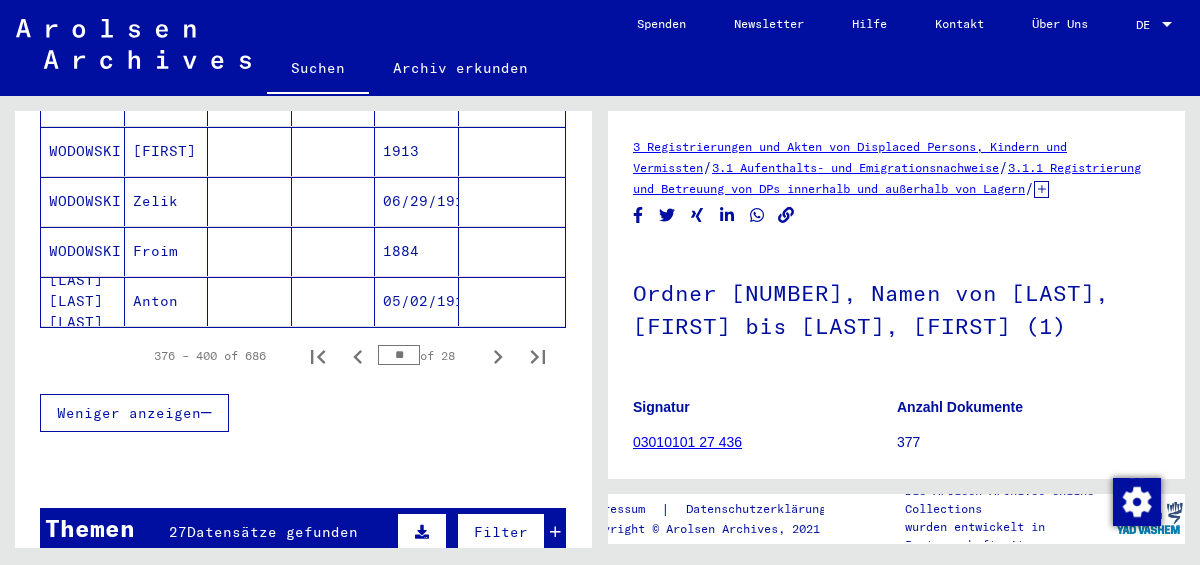 click on "Froim" at bounding box center (167, 301) 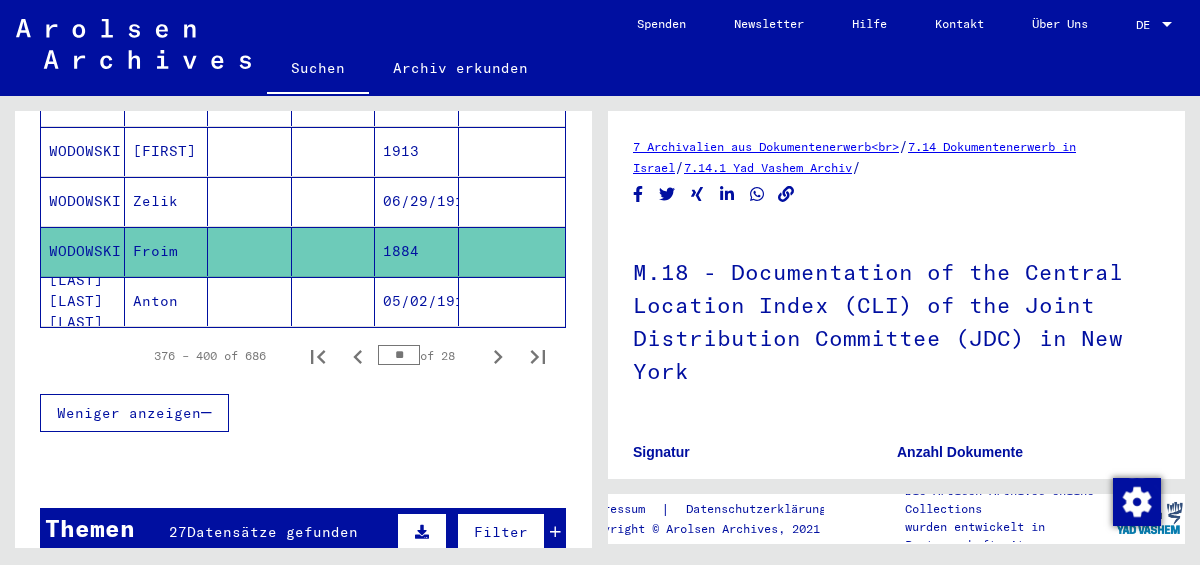 scroll, scrollTop: 0, scrollLeft: 0, axis: both 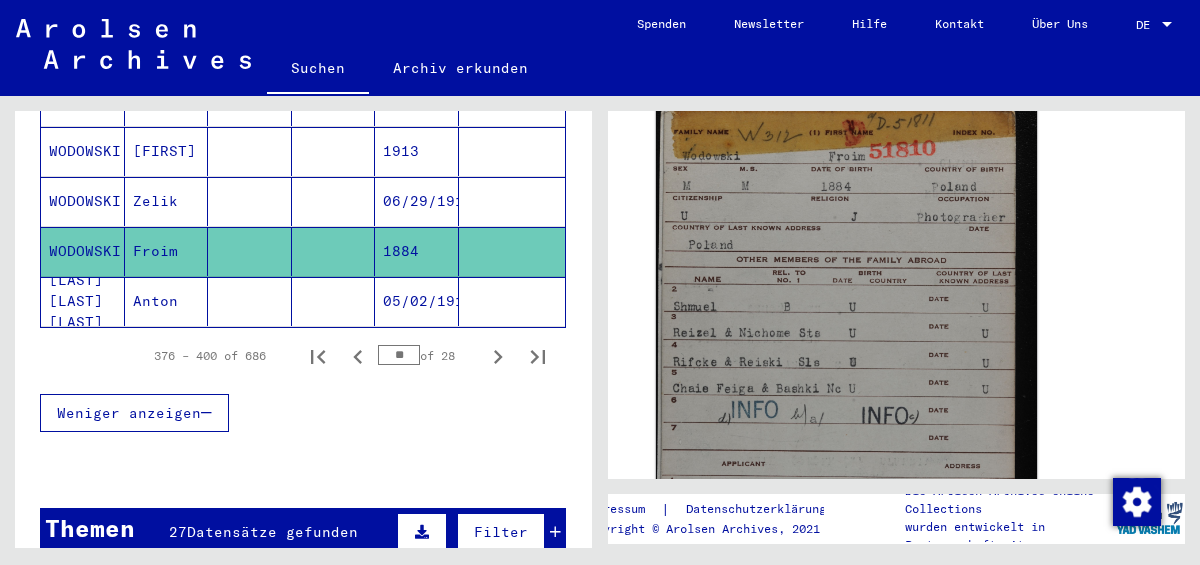 click 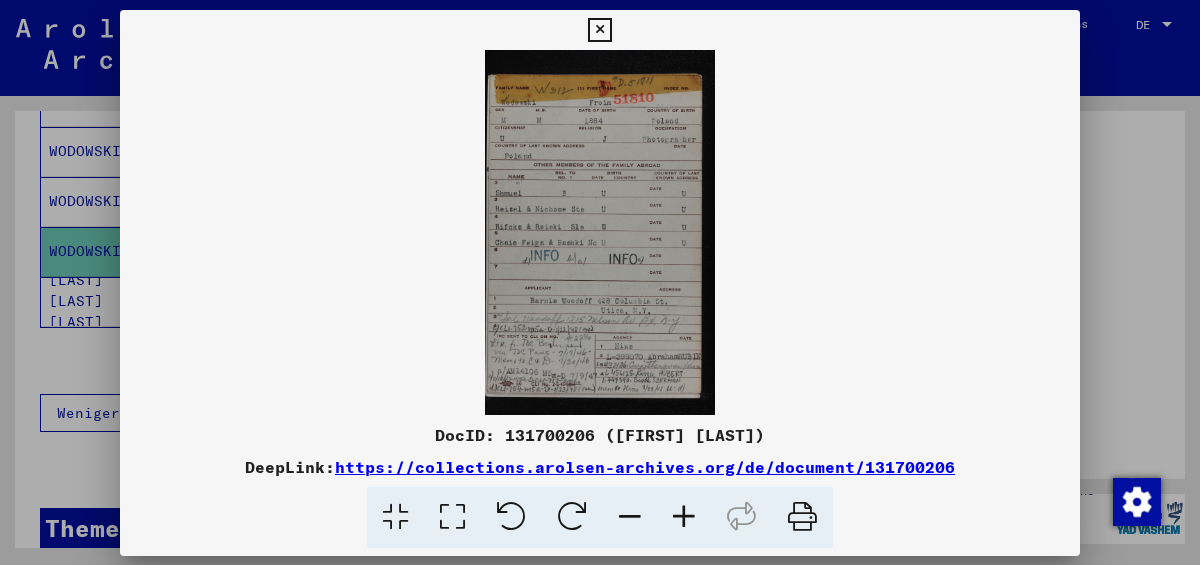click at bounding box center (600, 232) 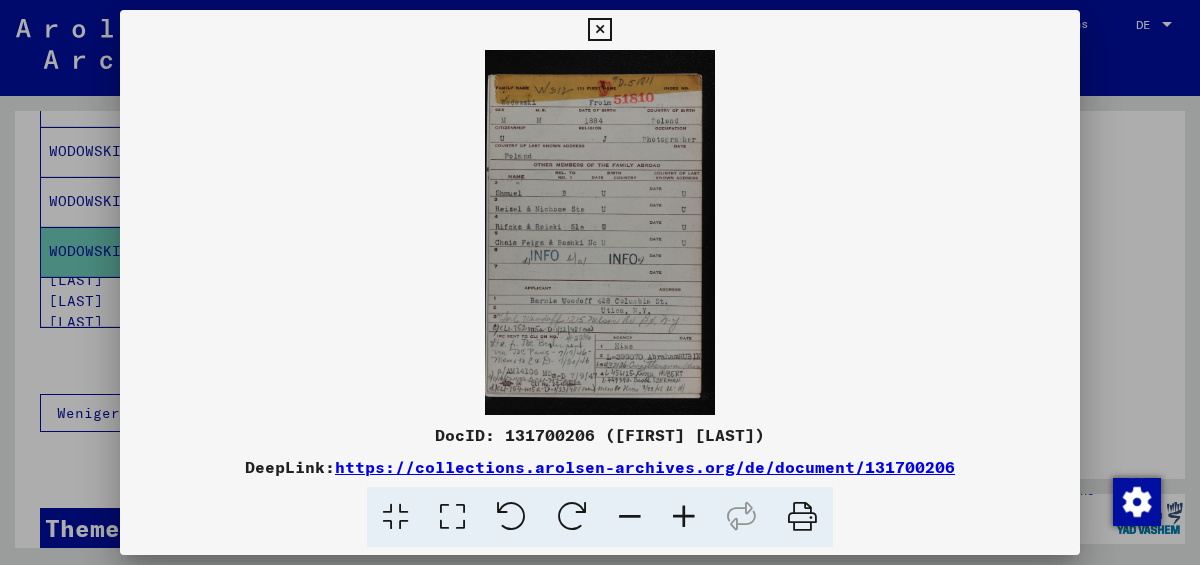 click at bounding box center (684, 517) 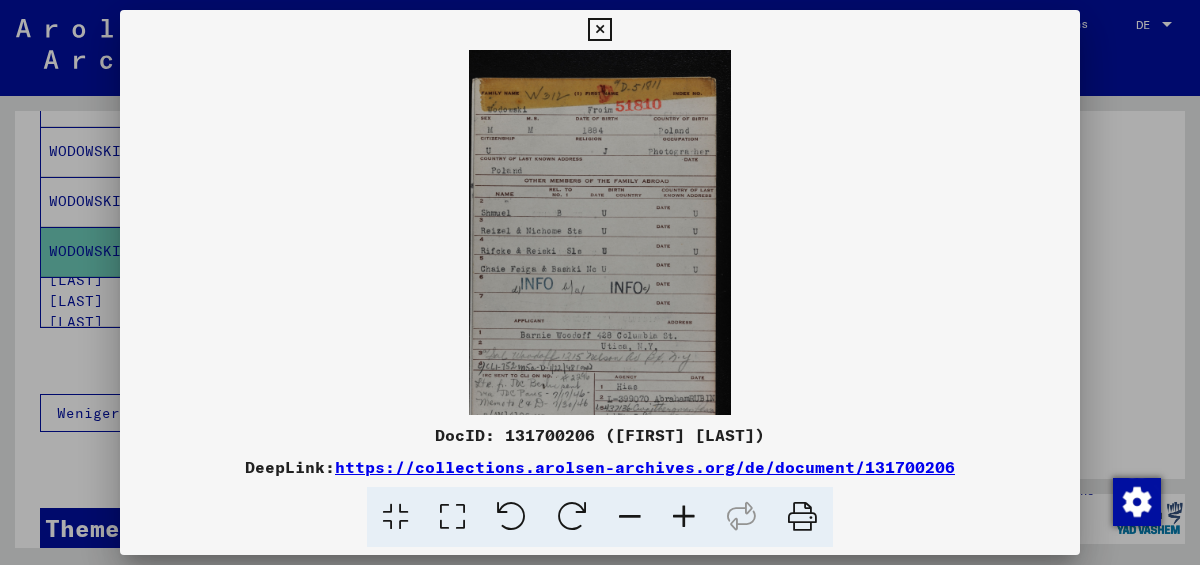 click at bounding box center [684, 517] 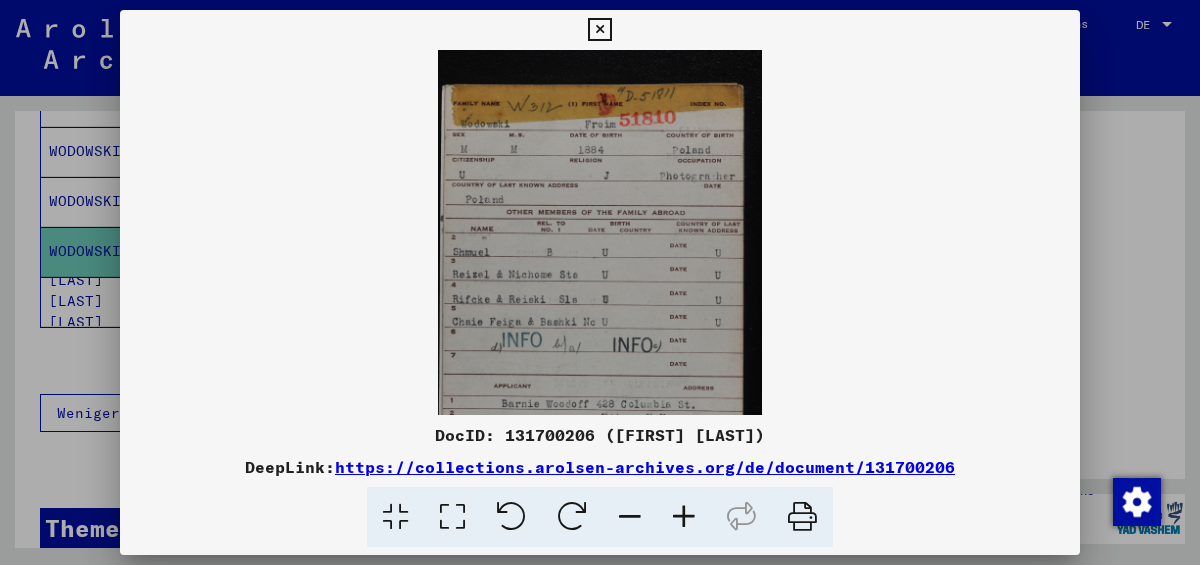 click at bounding box center (684, 517) 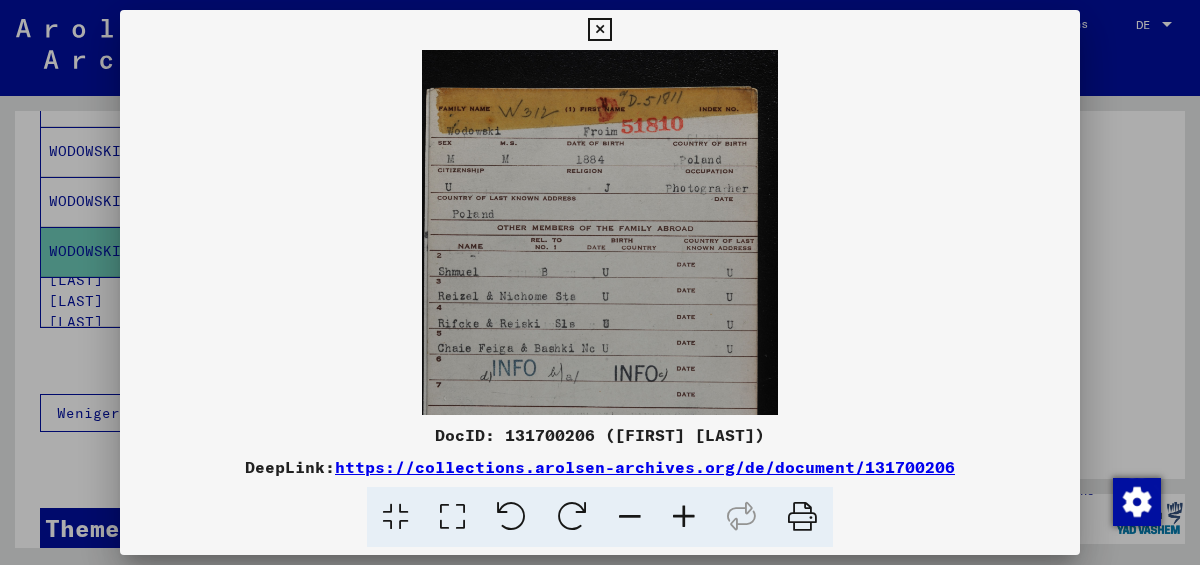 click at bounding box center (684, 517) 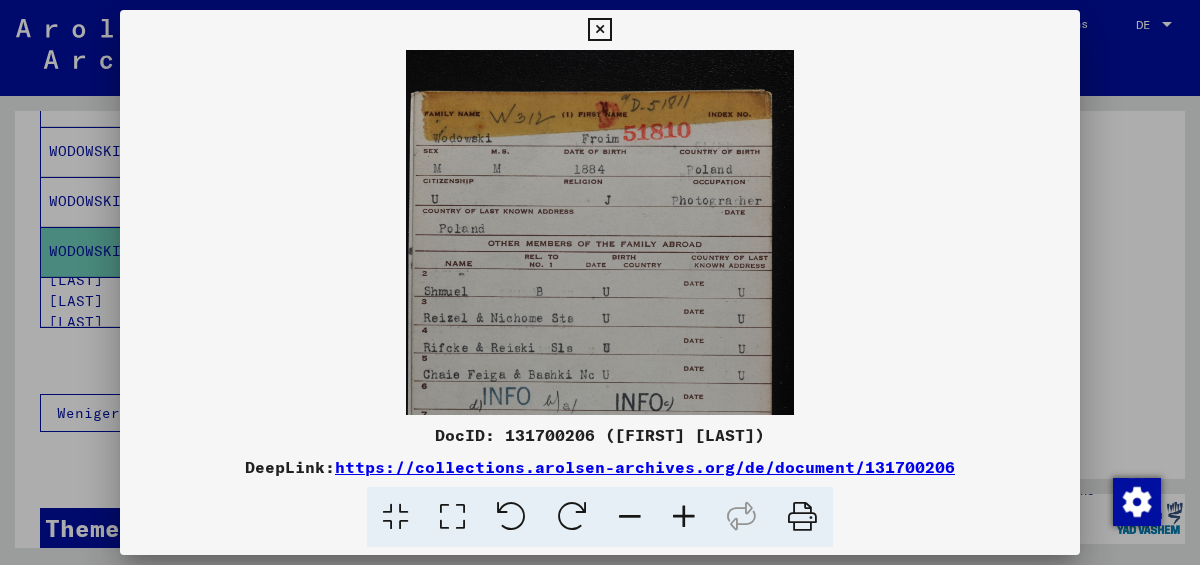 click at bounding box center (684, 517) 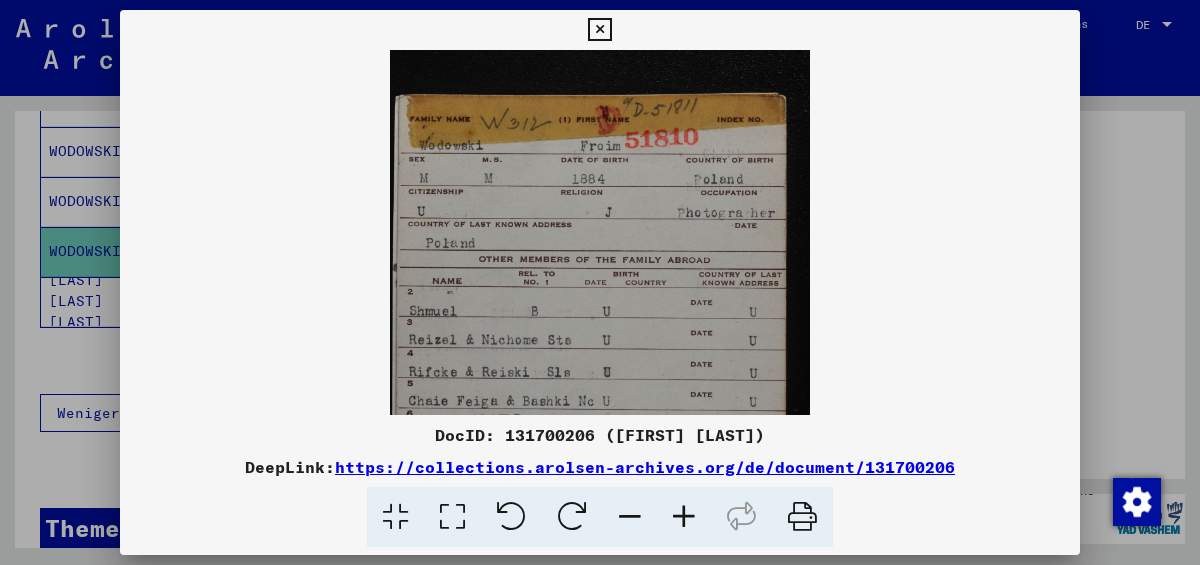 click at bounding box center [684, 517] 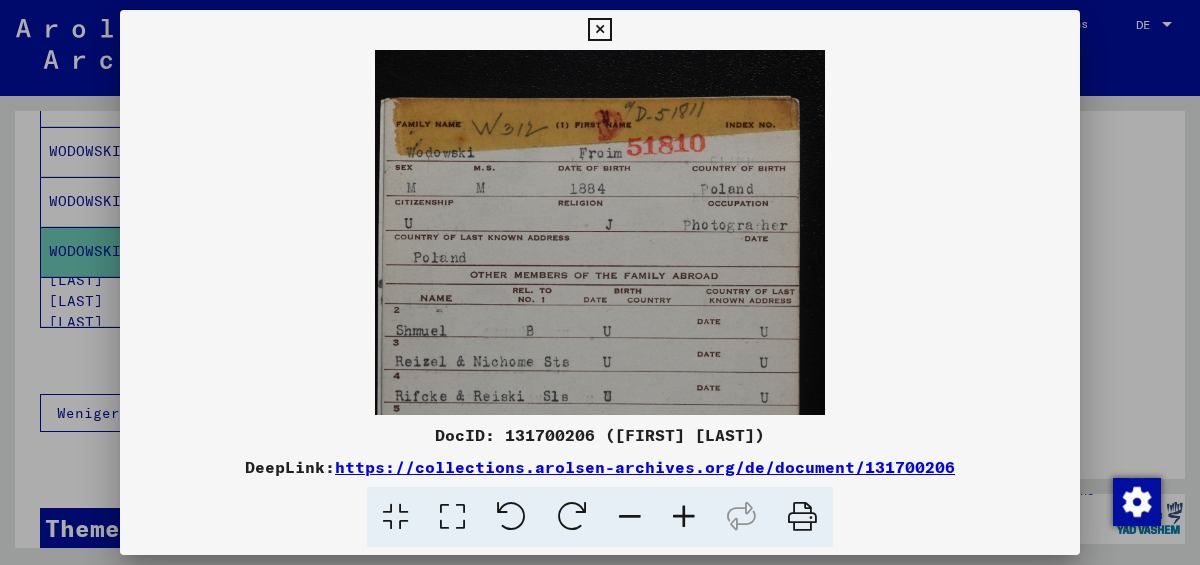 click at bounding box center (684, 517) 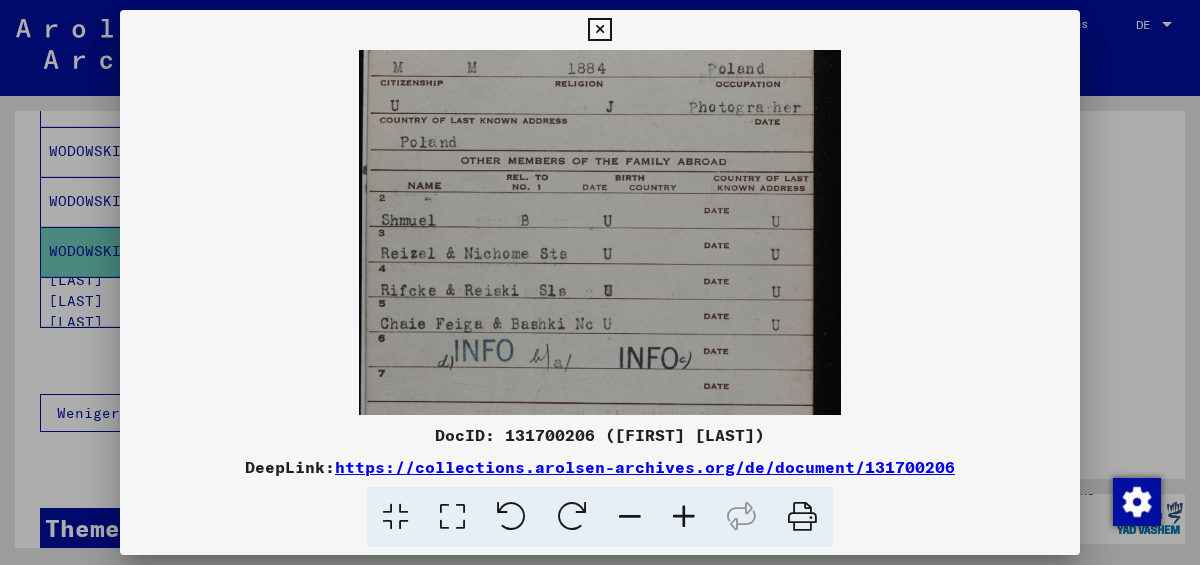 drag, startPoint x: 606, startPoint y: 323, endPoint x: 579, endPoint y: 193, distance: 132.77425 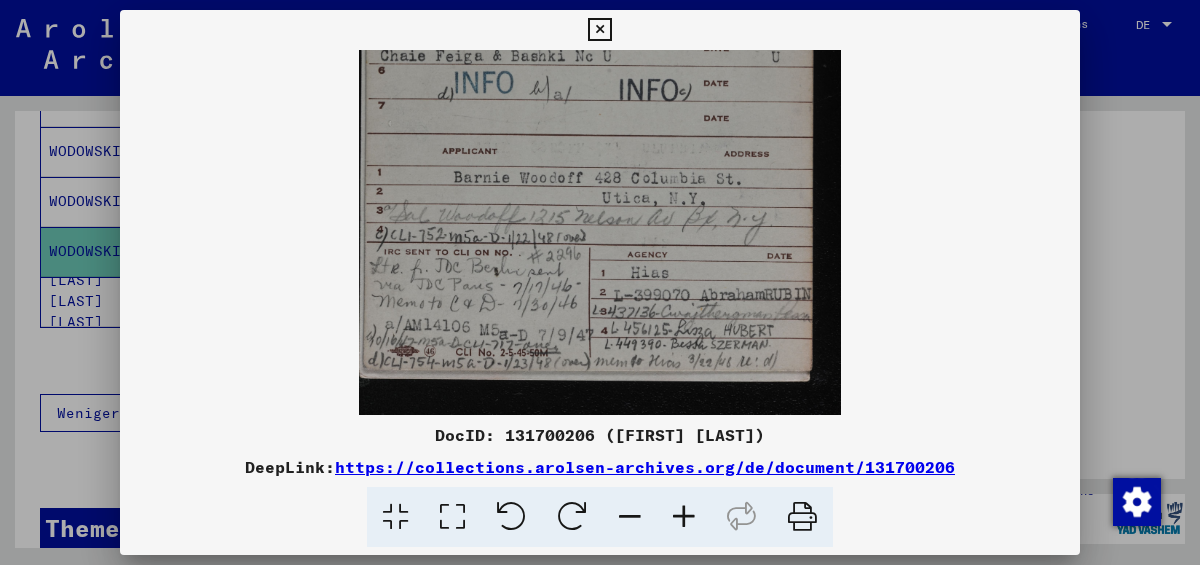 scroll, scrollTop: 400, scrollLeft: 0, axis: vertical 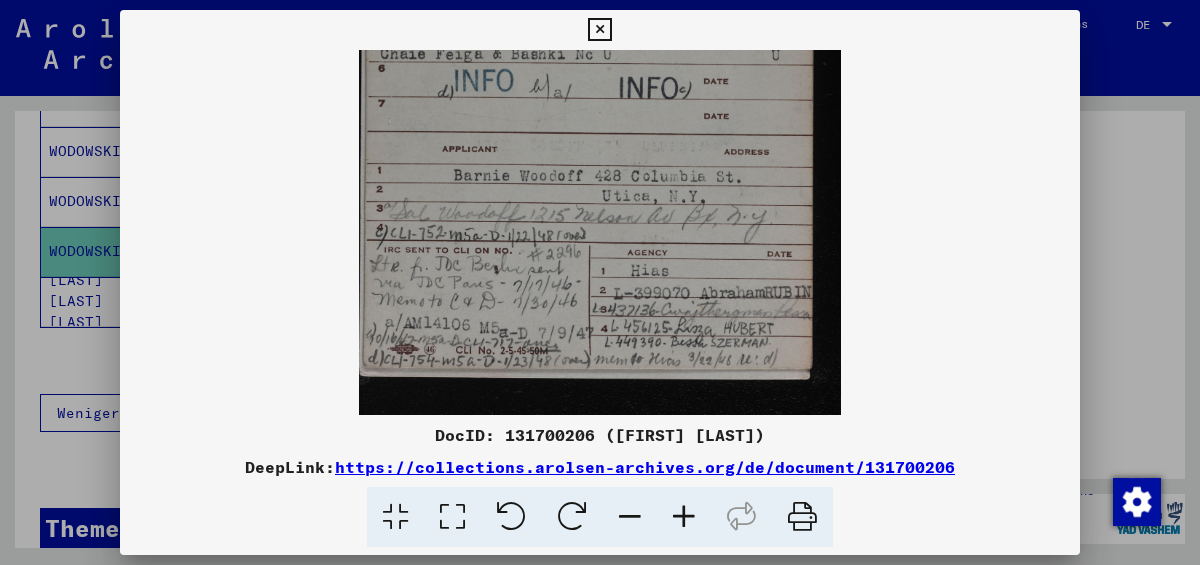 drag, startPoint x: 606, startPoint y: 323, endPoint x: 555, endPoint y: 39, distance: 288.54288 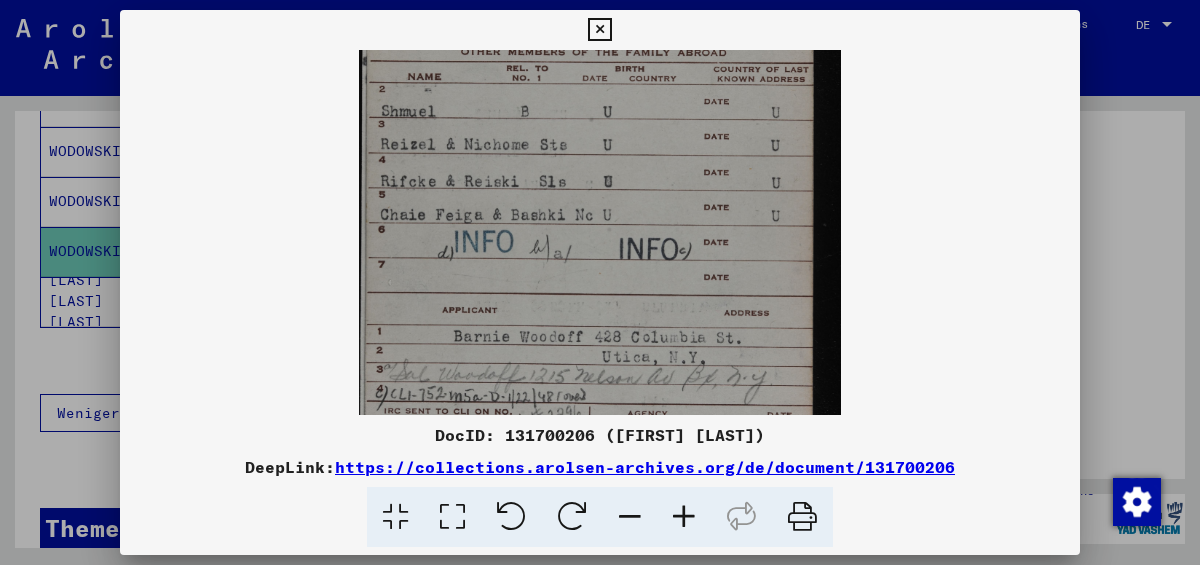 scroll, scrollTop: 99, scrollLeft: 0, axis: vertical 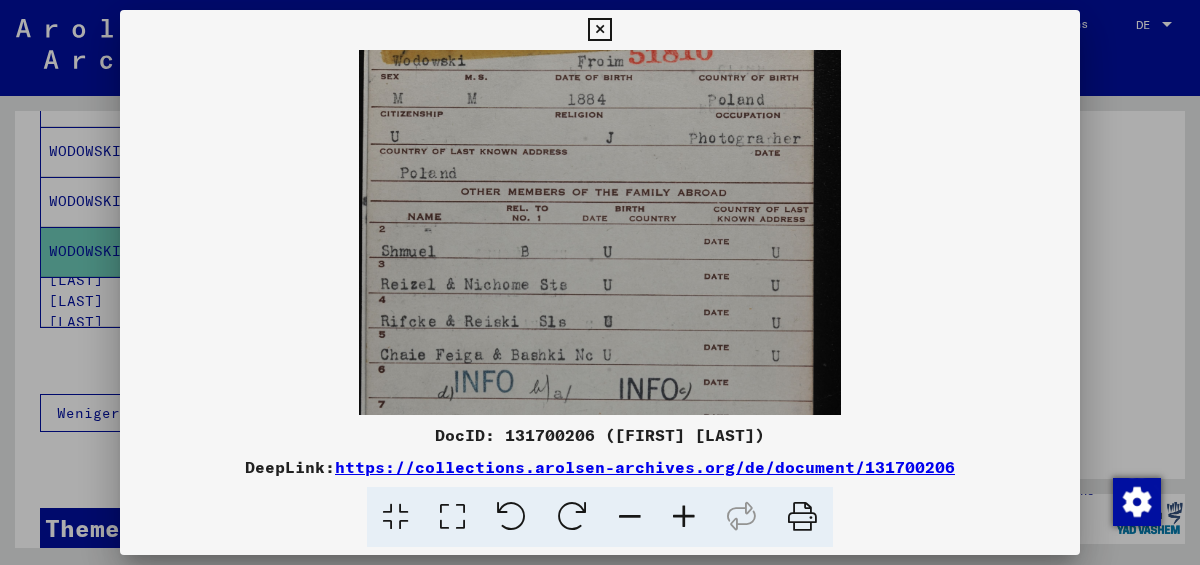 drag, startPoint x: 580, startPoint y: 135, endPoint x: 553, endPoint y: 436, distance: 302.20853 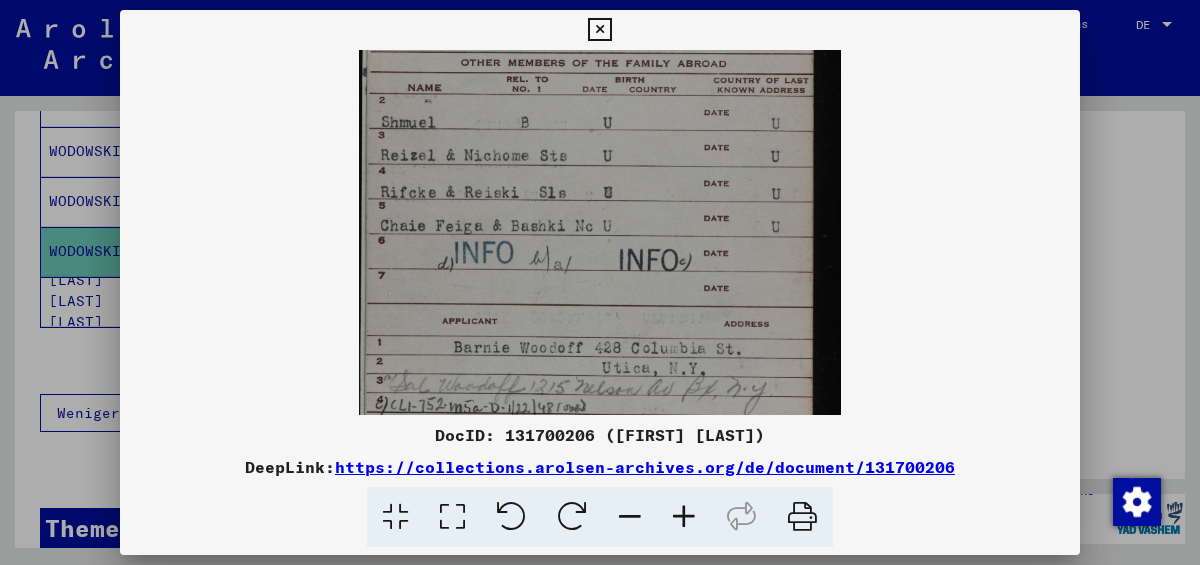 scroll, scrollTop: 241, scrollLeft: 0, axis: vertical 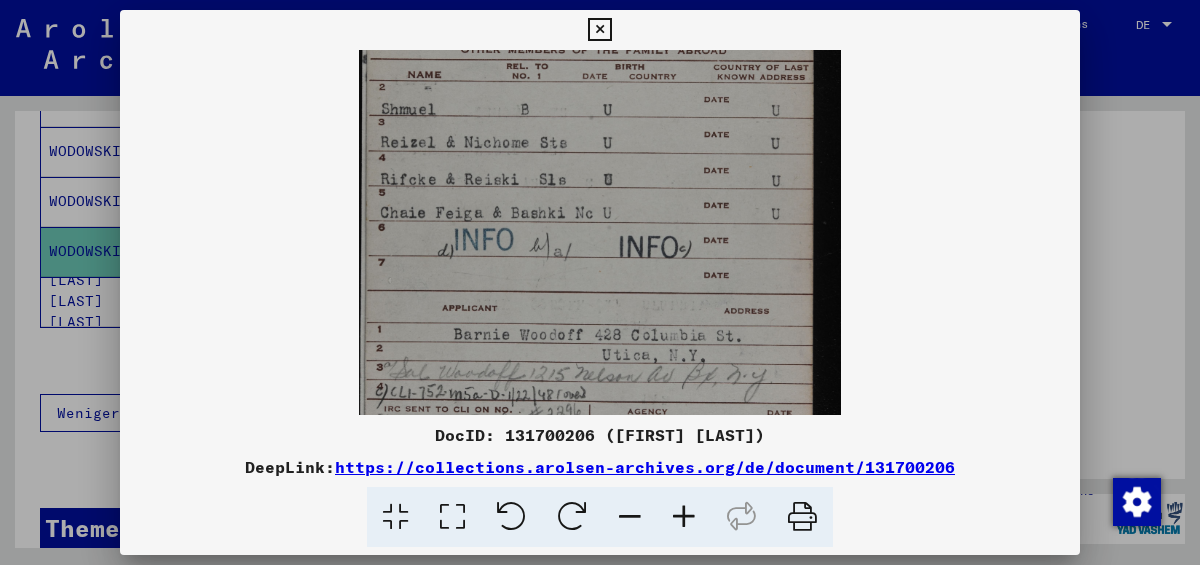 drag, startPoint x: 543, startPoint y: 136, endPoint x: 502, endPoint y: -20, distance: 161.29787 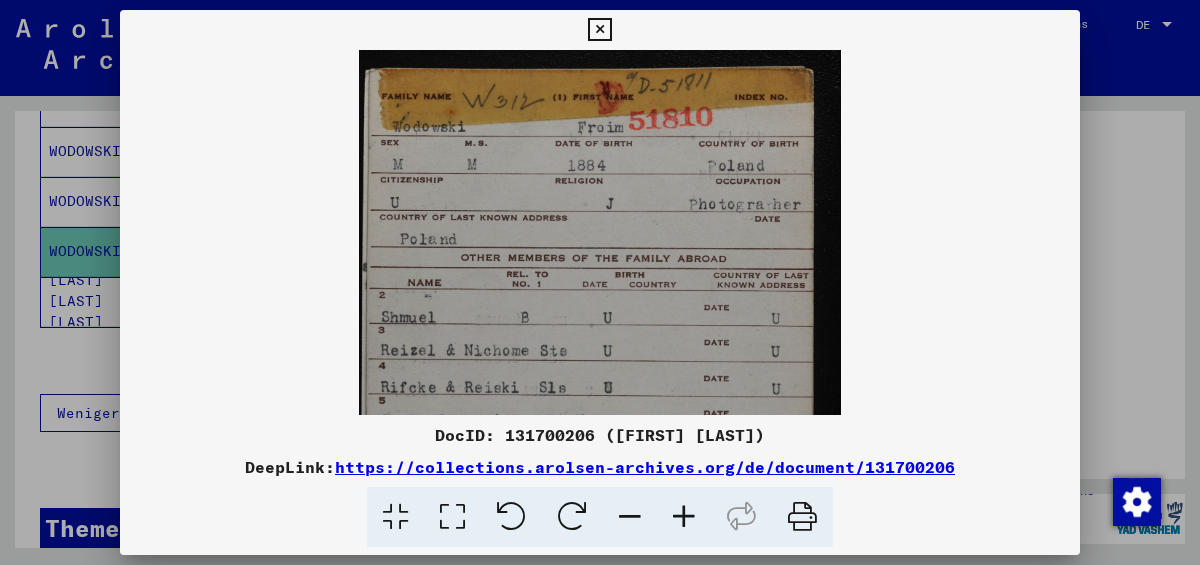 scroll, scrollTop: 28, scrollLeft: 0, axis: vertical 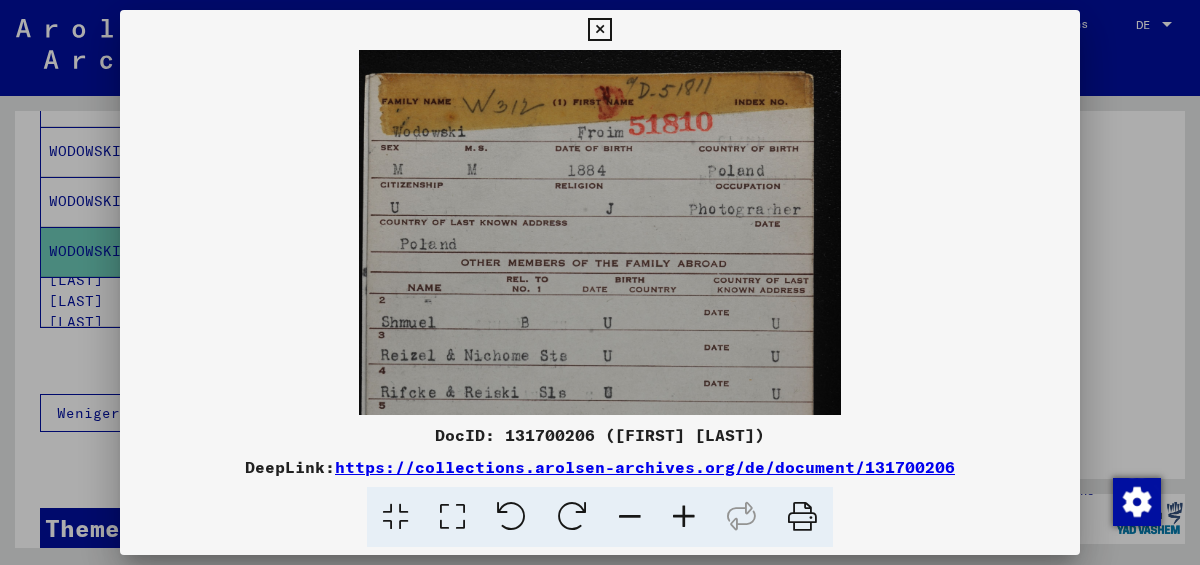 drag, startPoint x: 466, startPoint y: 279, endPoint x: 463, endPoint y: 454, distance: 175.02571 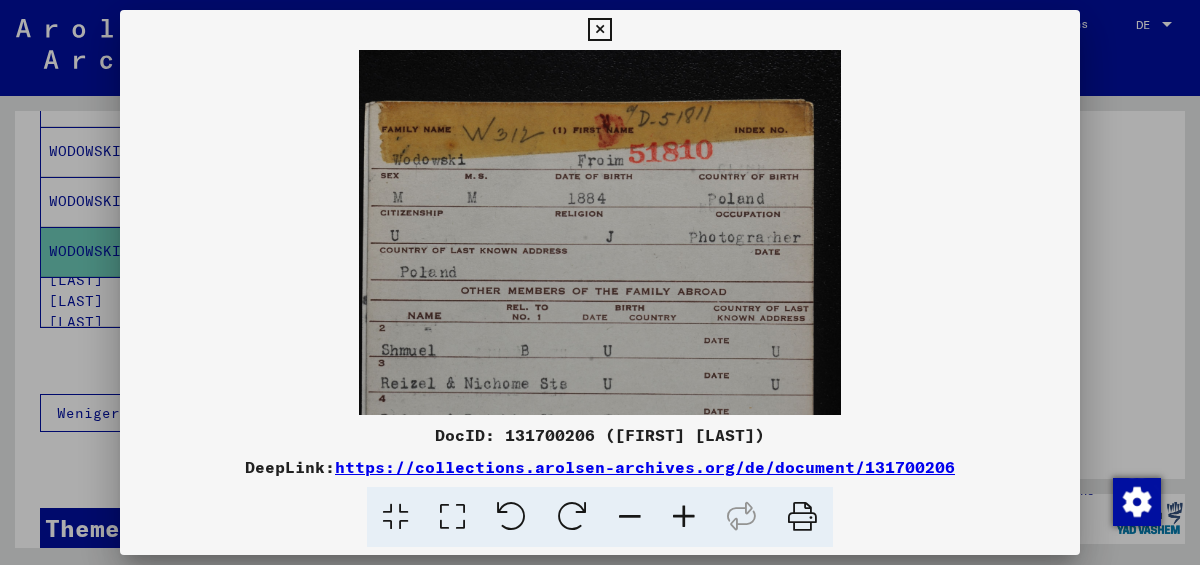 drag, startPoint x: 446, startPoint y: 389, endPoint x: 450, endPoint y: 493, distance: 104.0769 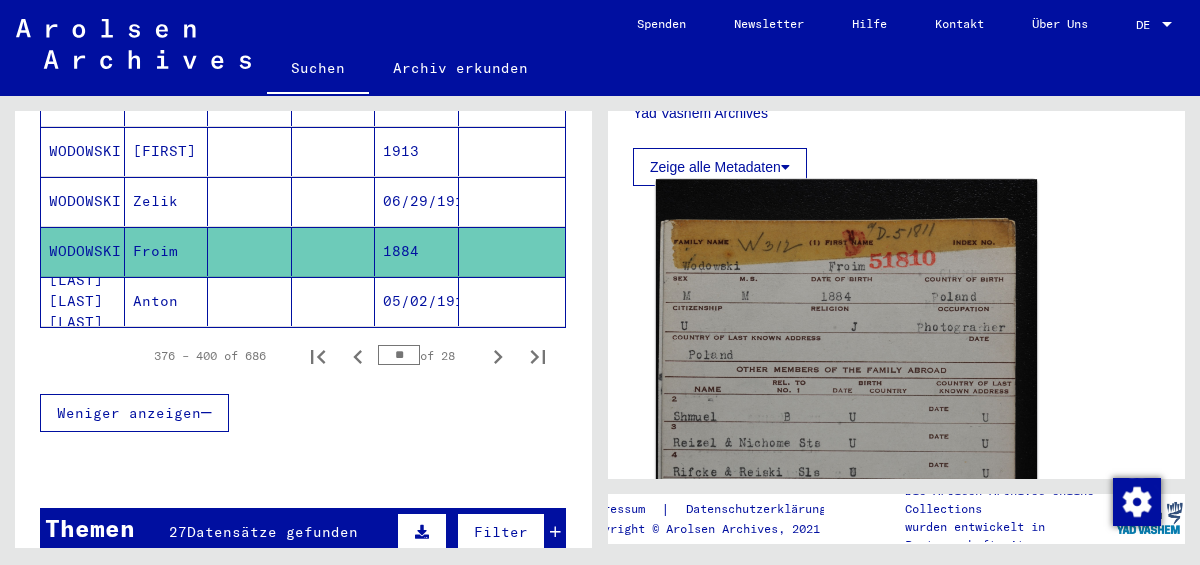 scroll, scrollTop: 1156, scrollLeft: 0, axis: vertical 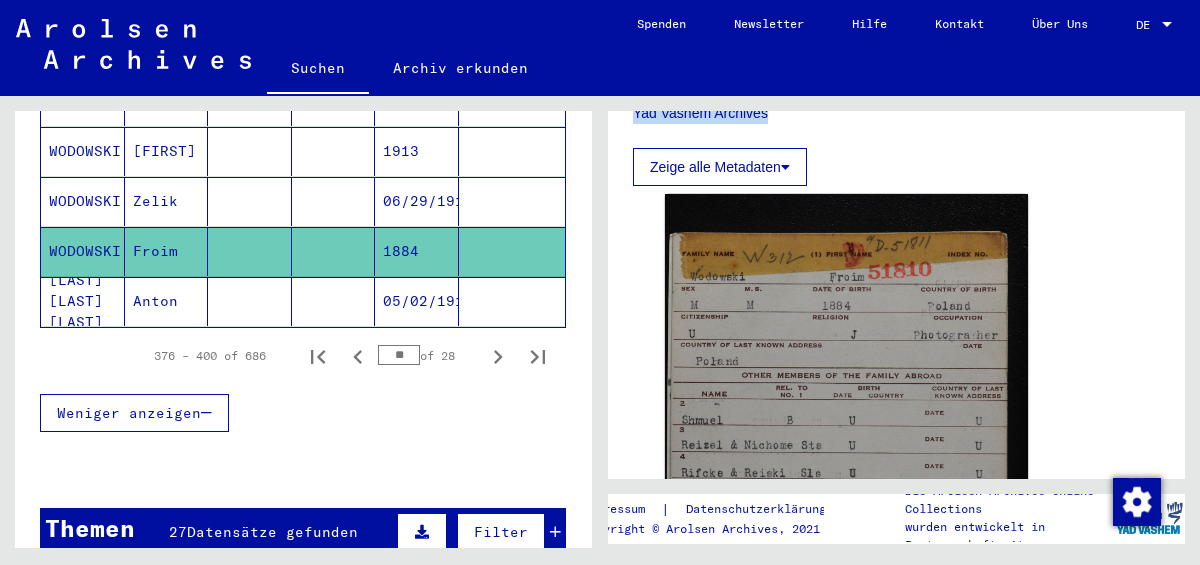 drag, startPoint x: 776, startPoint y: 292, endPoint x: 617, endPoint y: 268, distance: 160.80112 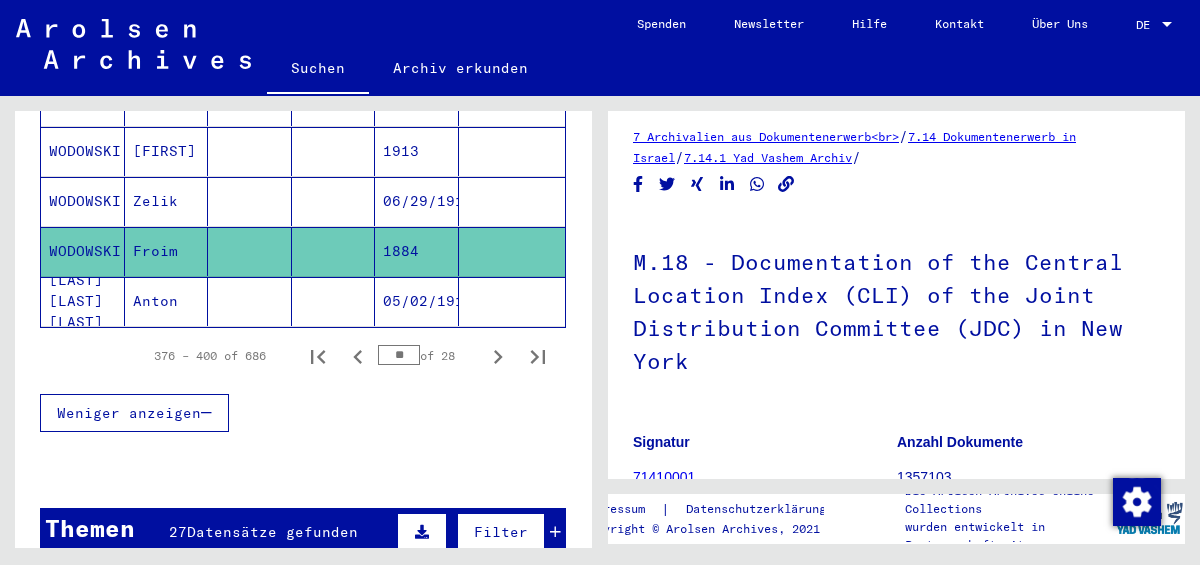 scroll, scrollTop: 0, scrollLeft: 0, axis: both 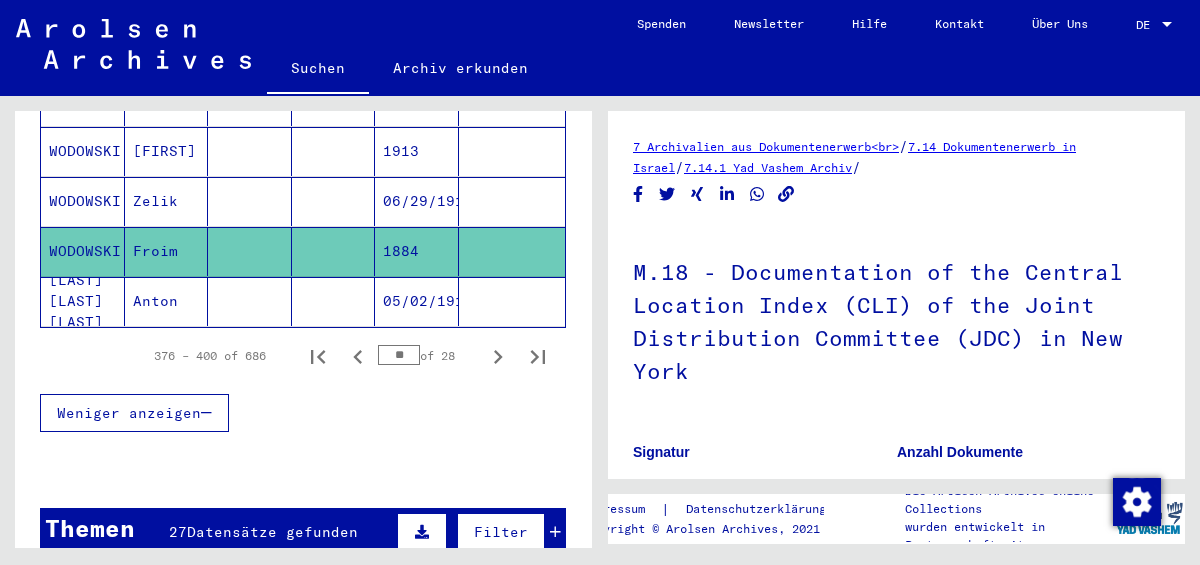 click on "Weniger anzeigen" at bounding box center [303, 413] 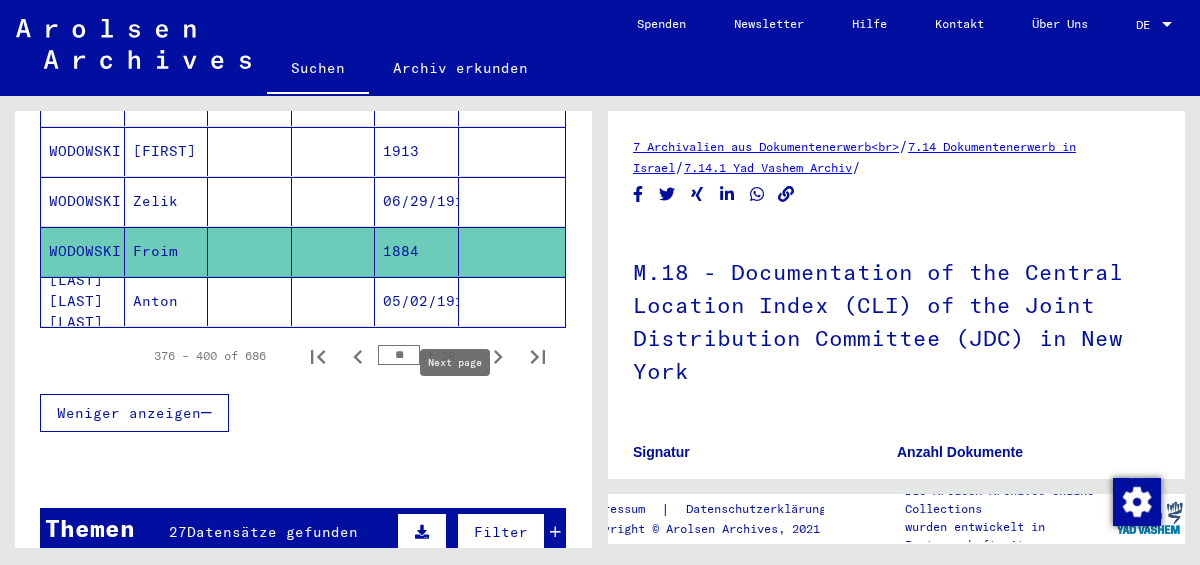 click 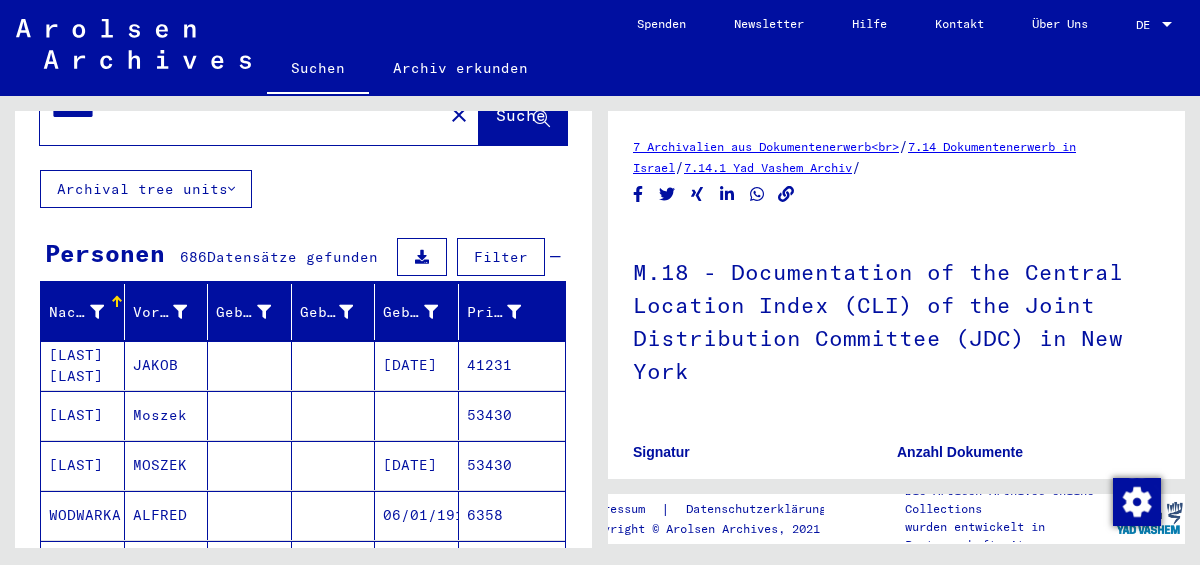 scroll, scrollTop: 280, scrollLeft: 0, axis: vertical 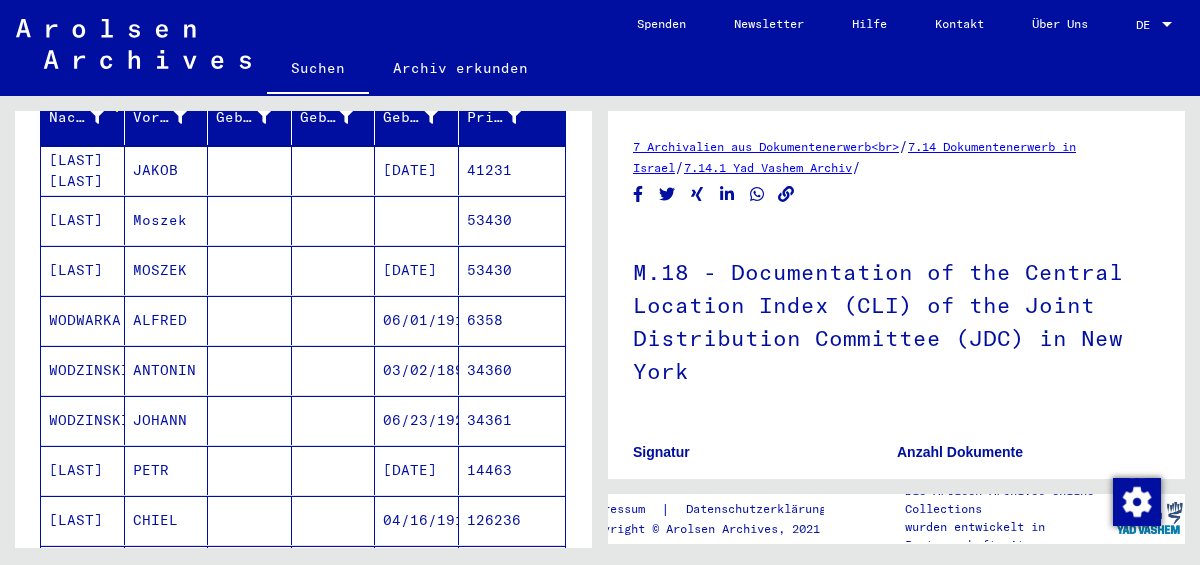 click on "[LAST] [LAST]" at bounding box center (83, 220) 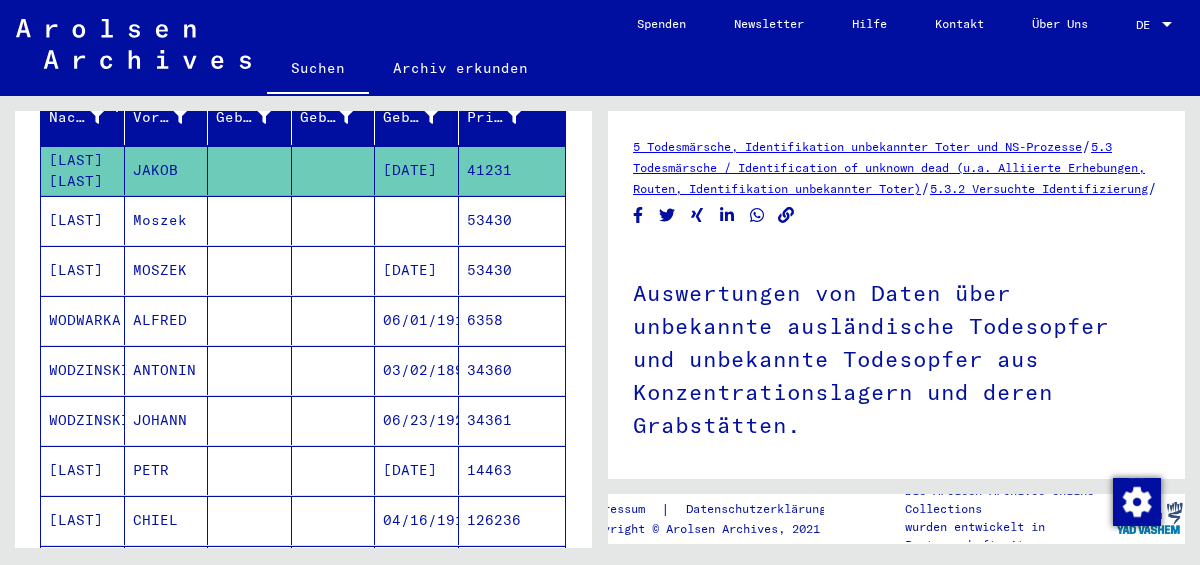 scroll, scrollTop: 0, scrollLeft: 0, axis: both 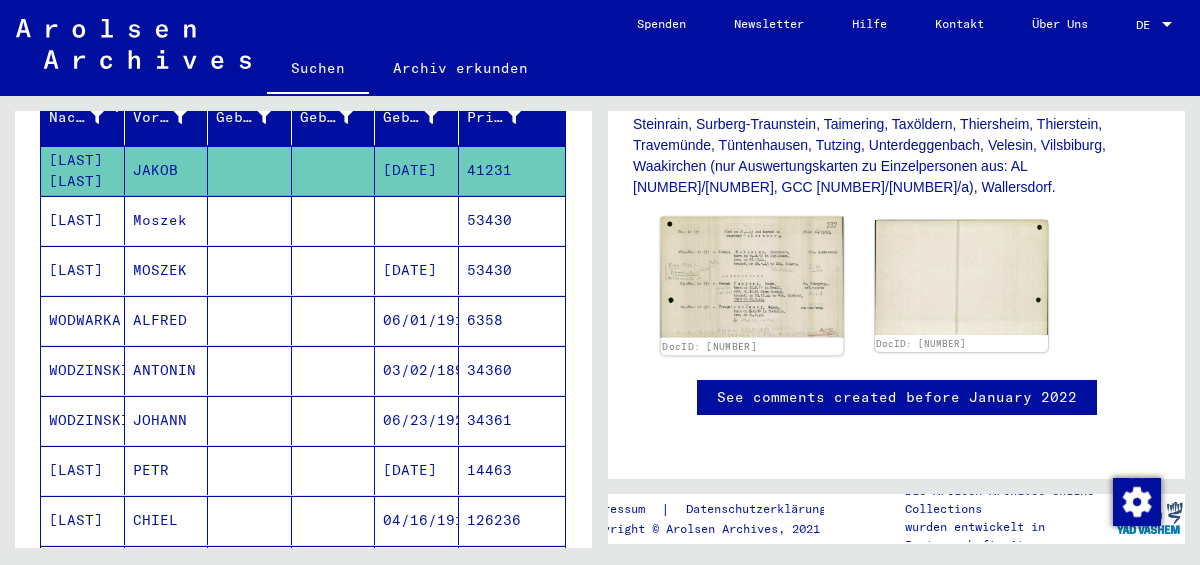 click 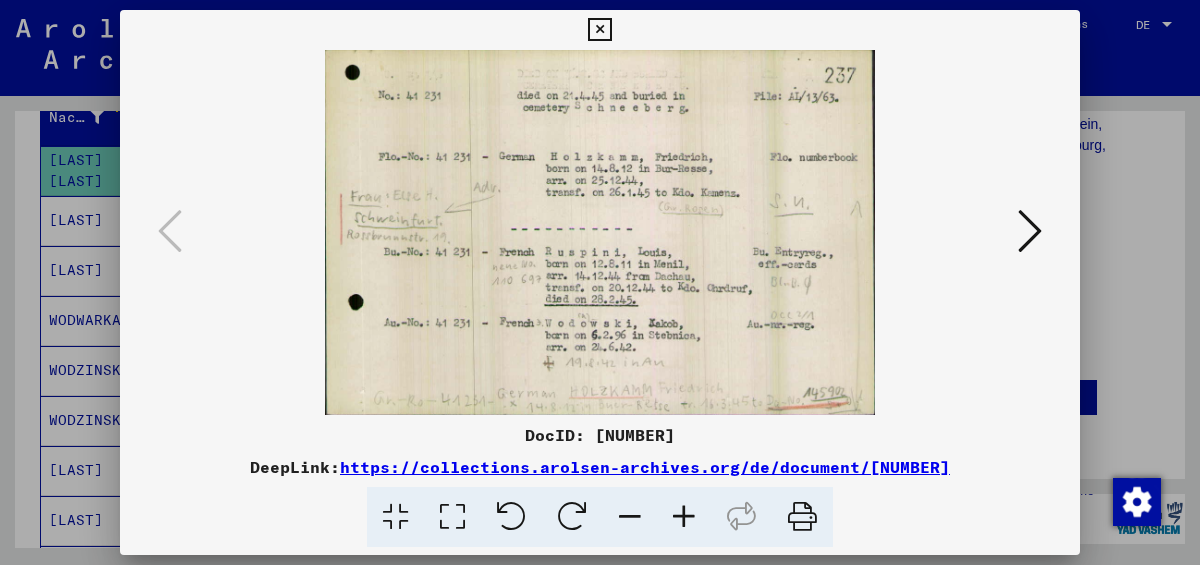 click at bounding box center (600, 232) 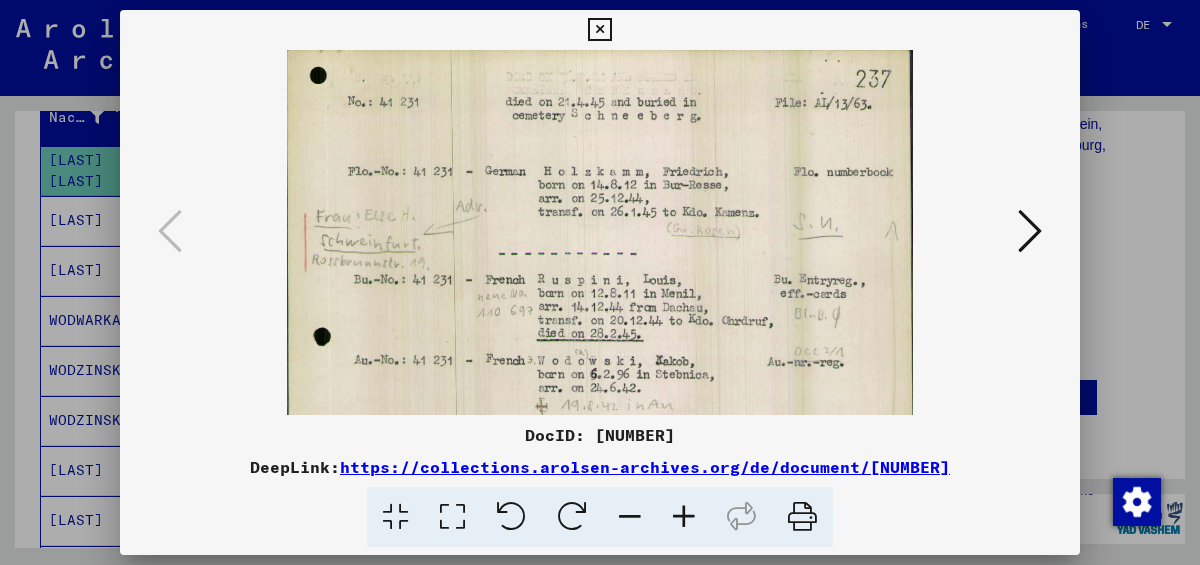 click at bounding box center (684, 517) 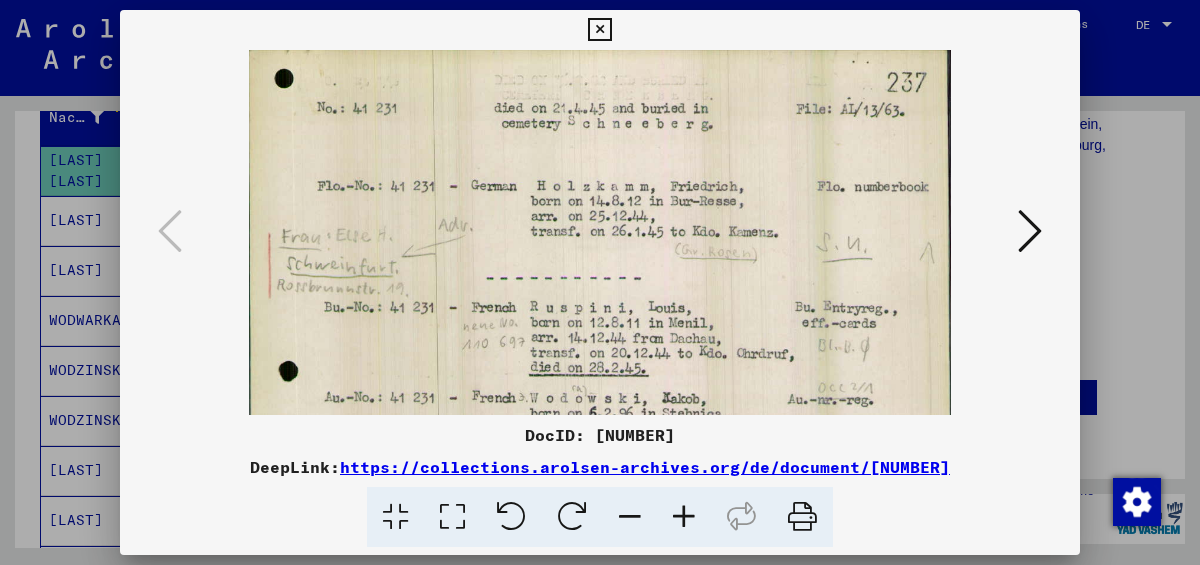 click at bounding box center [684, 517] 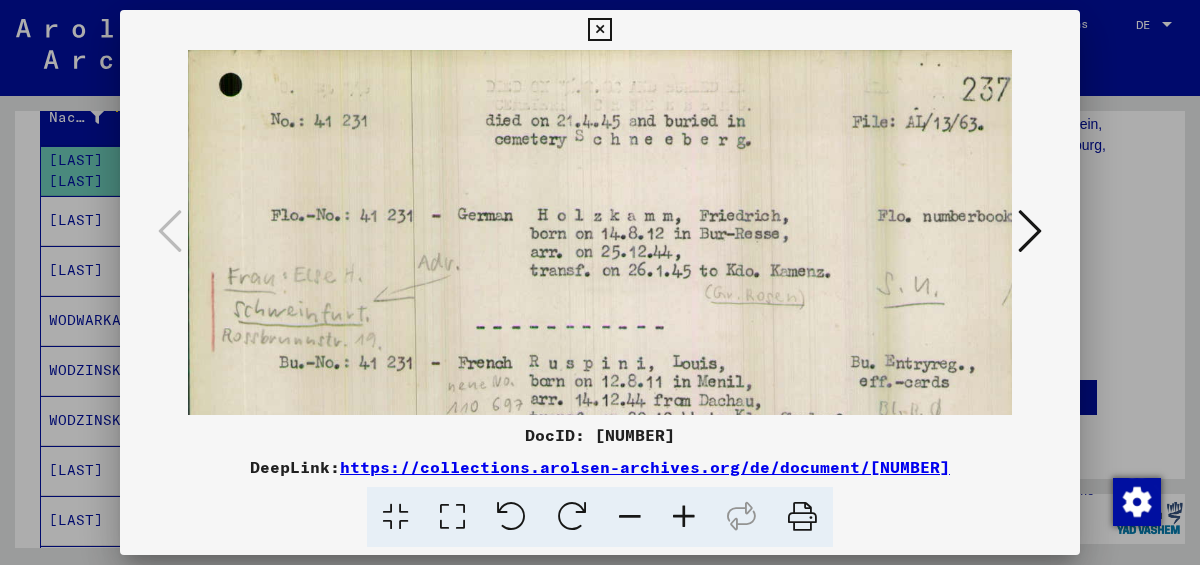 click at bounding box center (684, 517) 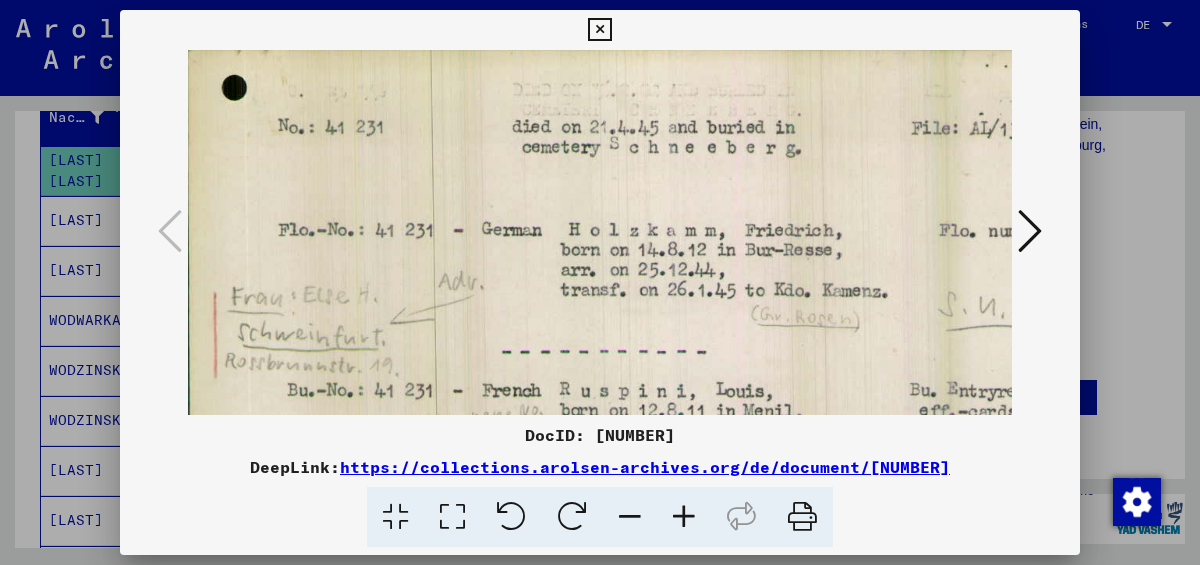 click at bounding box center (684, 517) 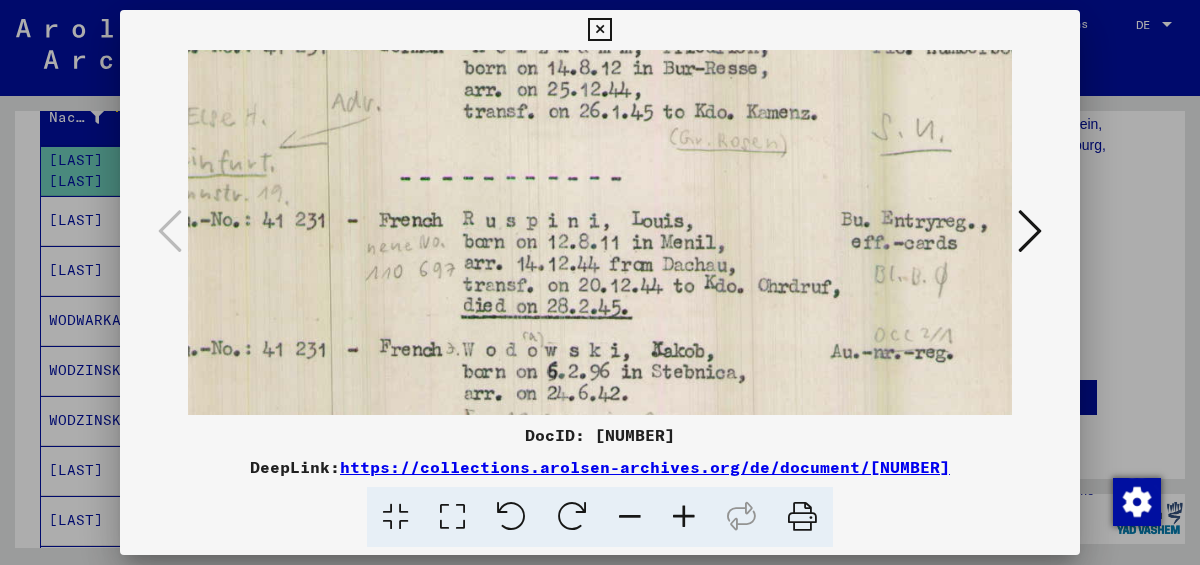 scroll, scrollTop: 251, scrollLeft: 135, axis: both 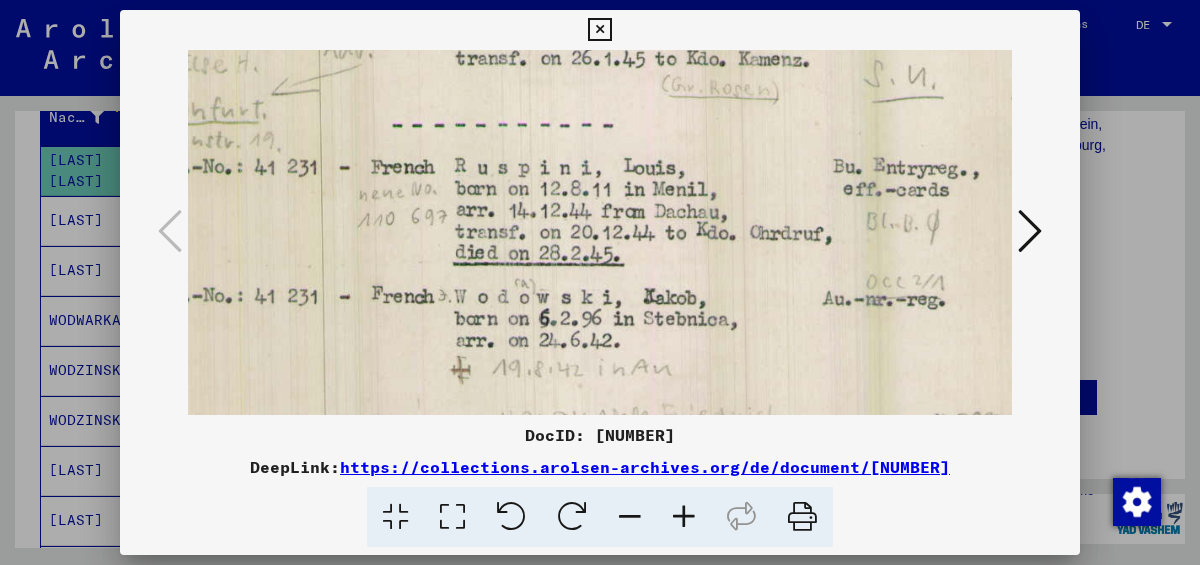 drag, startPoint x: 723, startPoint y: 348, endPoint x: 607, endPoint y: 103, distance: 271.0738 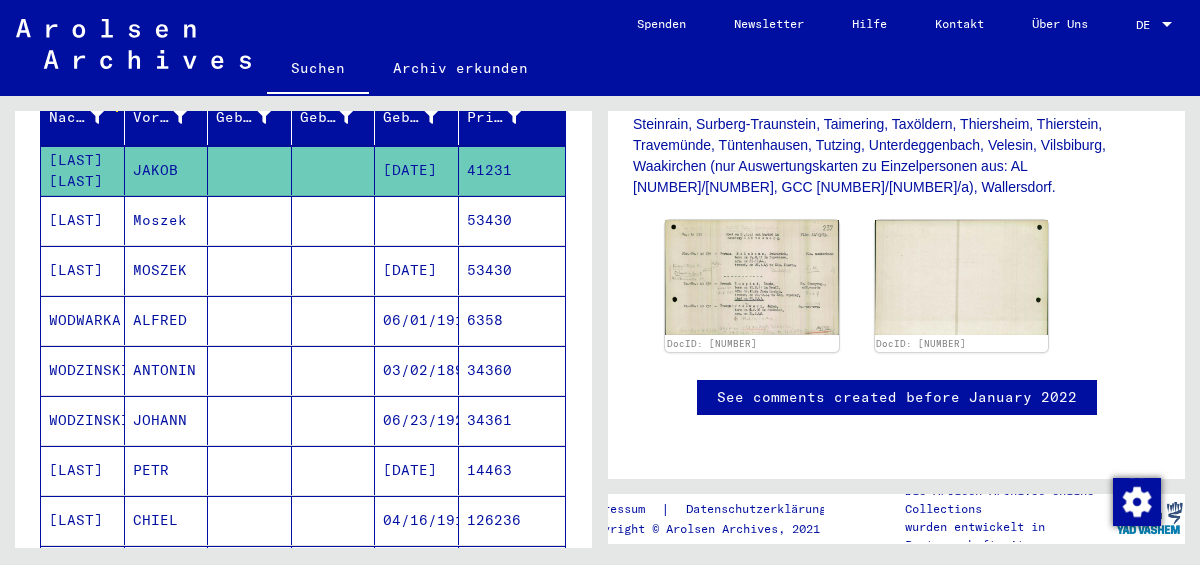 click on "Moszek" at bounding box center (167, 270) 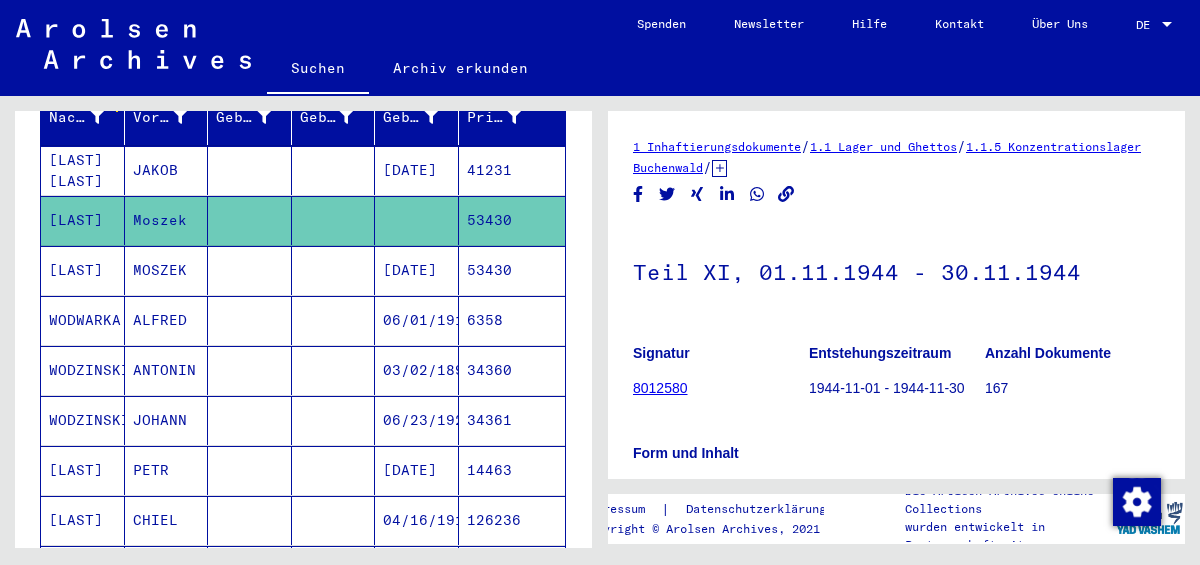 scroll, scrollTop: 0, scrollLeft: 0, axis: both 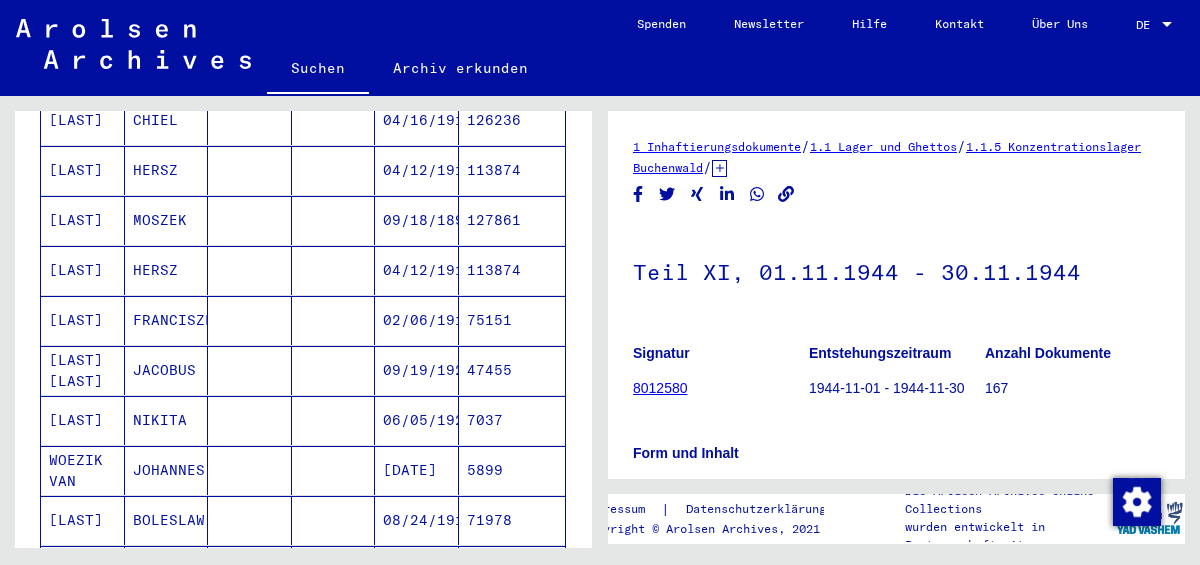 click on "HERSZ" at bounding box center (167, 320) 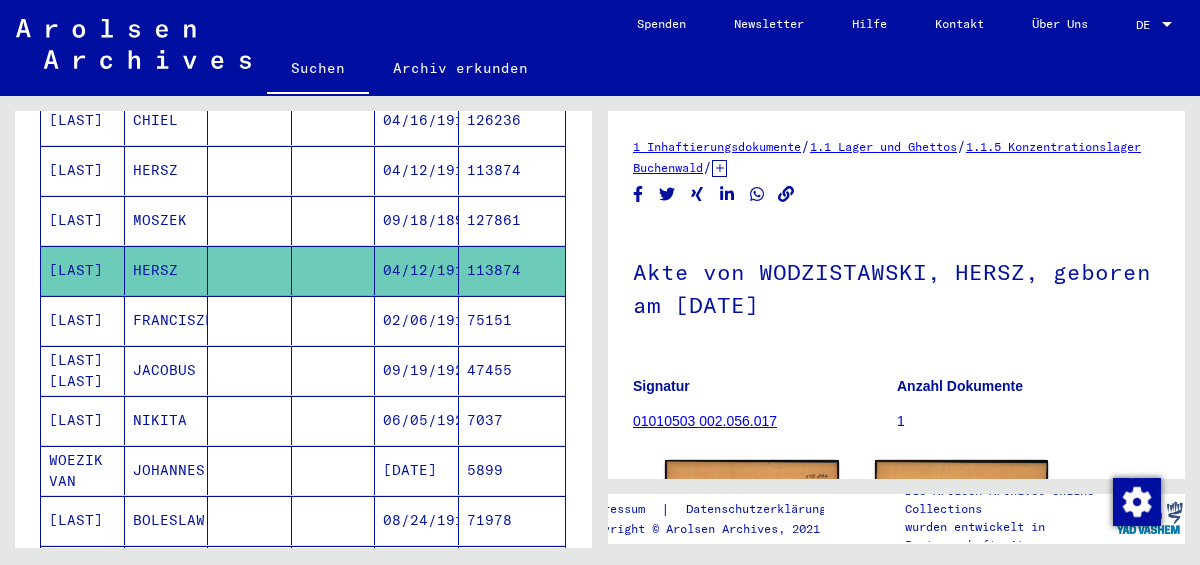 scroll, scrollTop: 0, scrollLeft: 0, axis: both 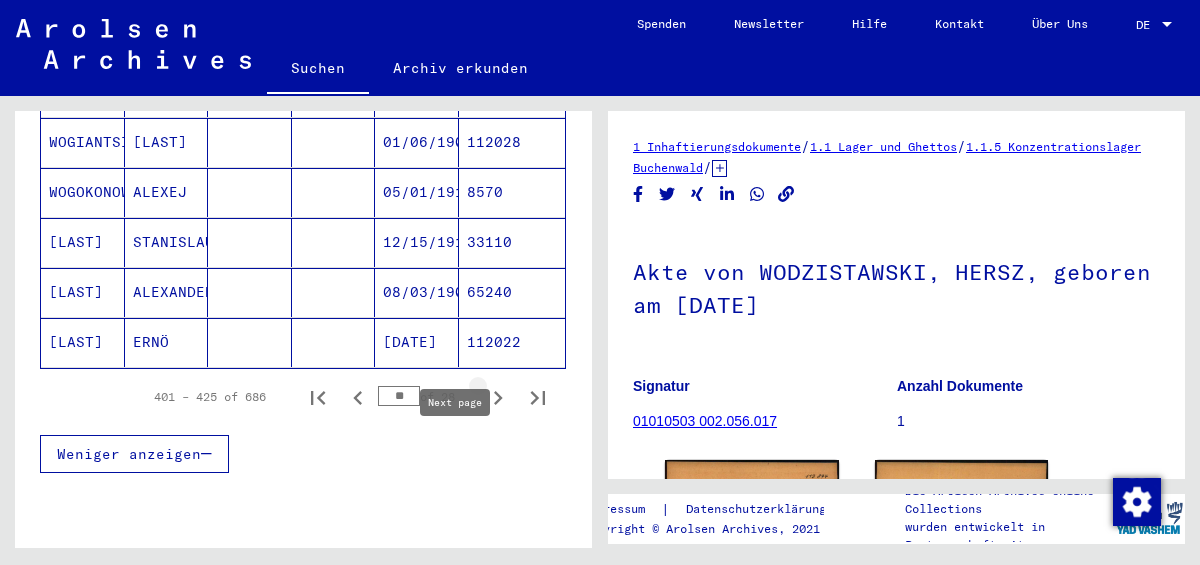 click 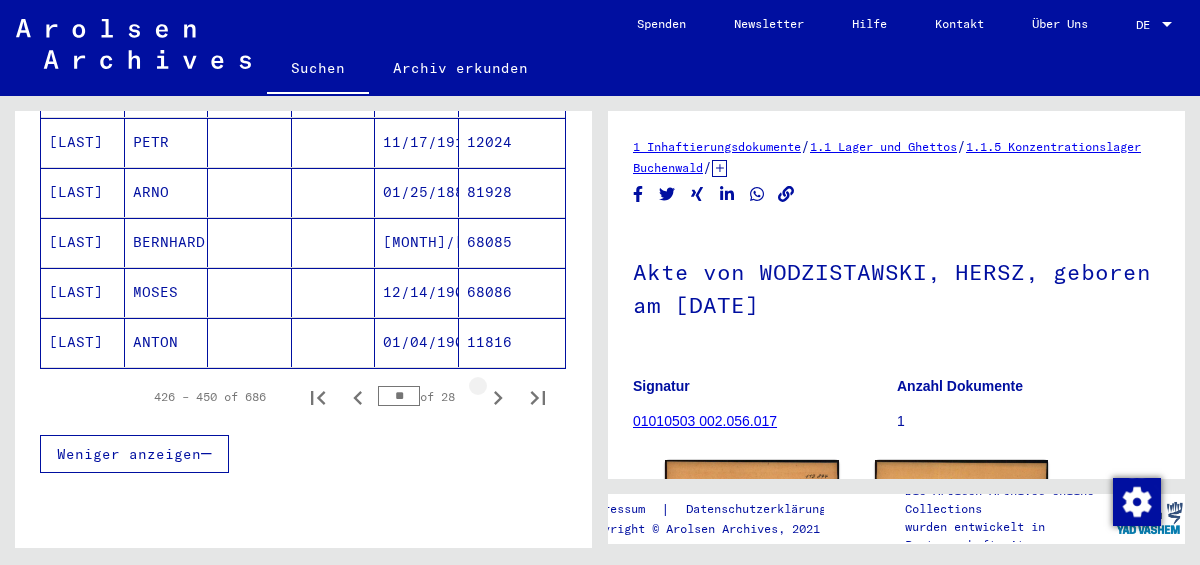 click 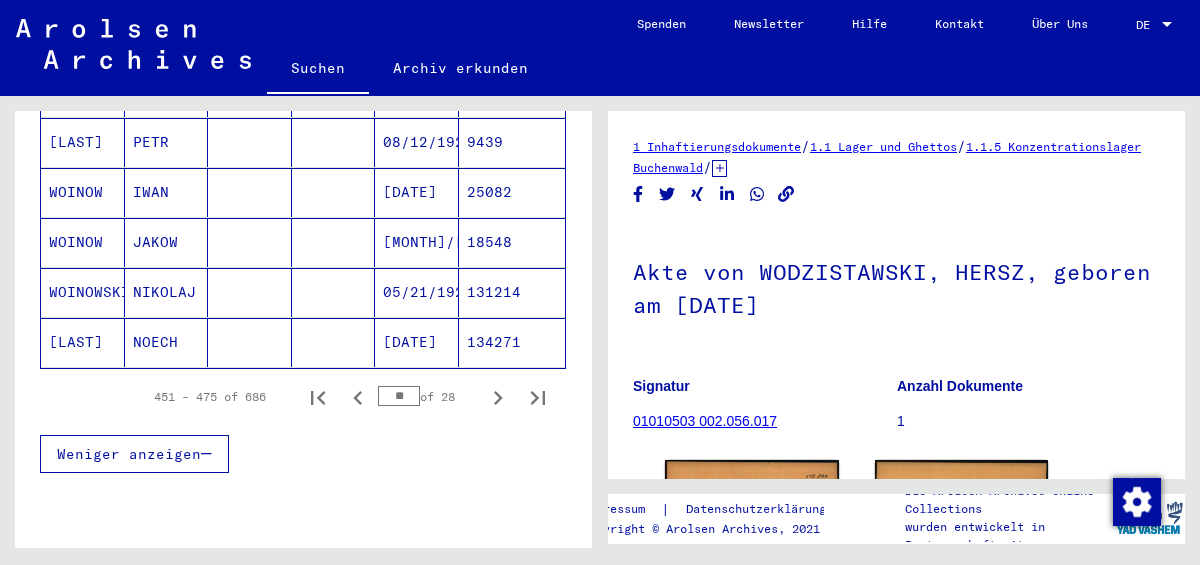 click 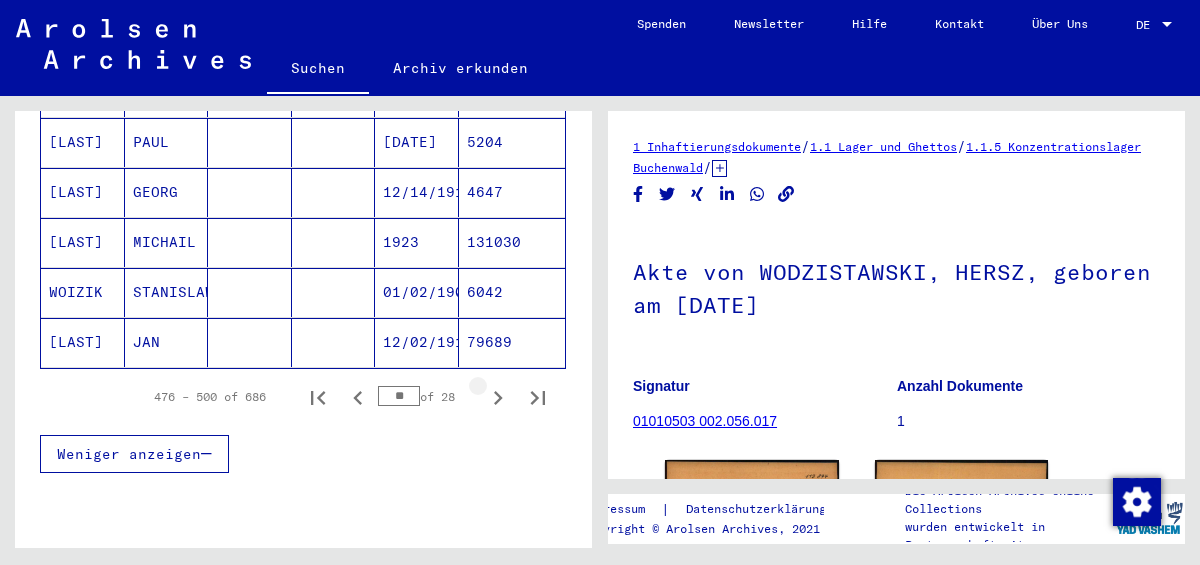 click 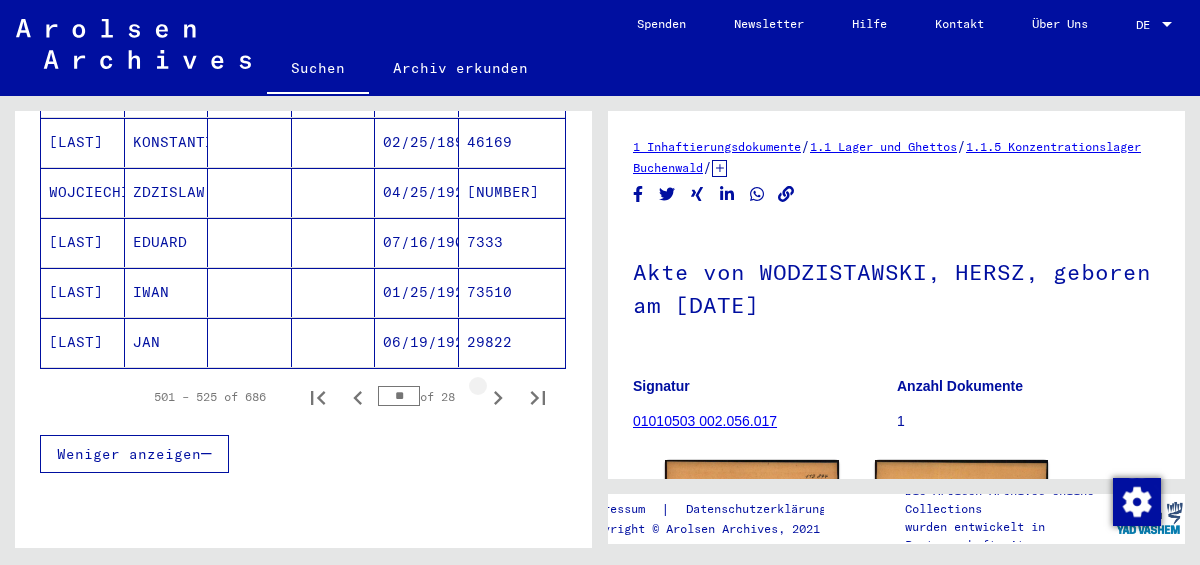 click 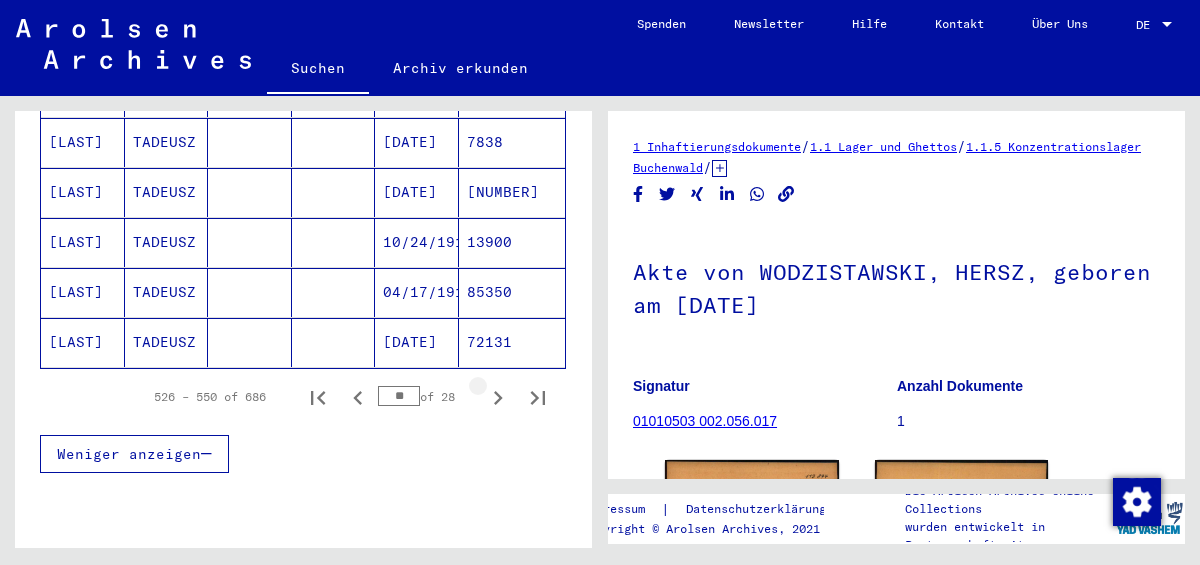 click 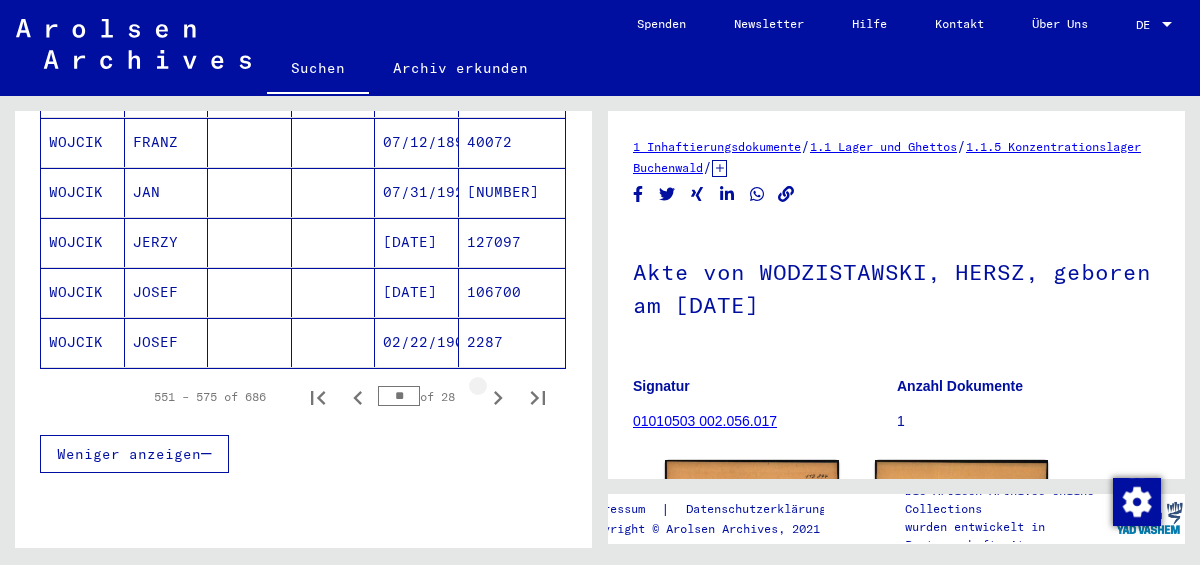 click 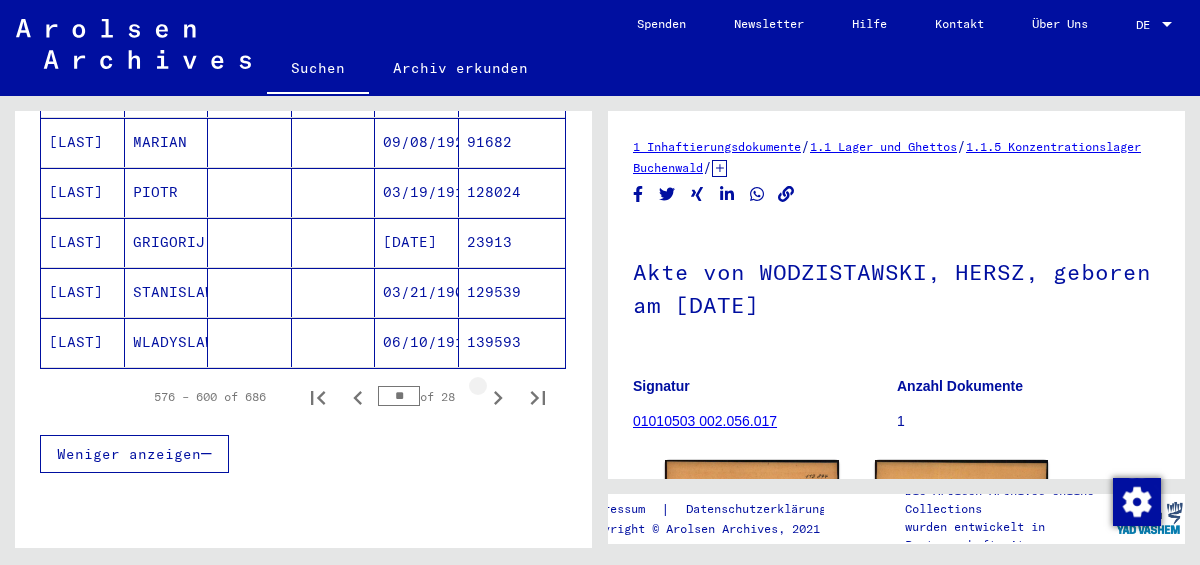 click 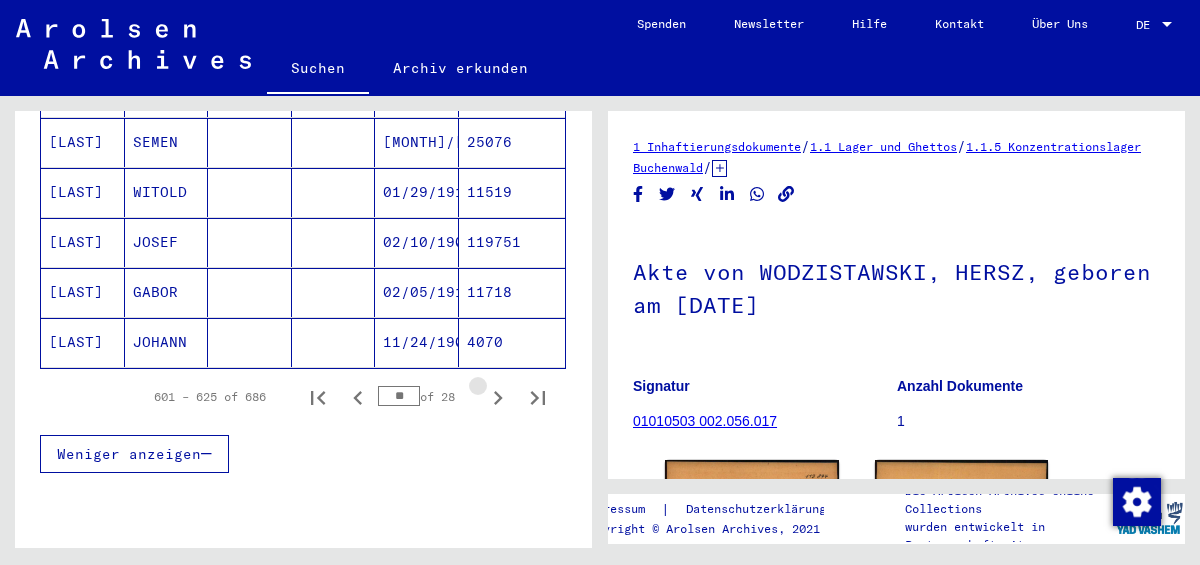click 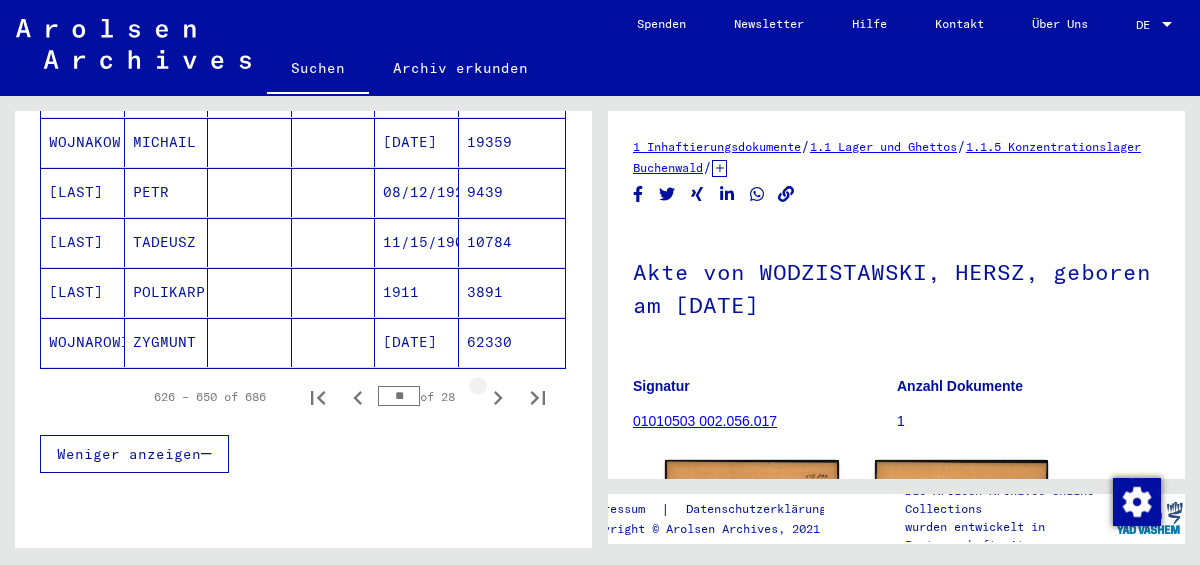 click 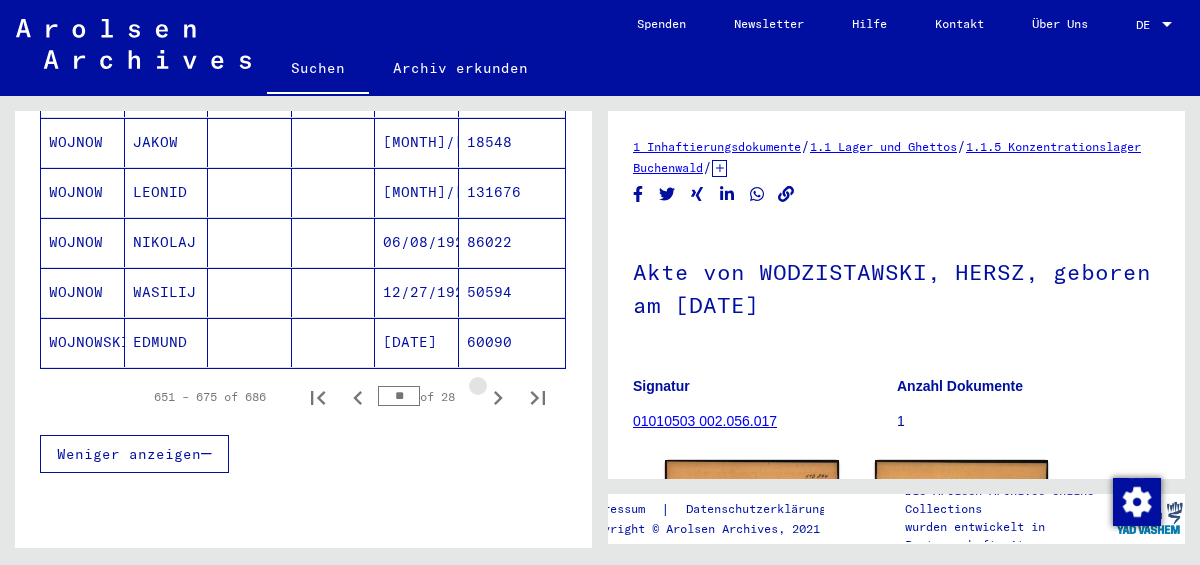 click 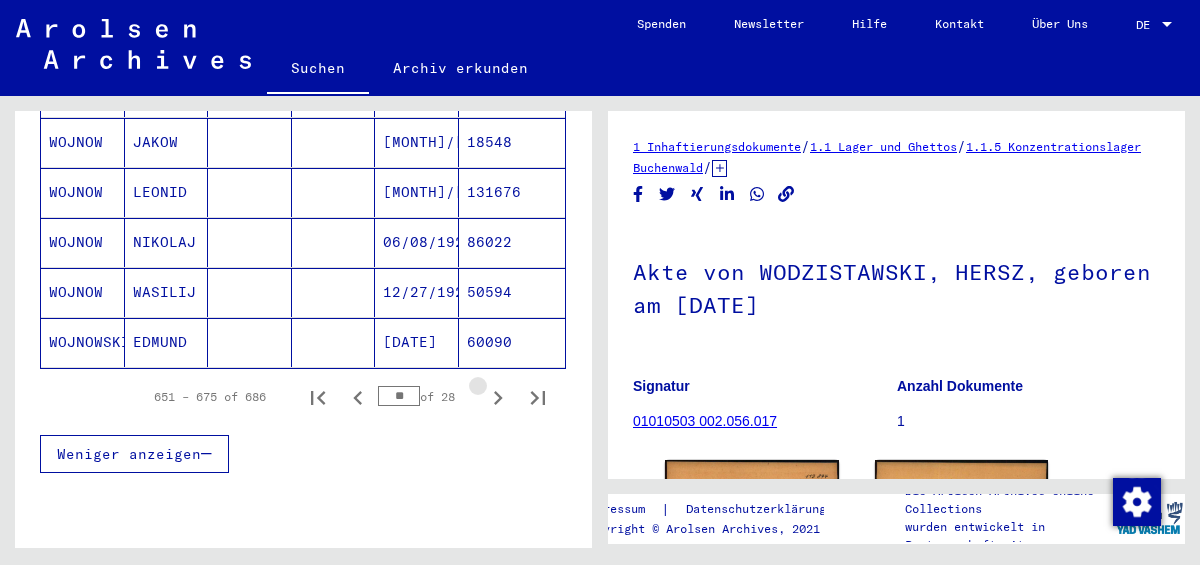 type on "**" 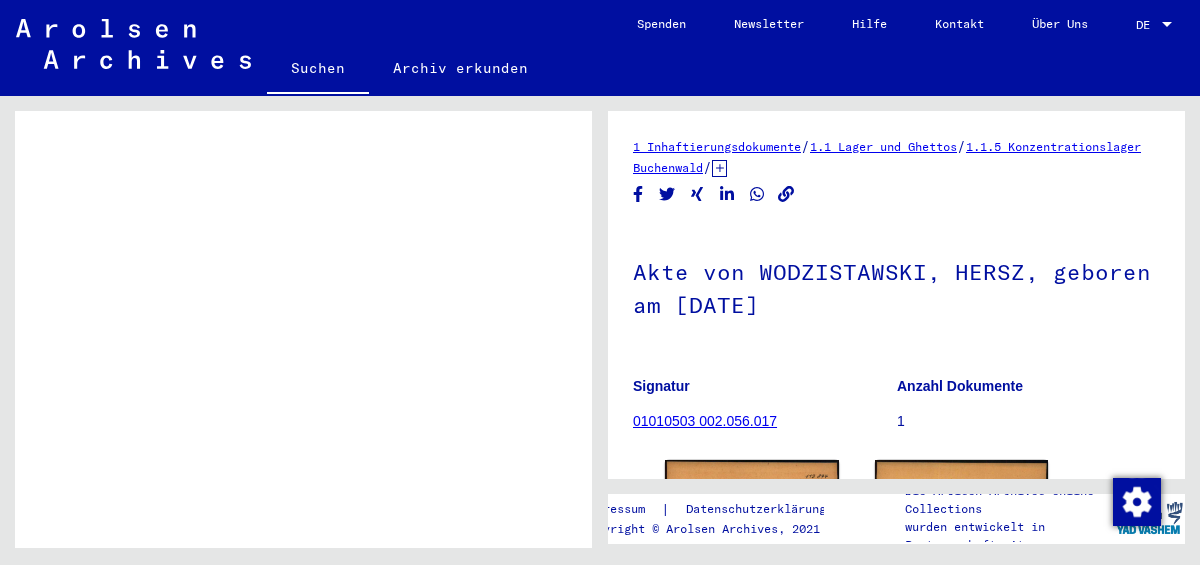 click on "Inhaftierungsdokumente > Lager und Ghettos > Konzentrationslager Buchenwald > Individuelle Unterlagen Männer Buchenwald  > Individuelle Häftlingsunterlagen - KL Buchenwald > Akten mit Namen ab SYS und weiterer Untergliederung > Akten mit Namen ab [LAST] Akte von [LAST], [FIRST], geboren am [MONTH]/[DAY]/[YEAR] 1" at bounding box center [372, 366] 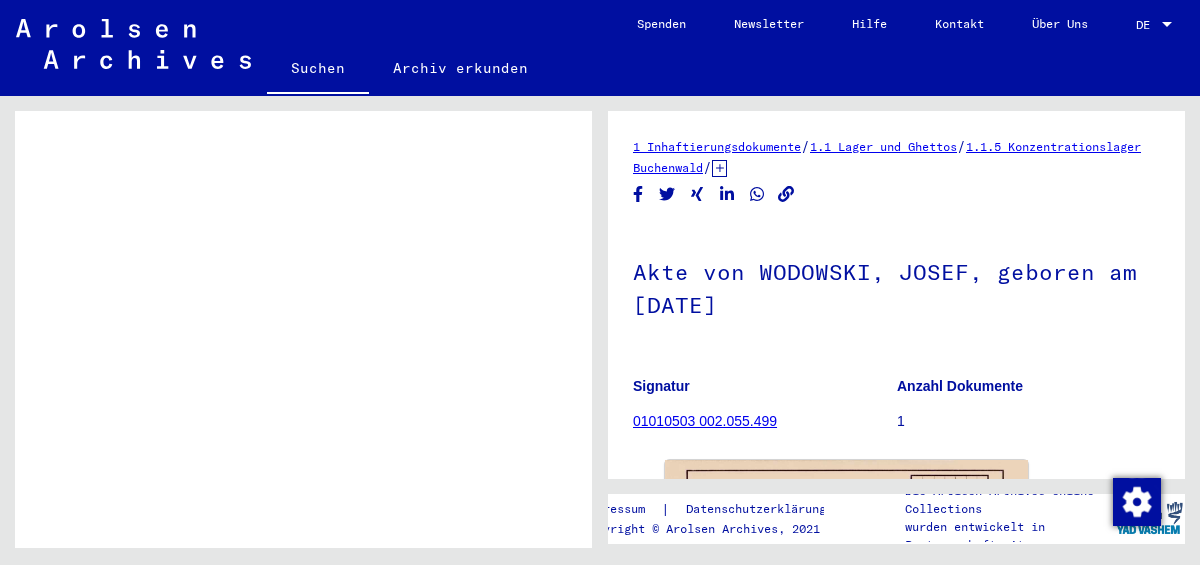 scroll, scrollTop: 0, scrollLeft: 0, axis: both 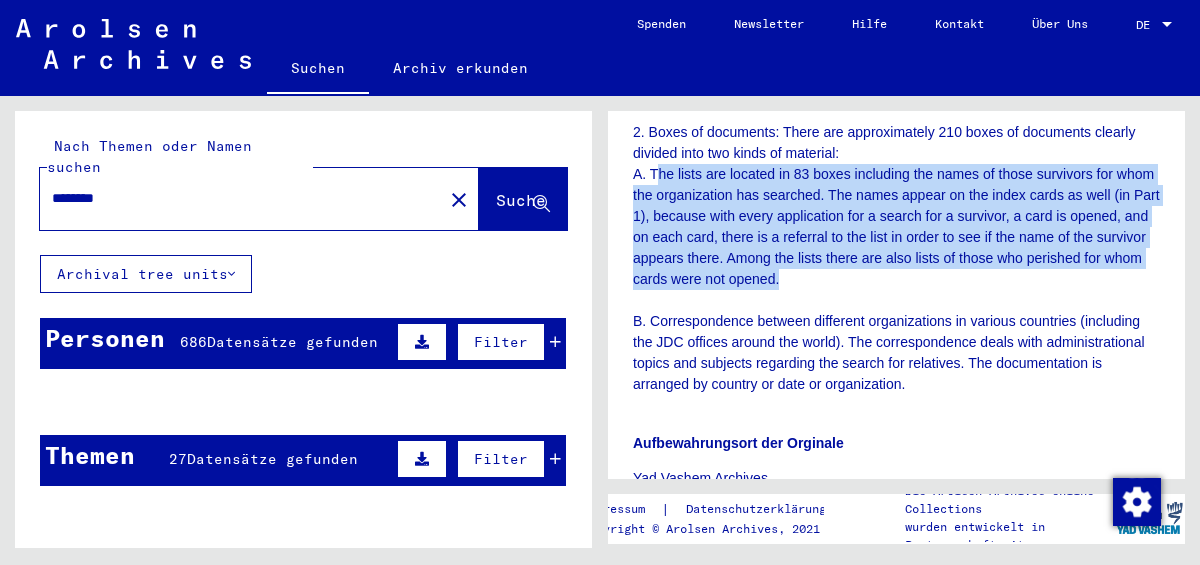 drag, startPoint x: 745, startPoint y: 462, endPoint x: 650, endPoint y: 315, distance: 175.02571 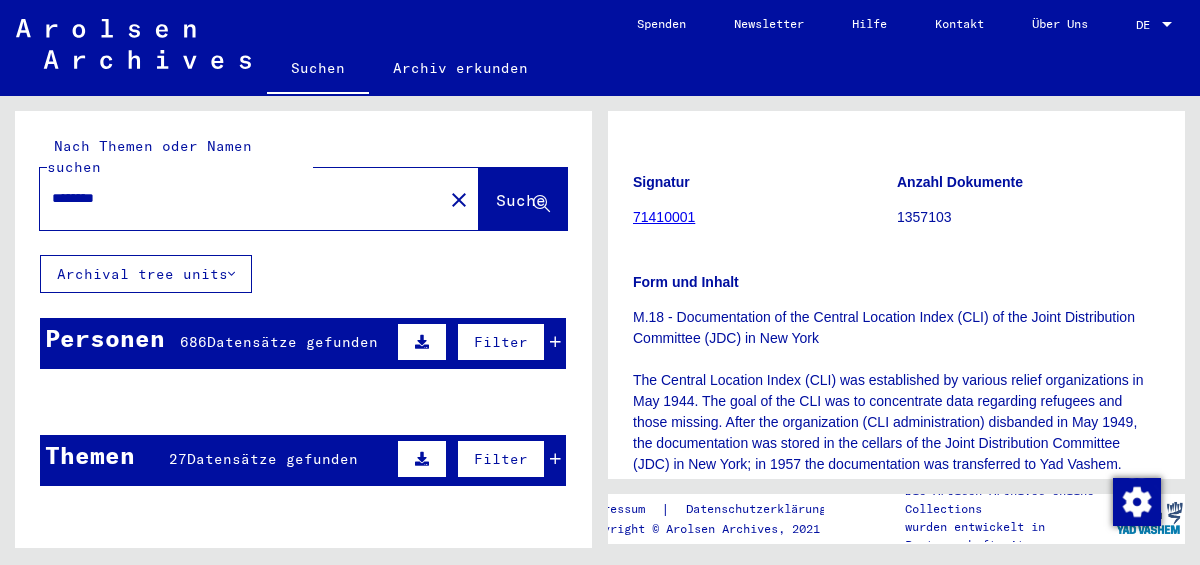 scroll, scrollTop: 269, scrollLeft: 0, axis: vertical 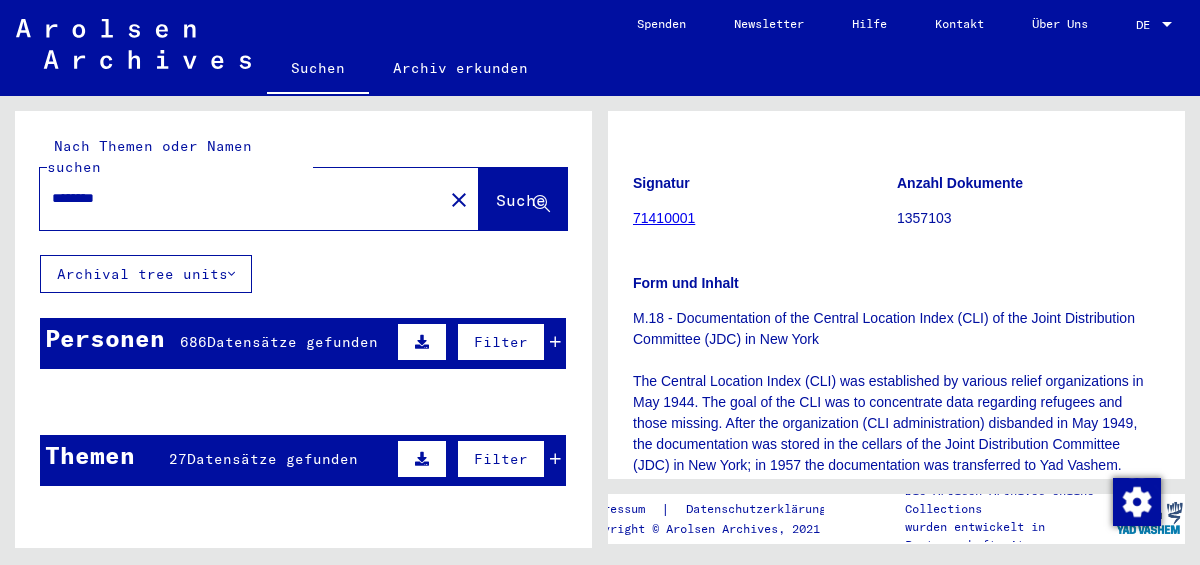 click on "71410001" 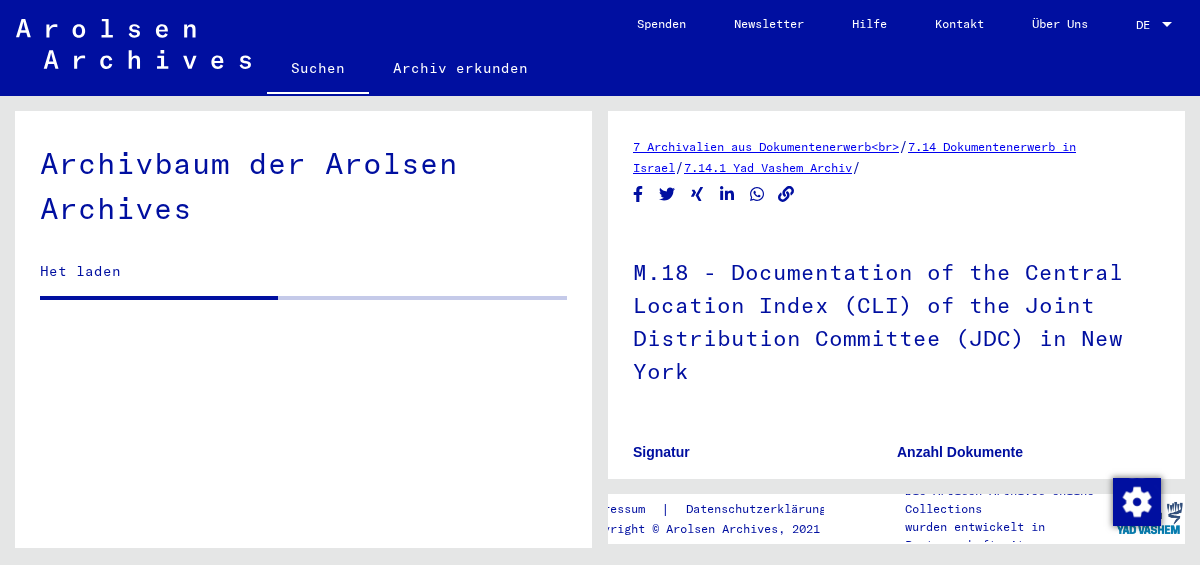 scroll, scrollTop: 1808, scrollLeft: 0, axis: vertical 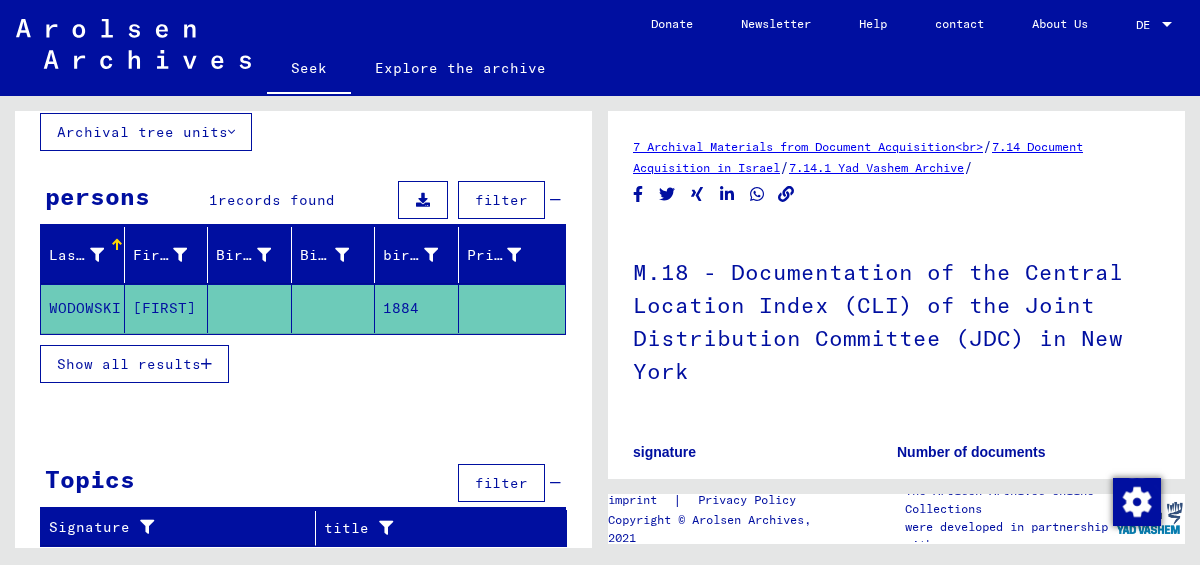 click on "M.18 - Documentation of the Central Location Index (CLI) of the Joint Distribution Committee (JDC) in New York" 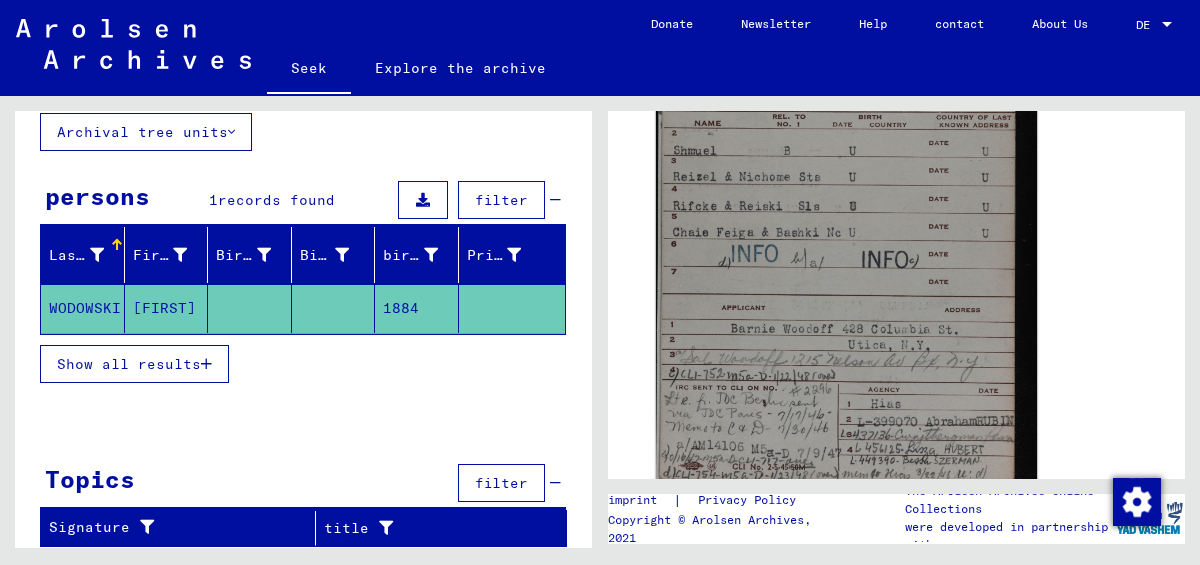 scroll, scrollTop: 1423, scrollLeft: 0, axis: vertical 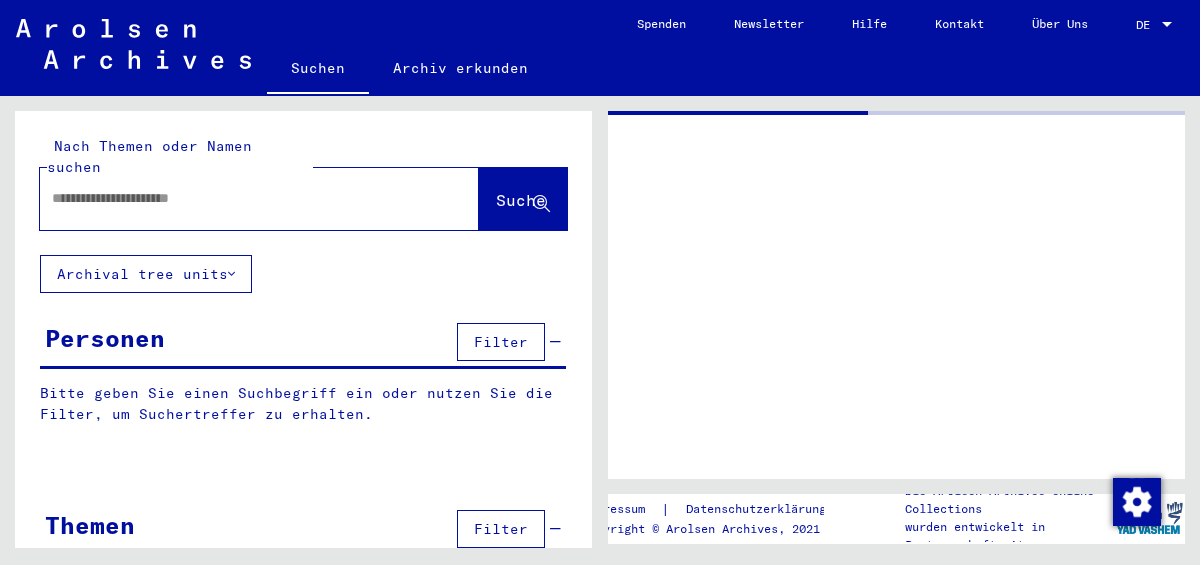 type on "*********" 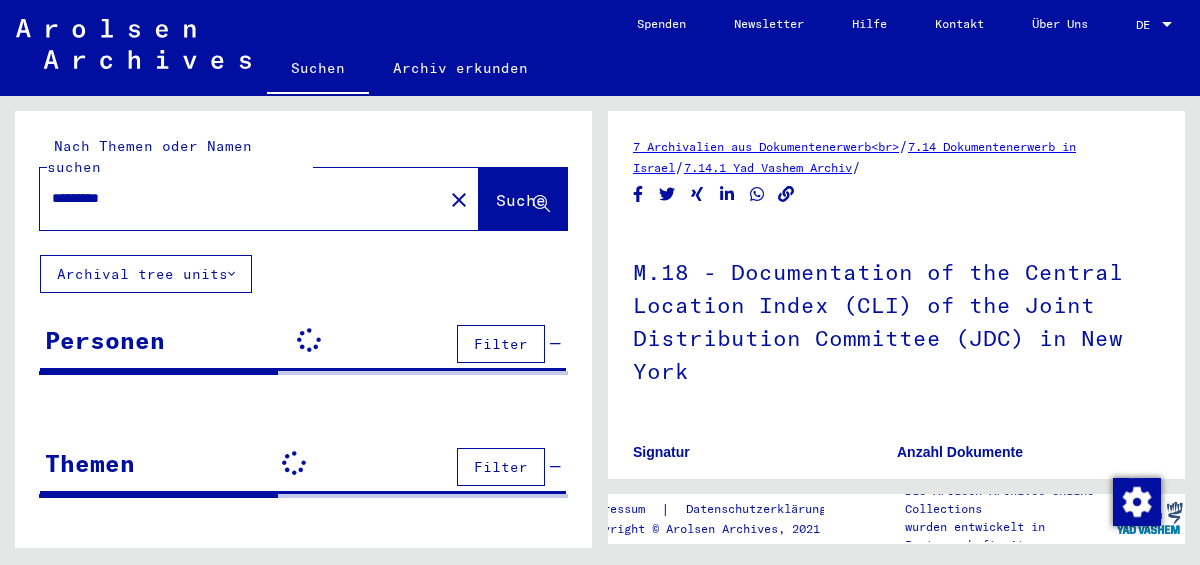 scroll, scrollTop: 50, scrollLeft: 0, axis: vertical 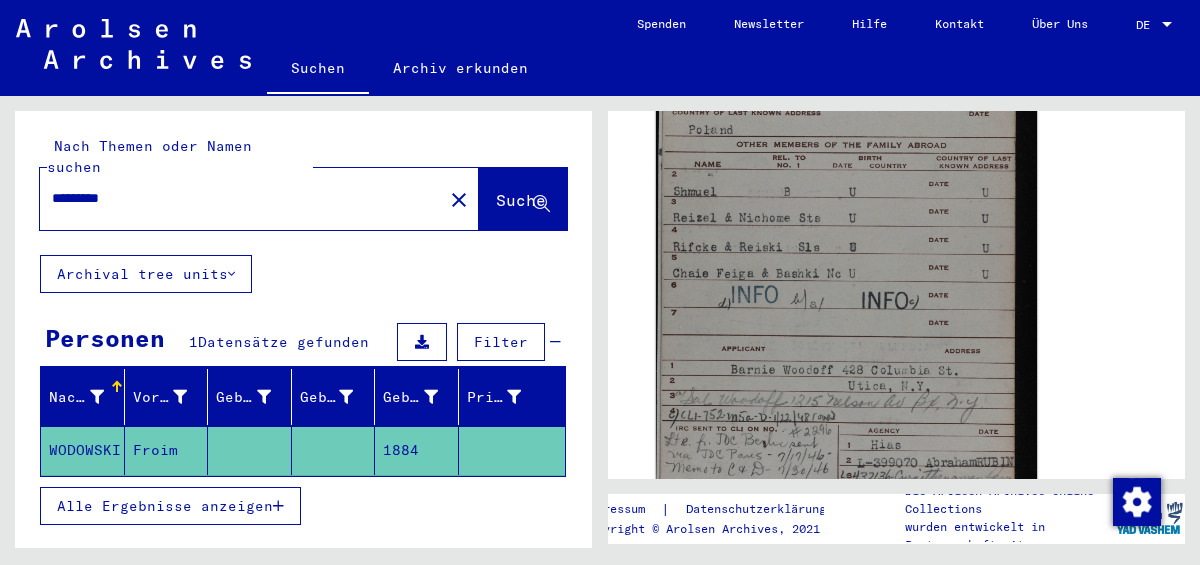 click 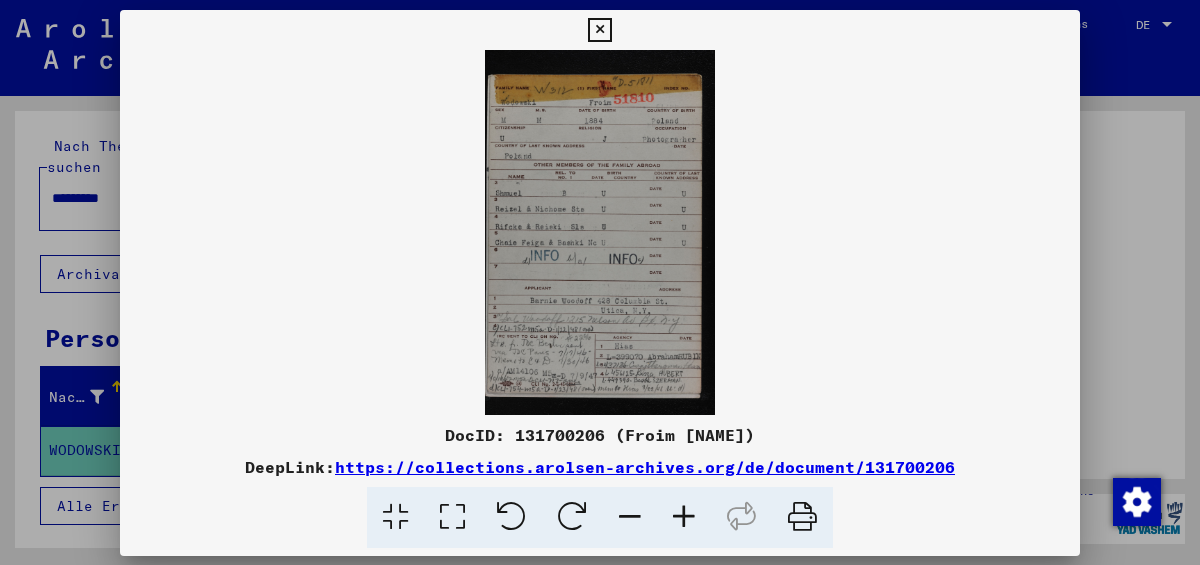 scroll, scrollTop: 1358, scrollLeft: 0, axis: vertical 